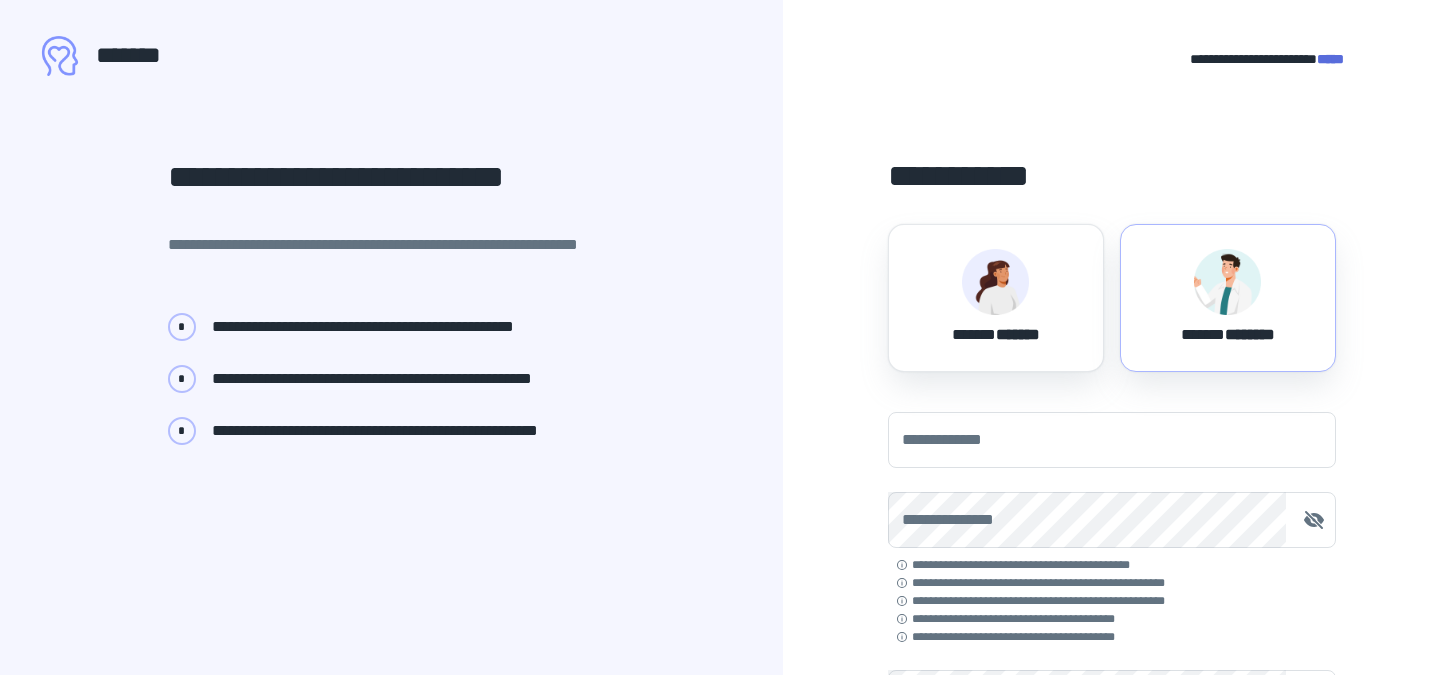 scroll, scrollTop: 0, scrollLeft: 0, axis: both 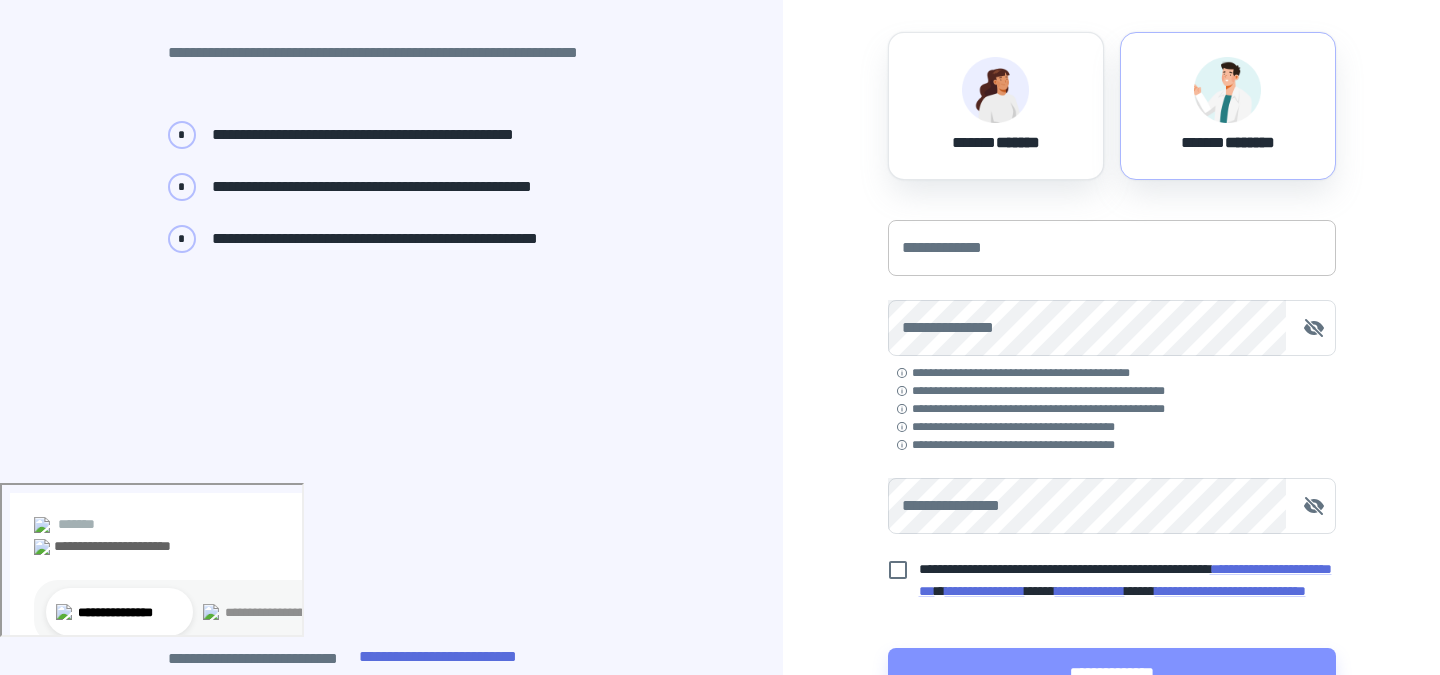 click on "**********" at bounding box center (1112, 248) 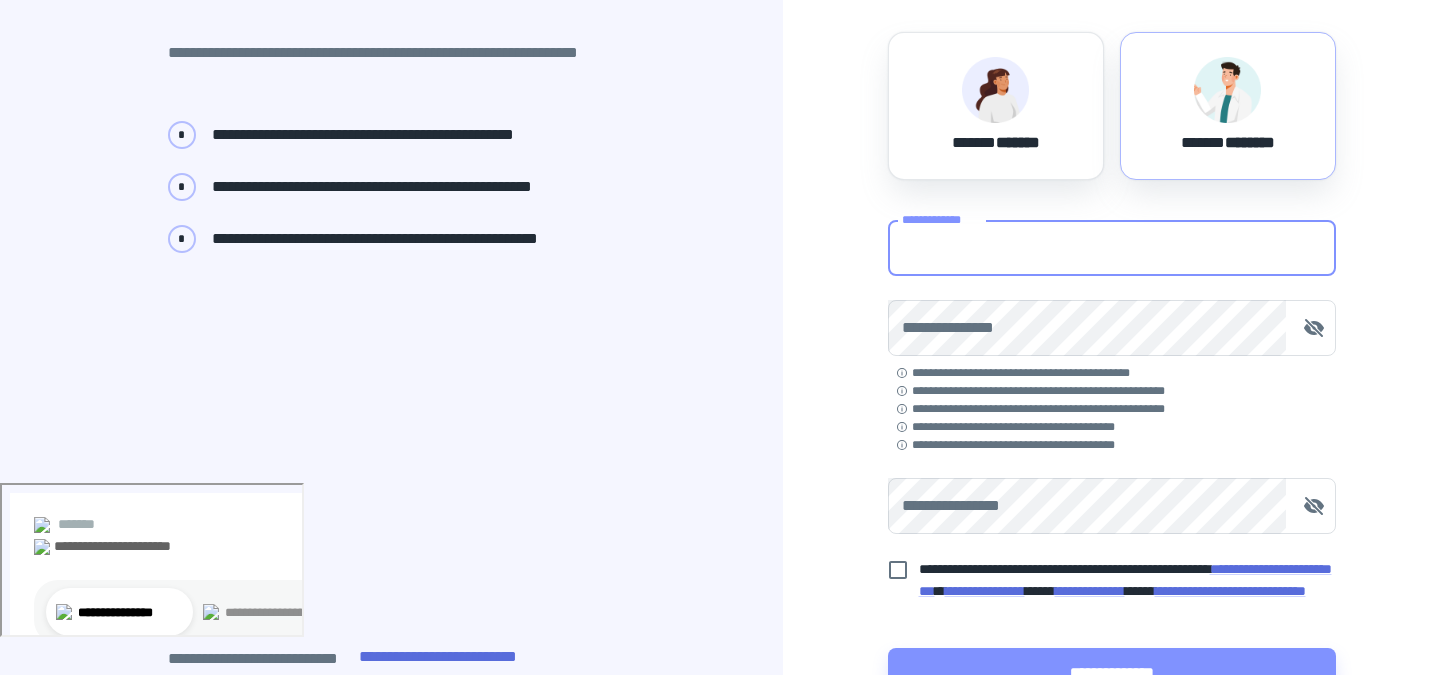 type on "**********" 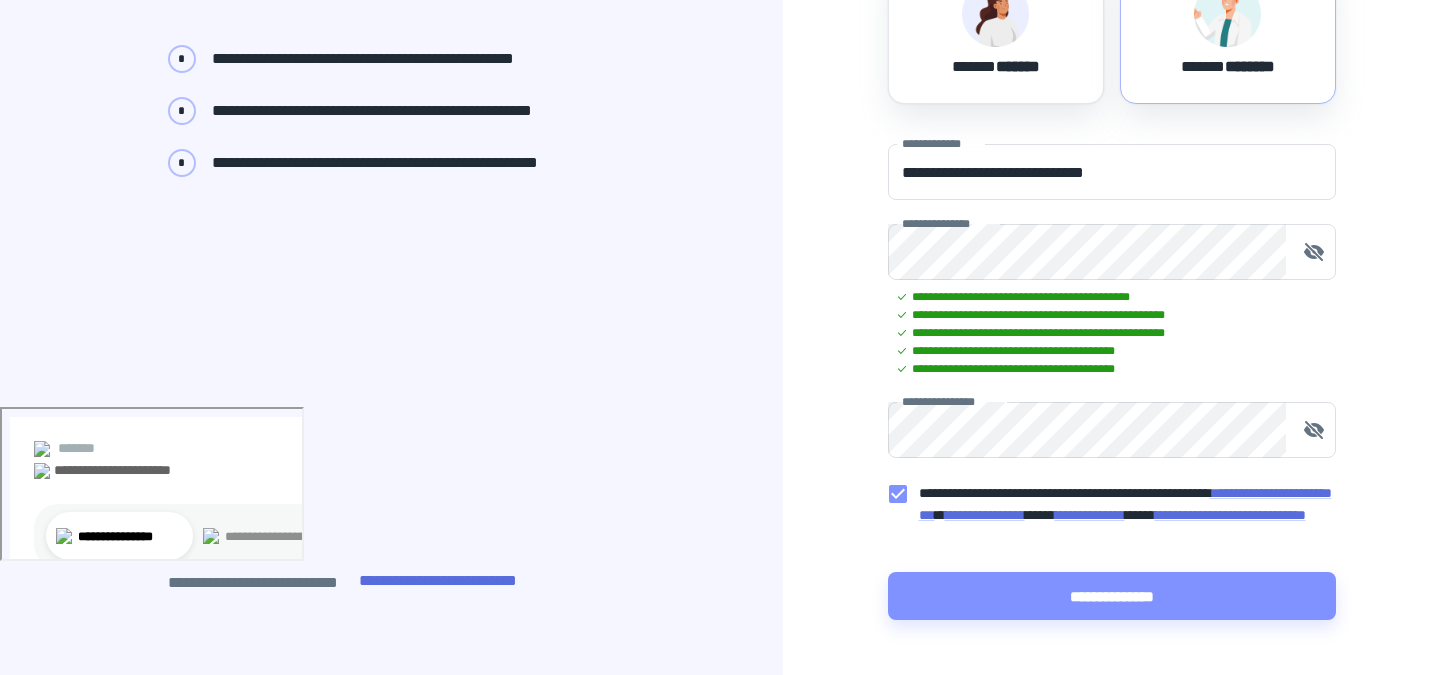 scroll, scrollTop: 271, scrollLeft: 0, axis: vertical 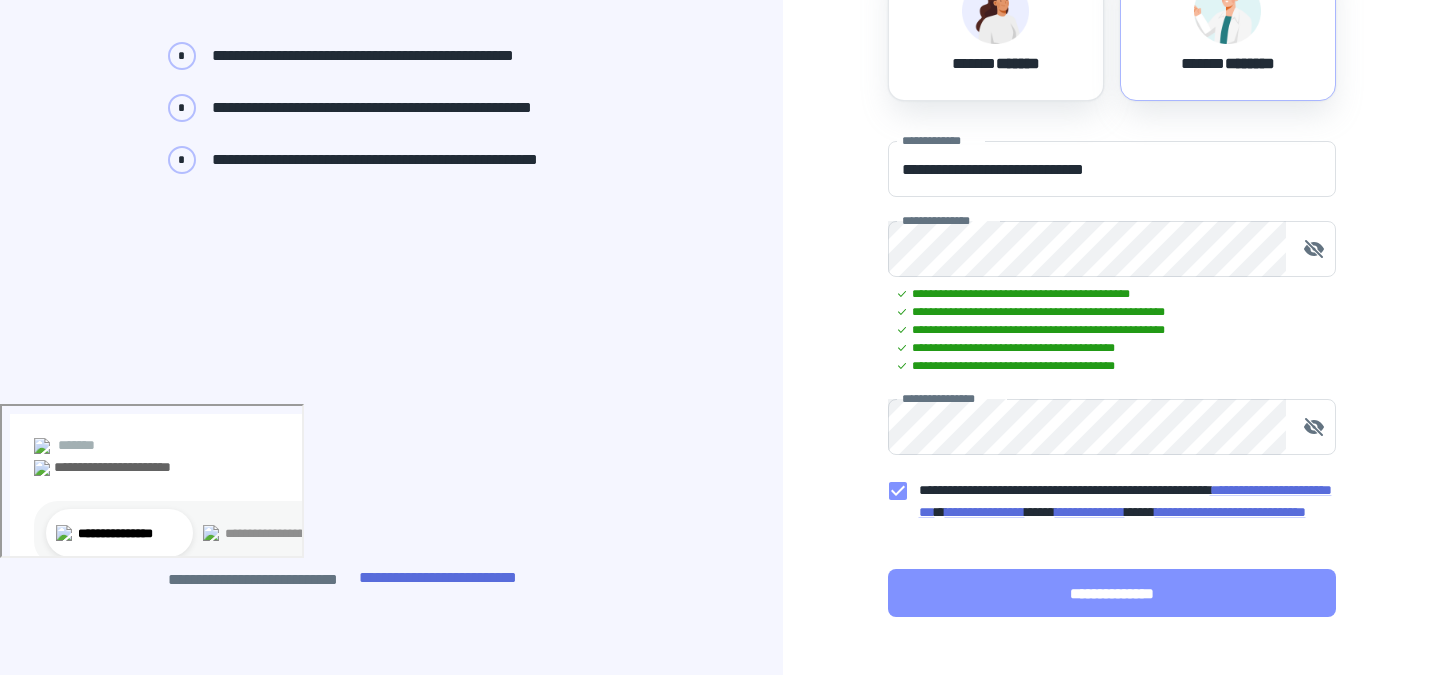 click on "**********" at bounding box center [1112, 593] 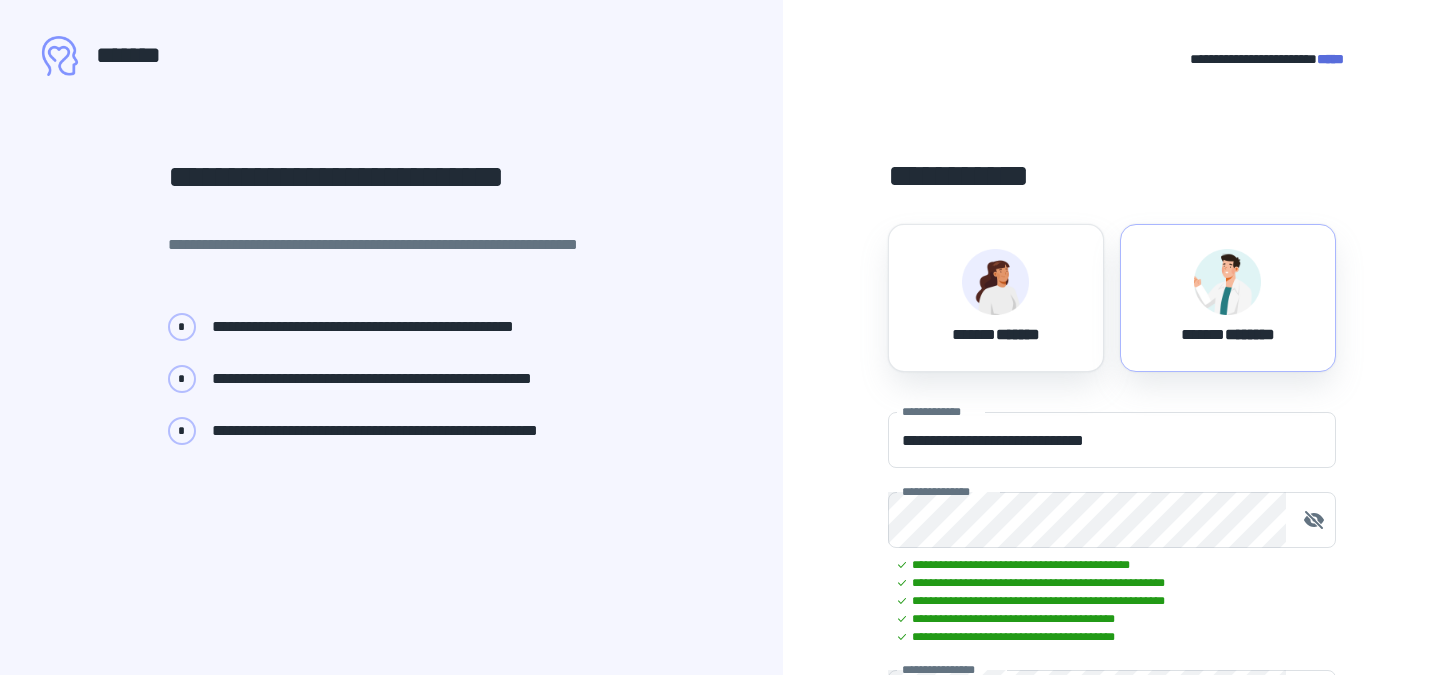 scroll, scrollTop: 3, scrollLeft: 0, axis: vertical 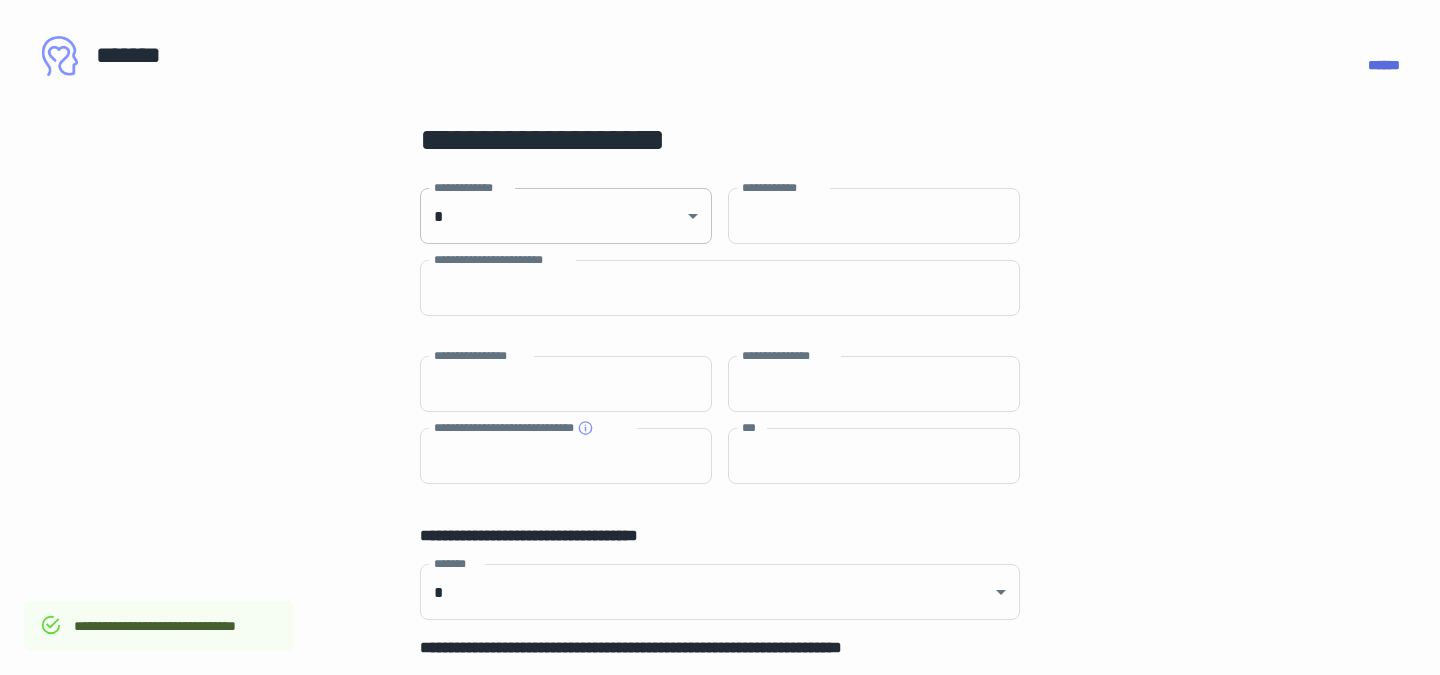 click on "**********" at bounding box center (720, 337) 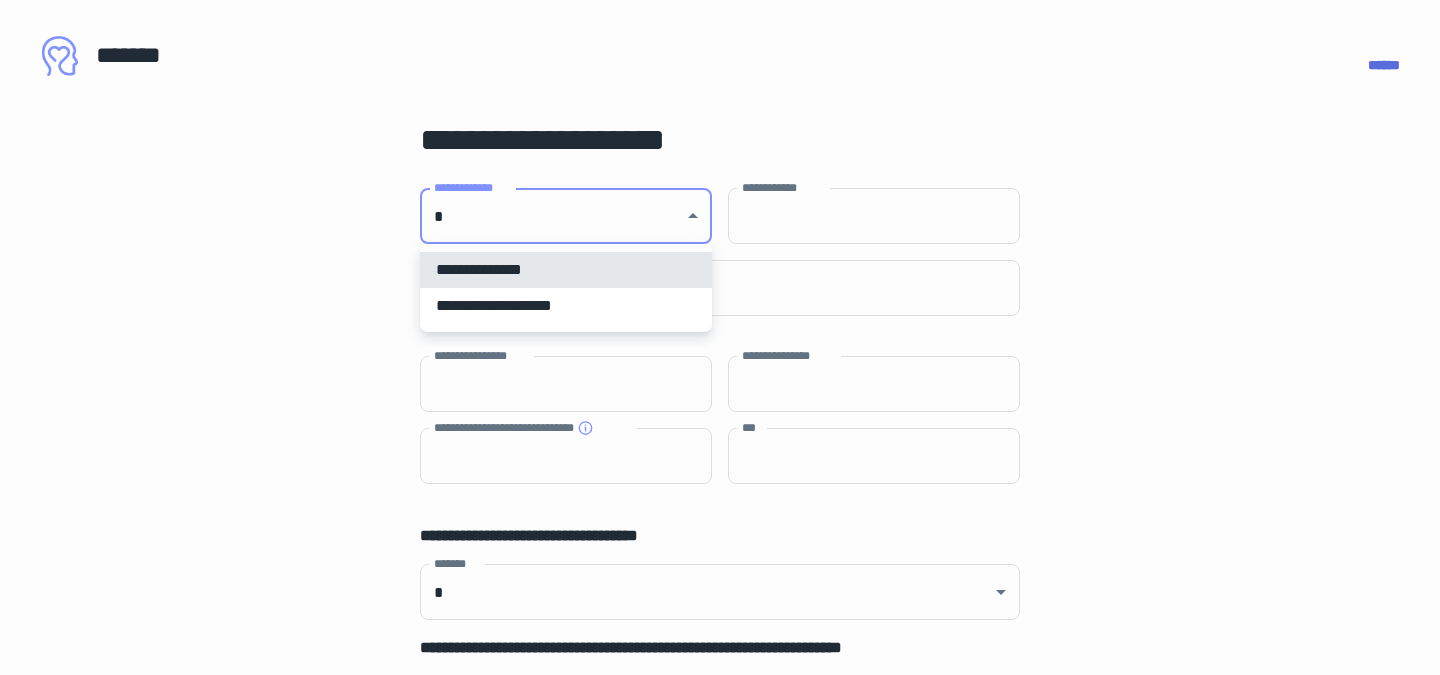 click on "**********" at bounding box center (566, 306) 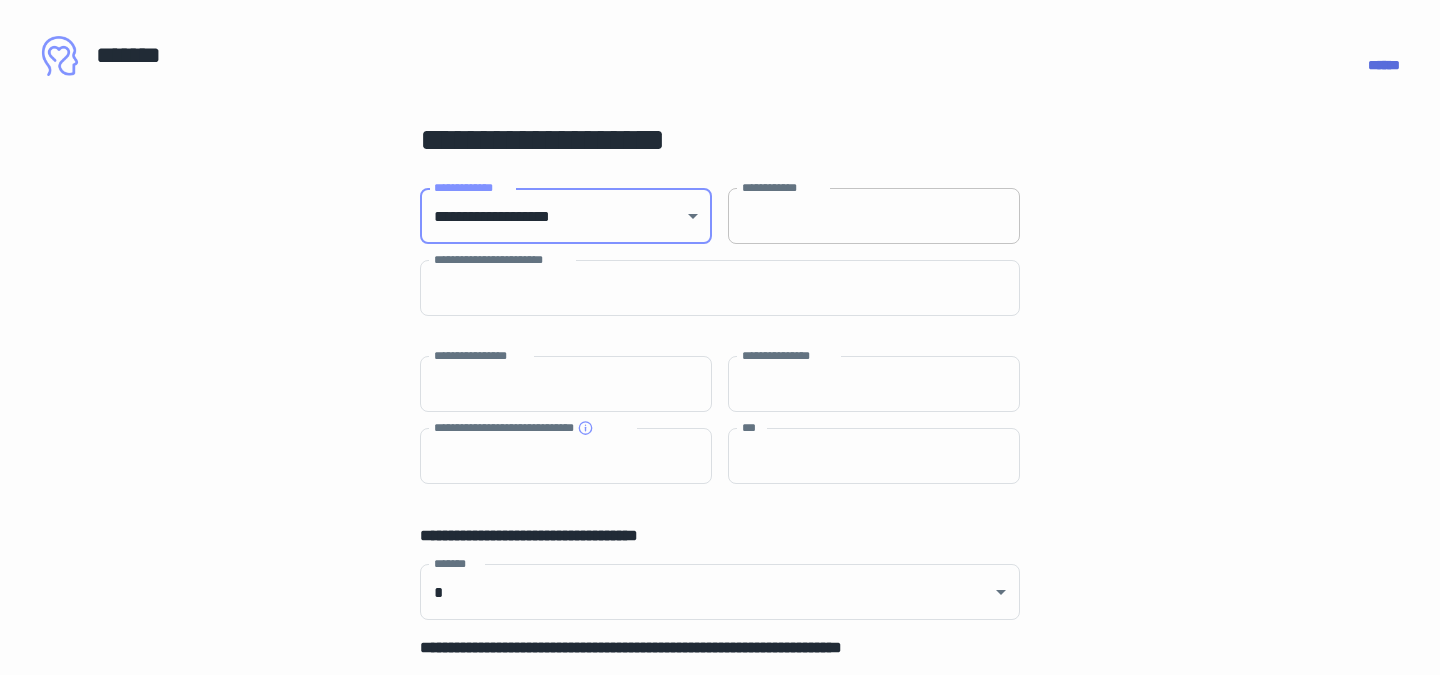 click on "**********" at bounding box center (874, 216) 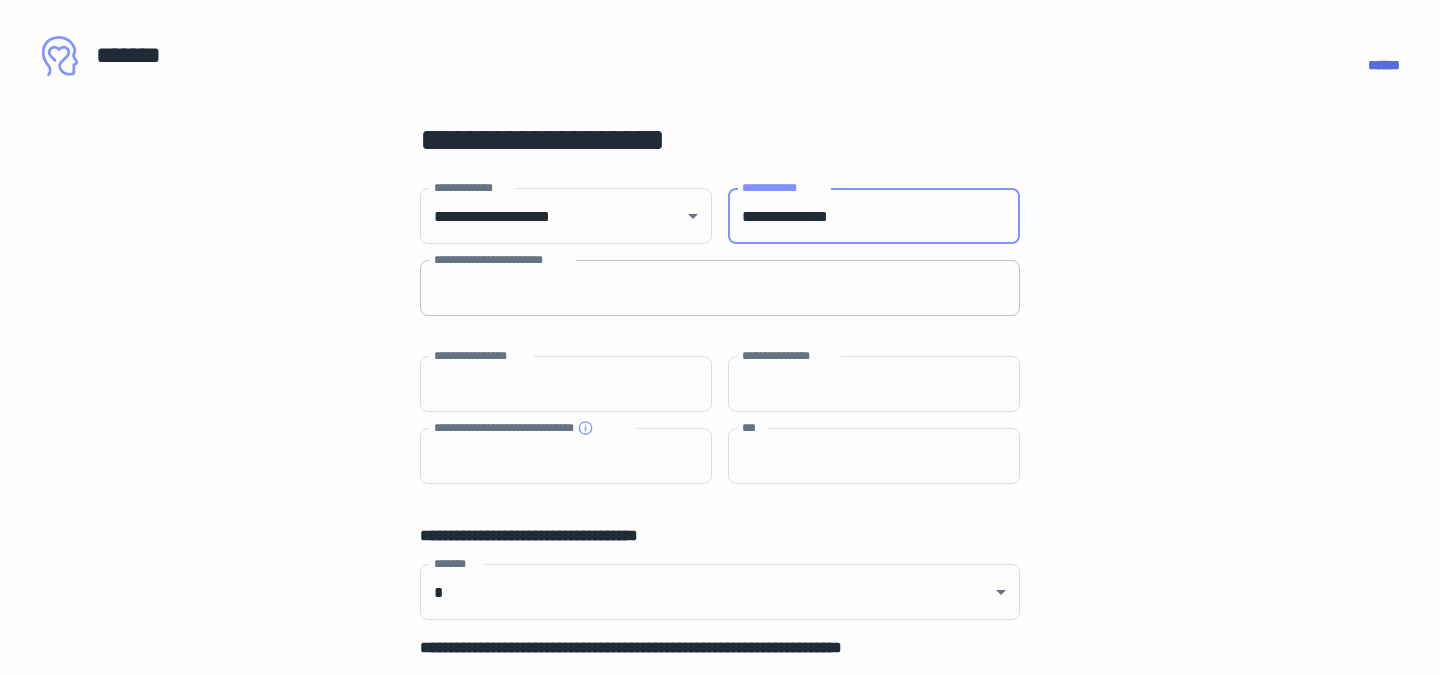 type on "**********" 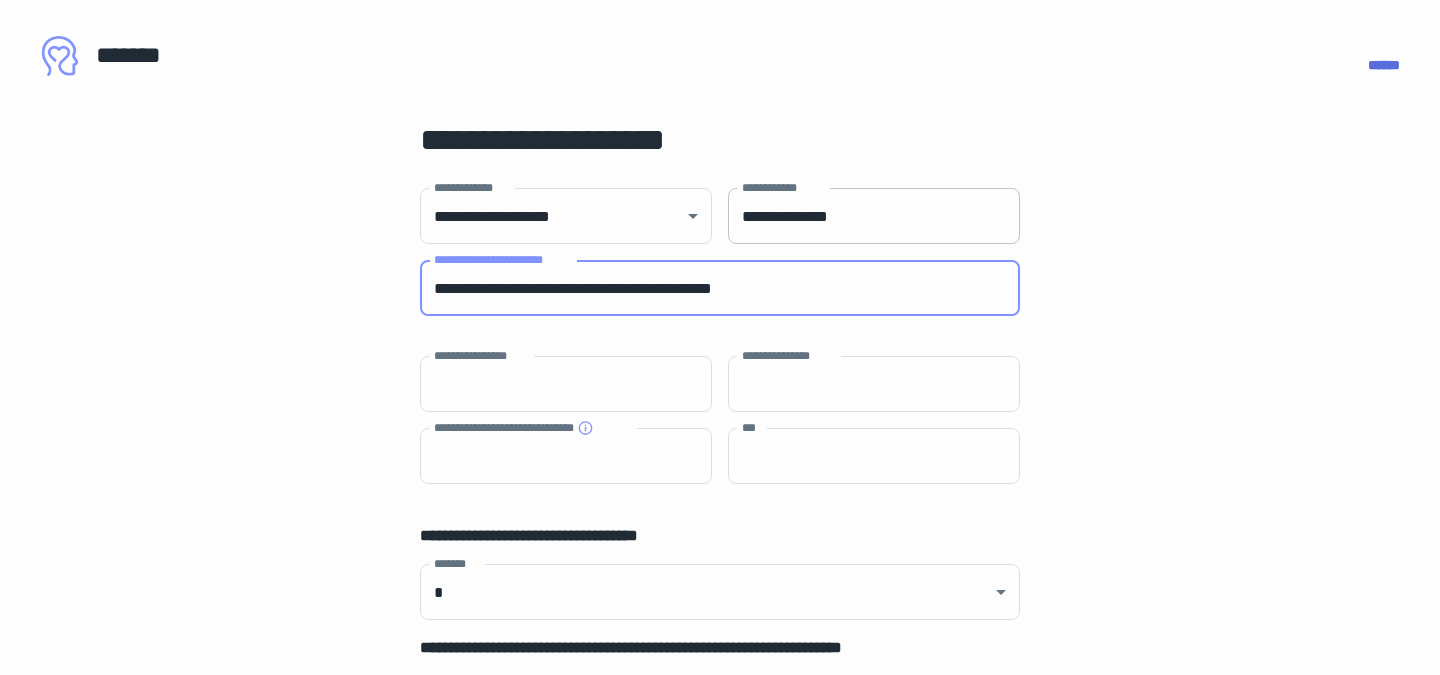 type on "**********" 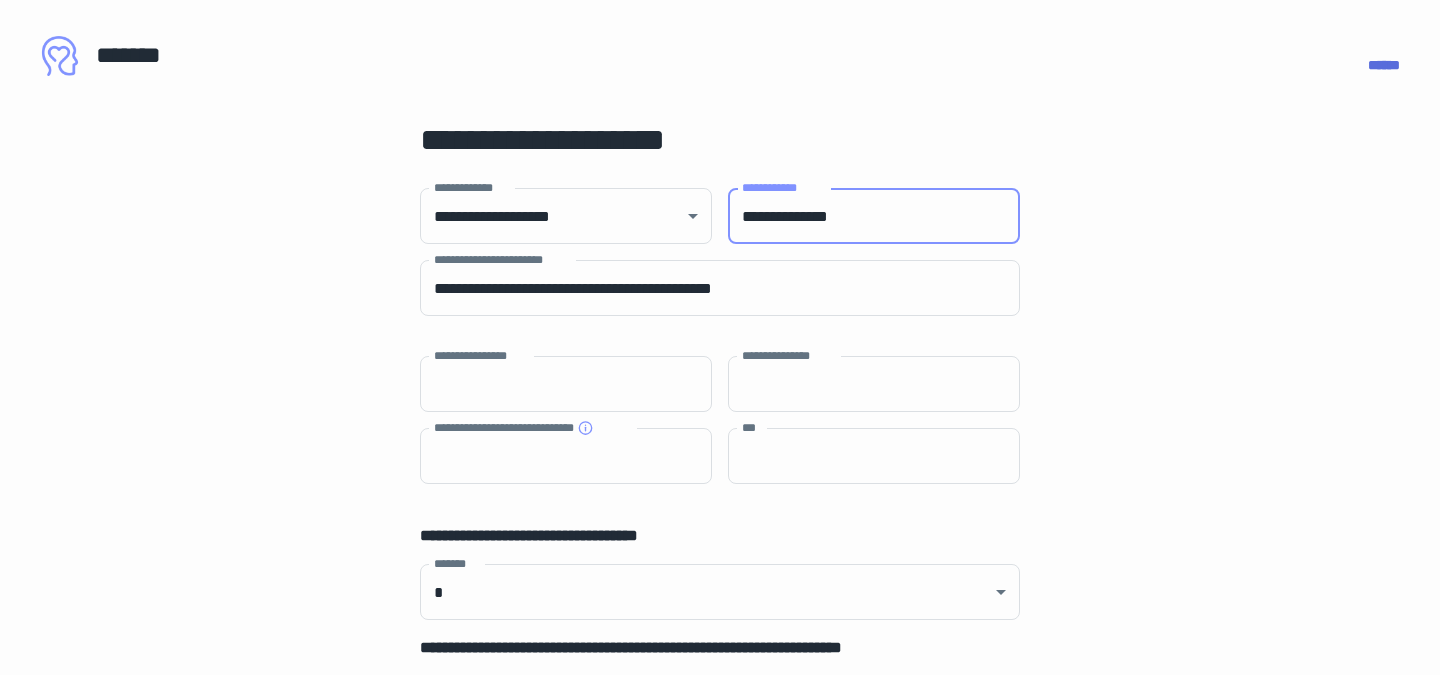 click on "**********" at bounding box center [874, 216] 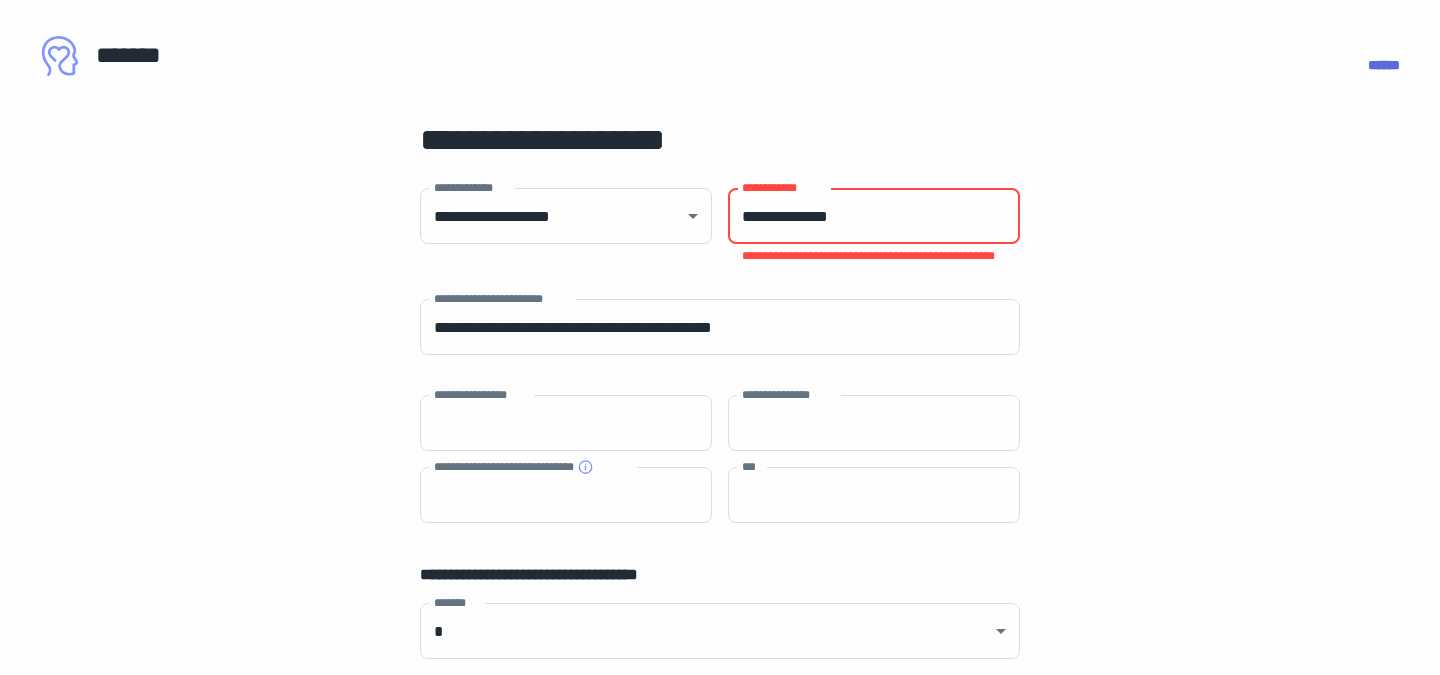 type on "**********" 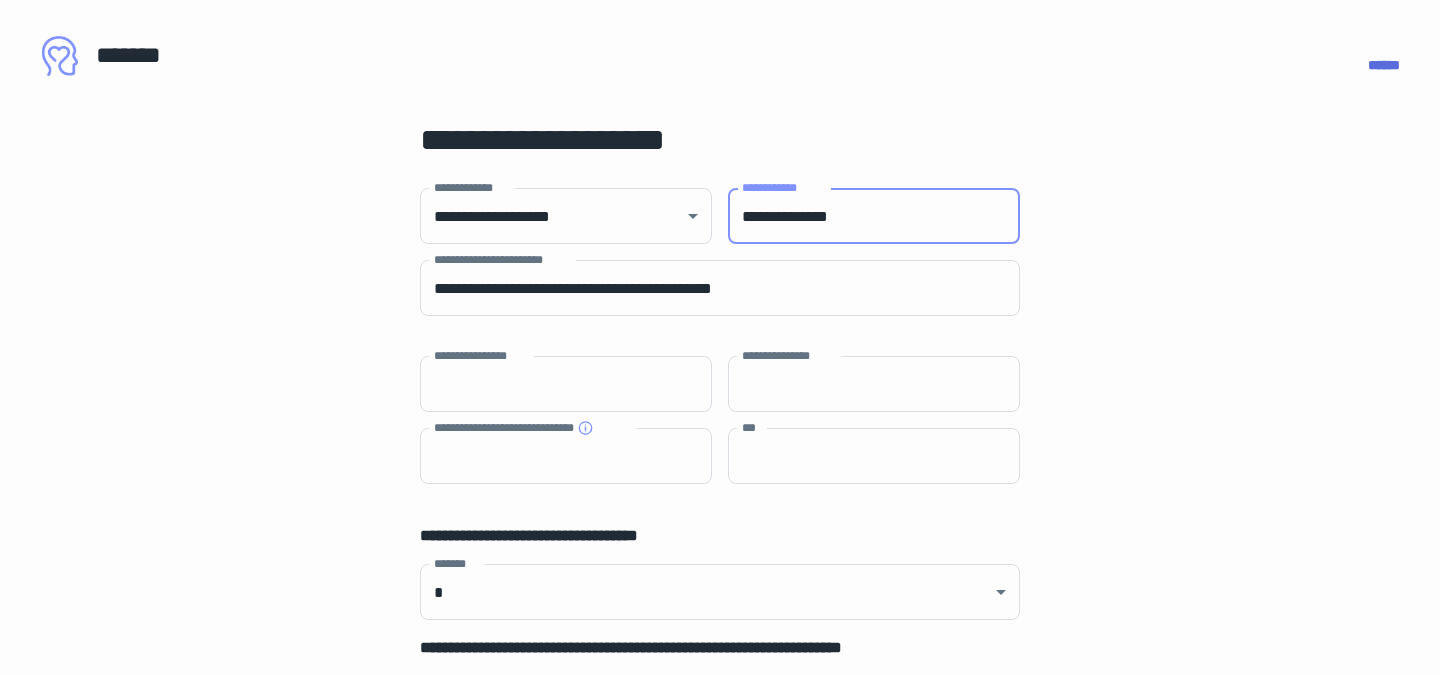 click on "[FIRST] [LAST] [STREET] [CITY], [STATE] [POSTAL_CODE] [COUNTRY] [PHONE] [EMAIL] [SSN] [DLN] [CC] [DOB] [AGE]" at bounding box center (720, 847) 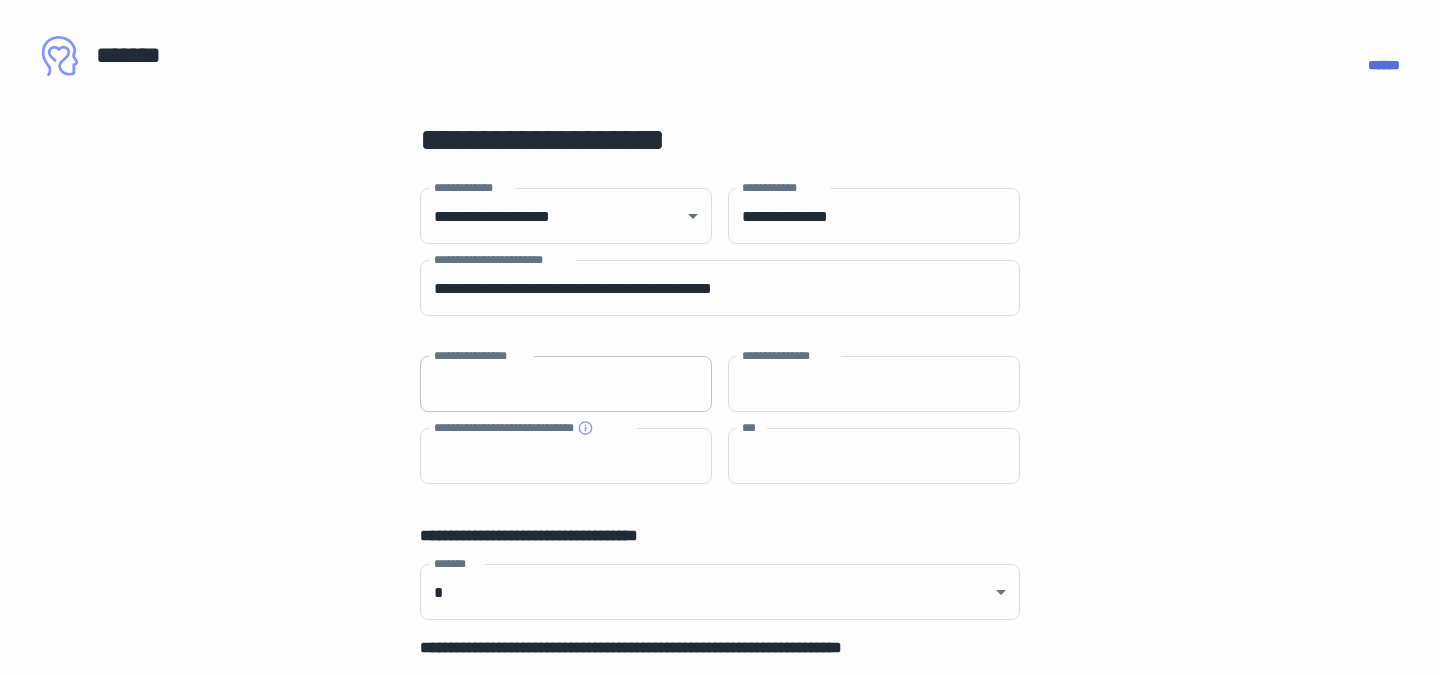 click on "**********" at bounding box center [566, 384] 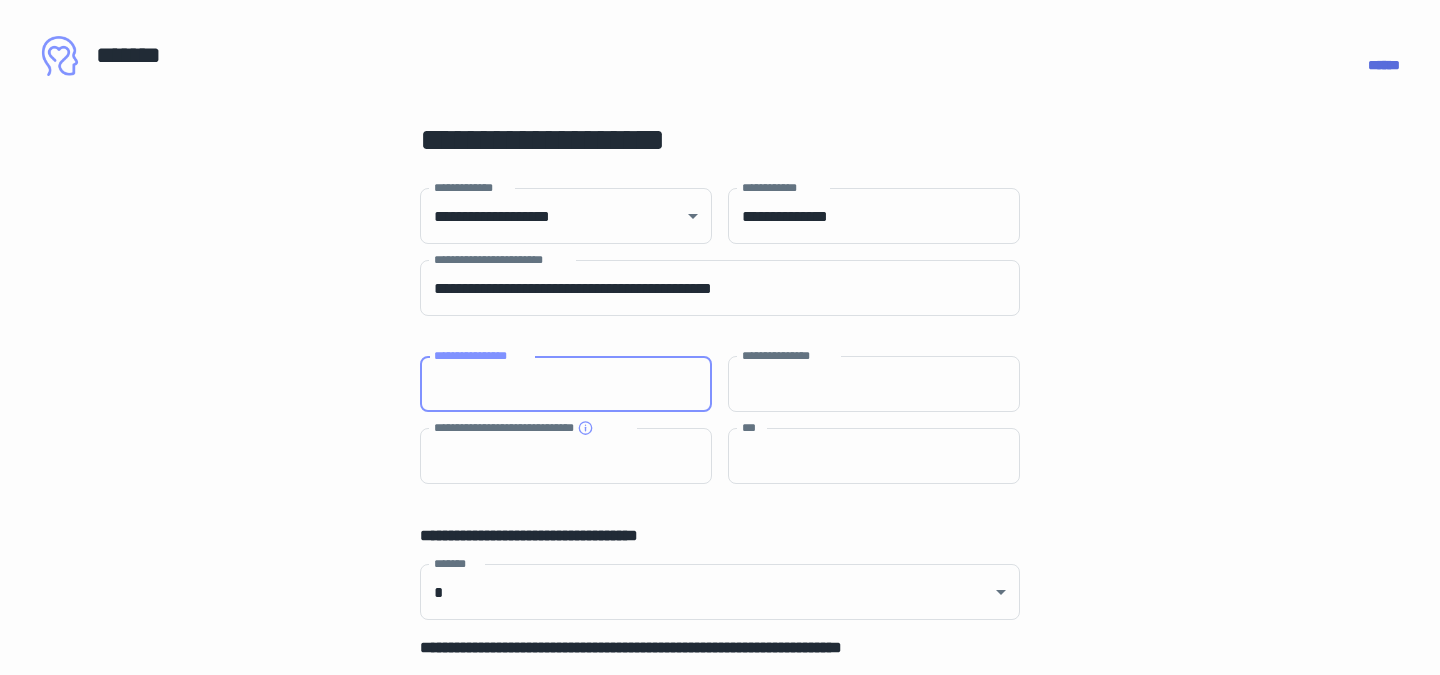type on "****" 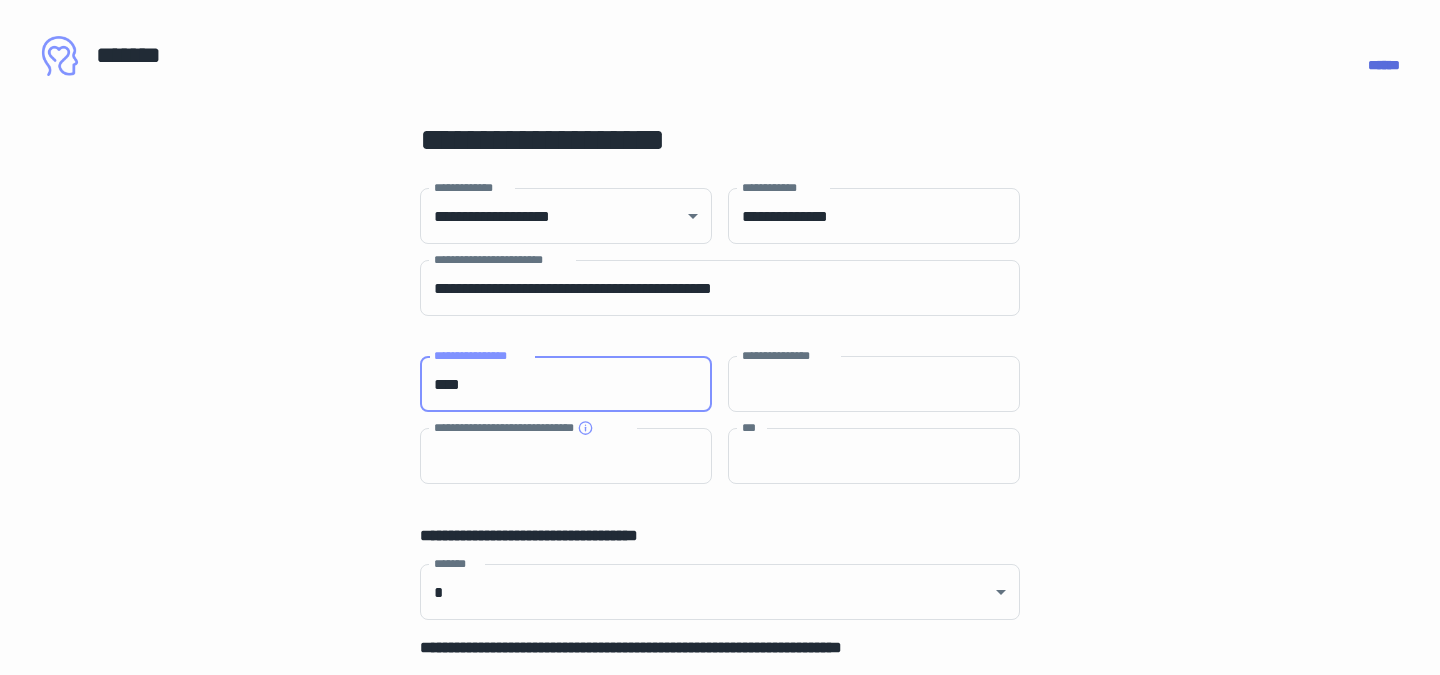 type on "******" 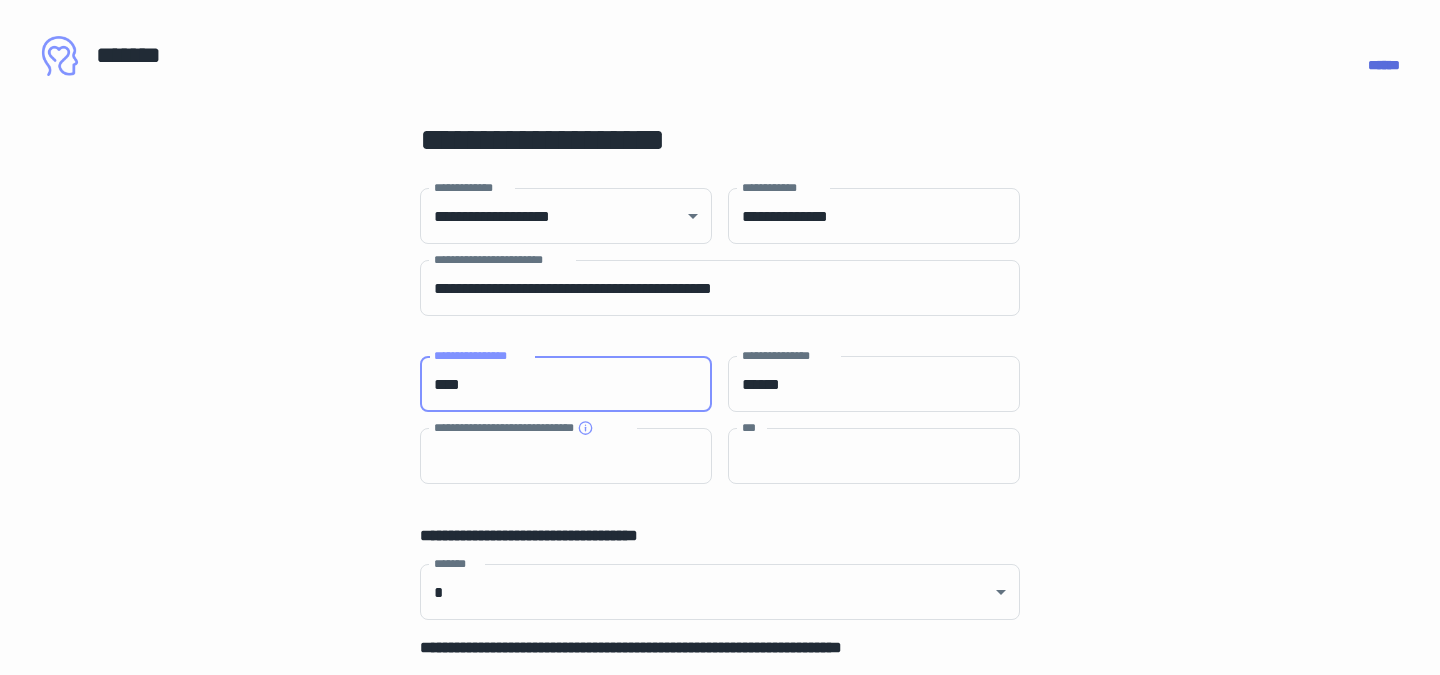 type on "****" 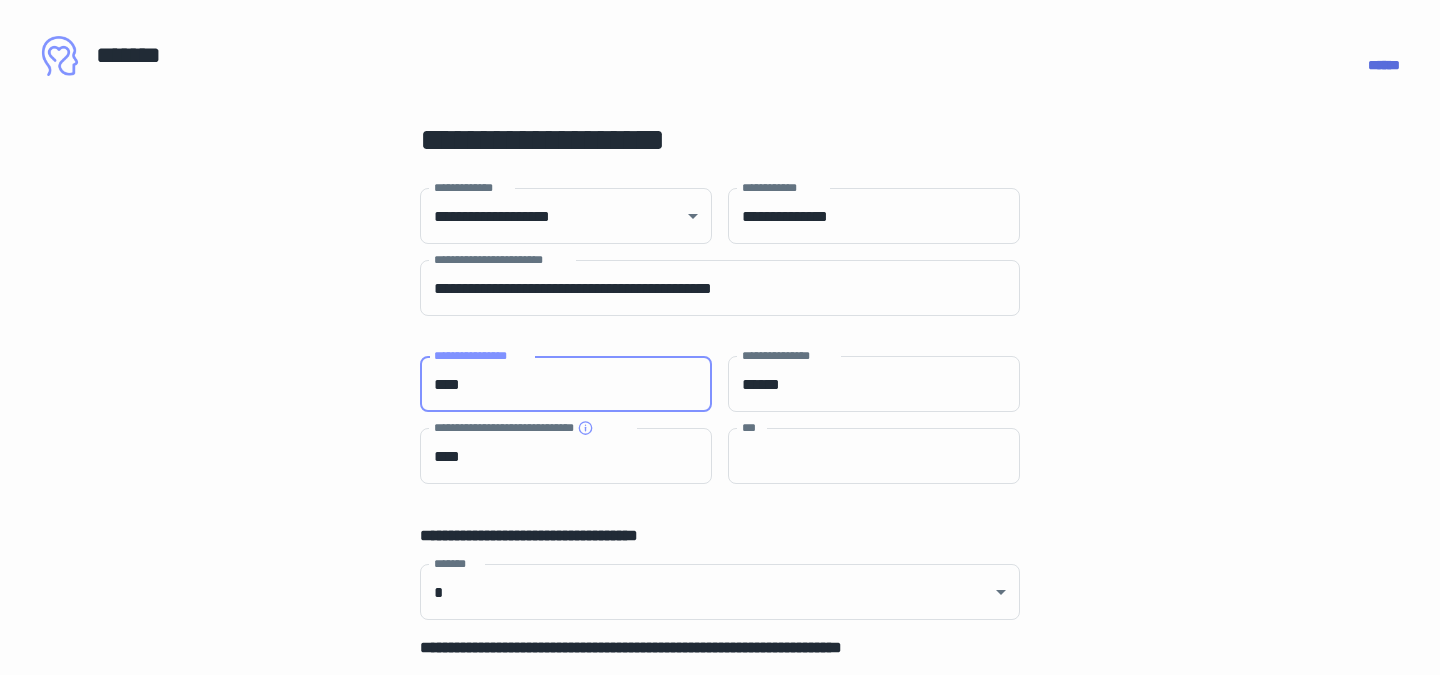 click on "[FIRST] [LAST] [STREET] [CITY], [STATE] [POSTAL_CODE] [COUNTRY] [PHONE] [EMAIL] [SSN] [DLN] [CC] [DOB] [AGE]" at bounding box center (720, 847) 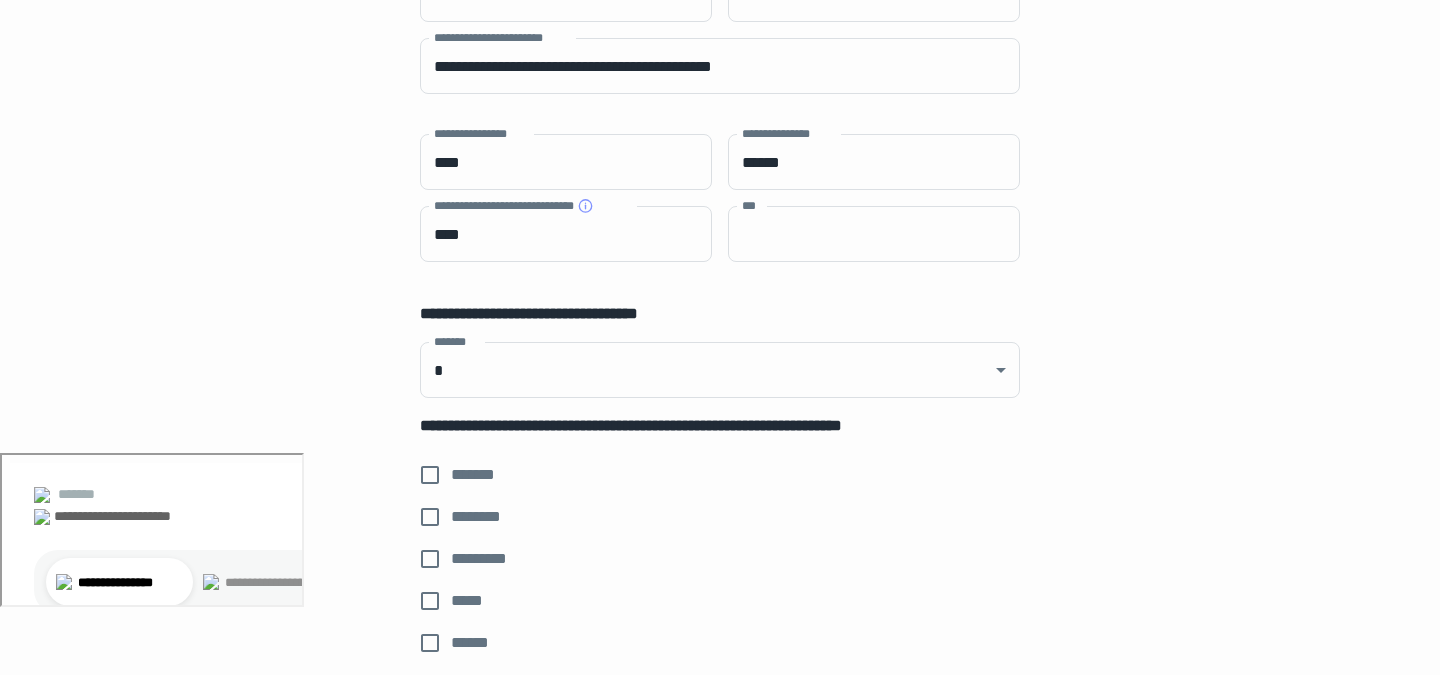 scroll, scrollTop: 231, scrollLeft: 0, axis: vertical 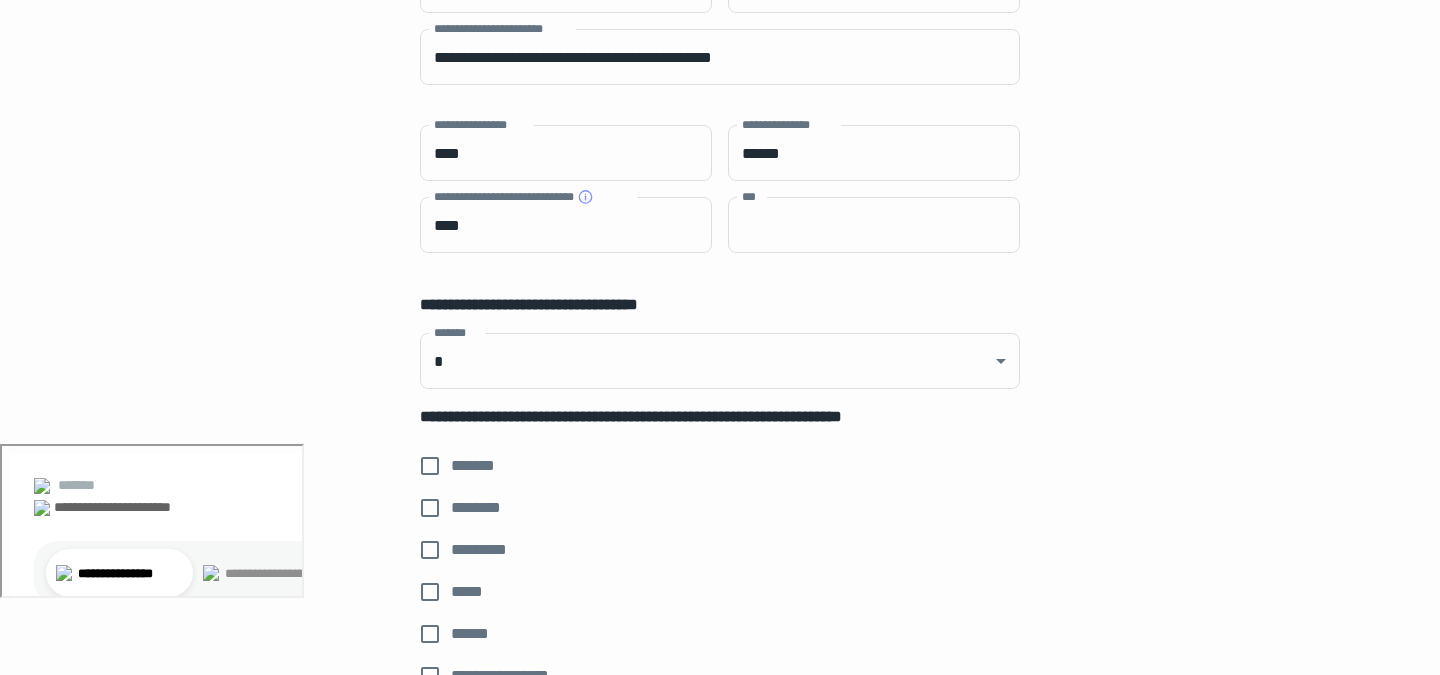click on "[FIRST] [LAST] [STREET] [CITY], [STATE] [POSTAL_CODE] [COUNTRY] [PHONE] [EMAIL] [SSN] [DLN] [CC] [DOB] [AGE]" at bounding box center [720, 616] 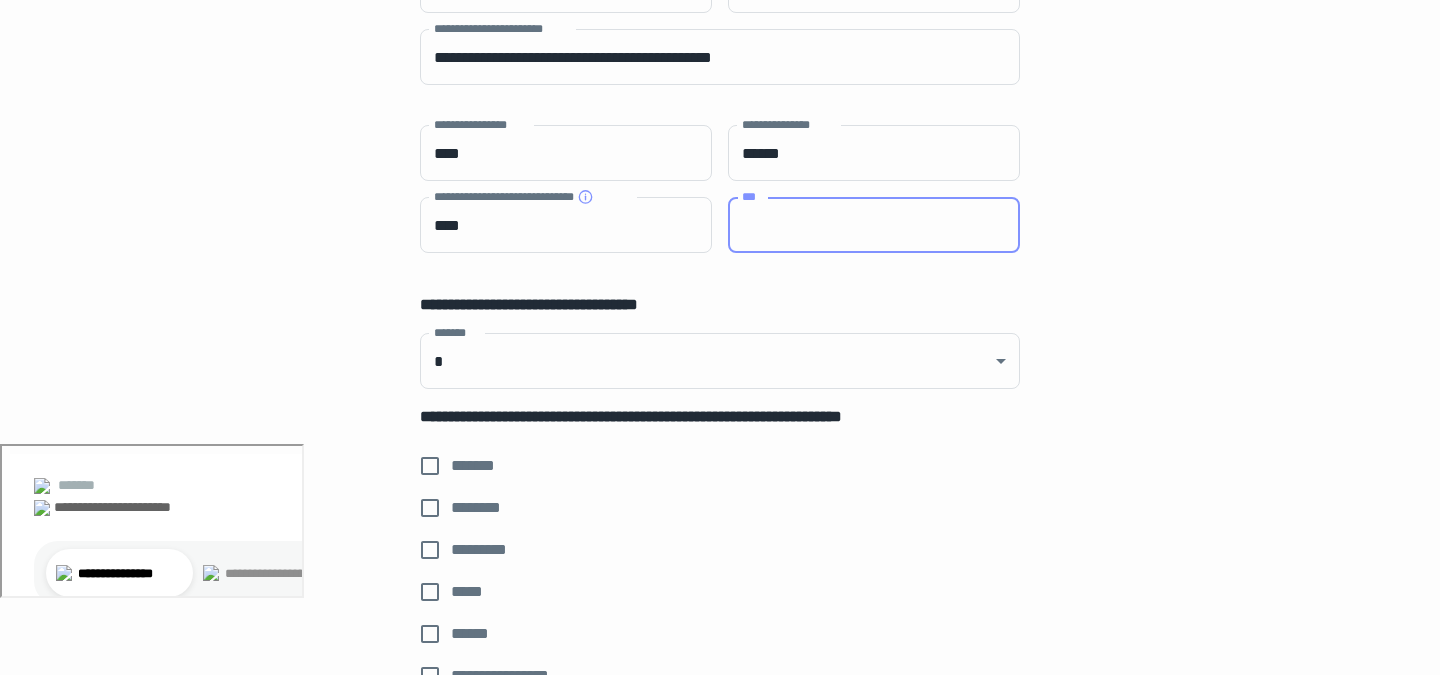 click on "***" at bounding box center [874, 225] 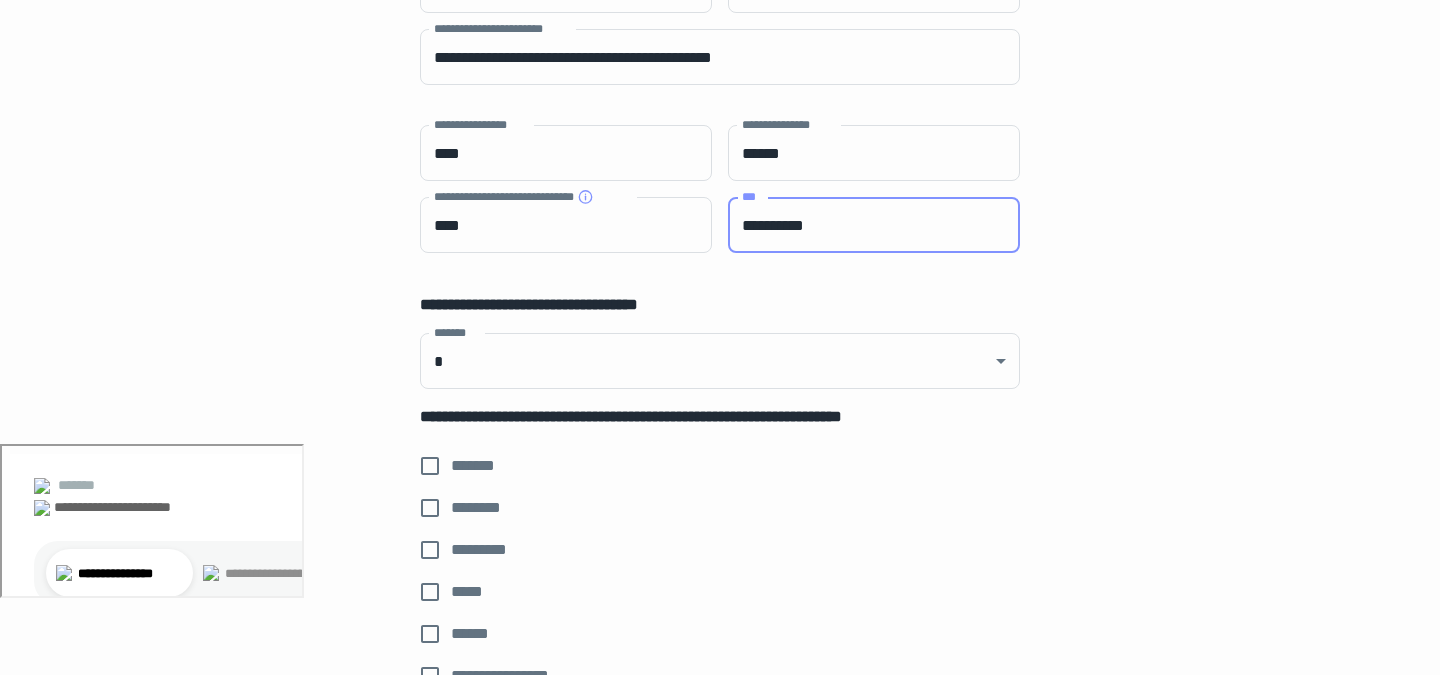 click on "**********" at bounding box center (874, 225) 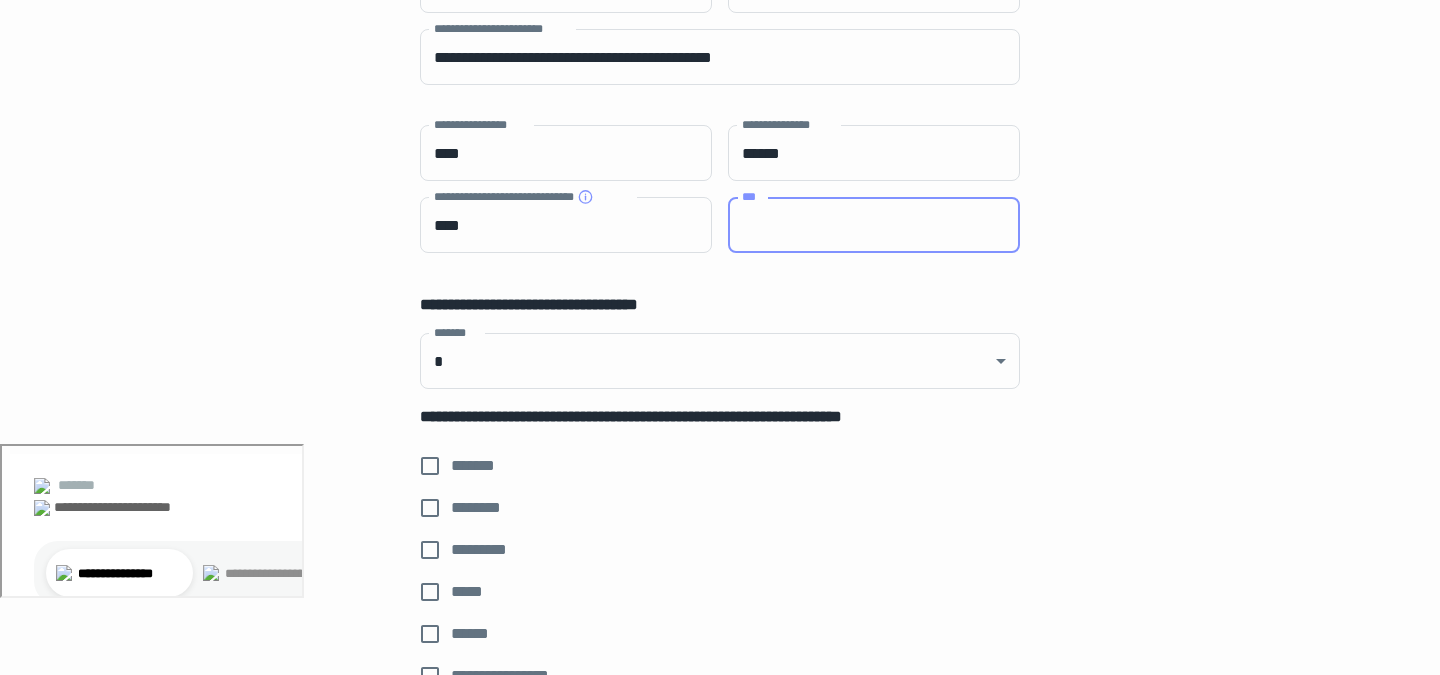 click on "[FIRST] [LAST] [STREET] [CITY], [STATE] [POSTAL_CODE] [COUNTRY] [PHONE] [EMAIL] [SSN] [DLN] [CC] [DOB] [AGE]" at bounding box center (720, 616) 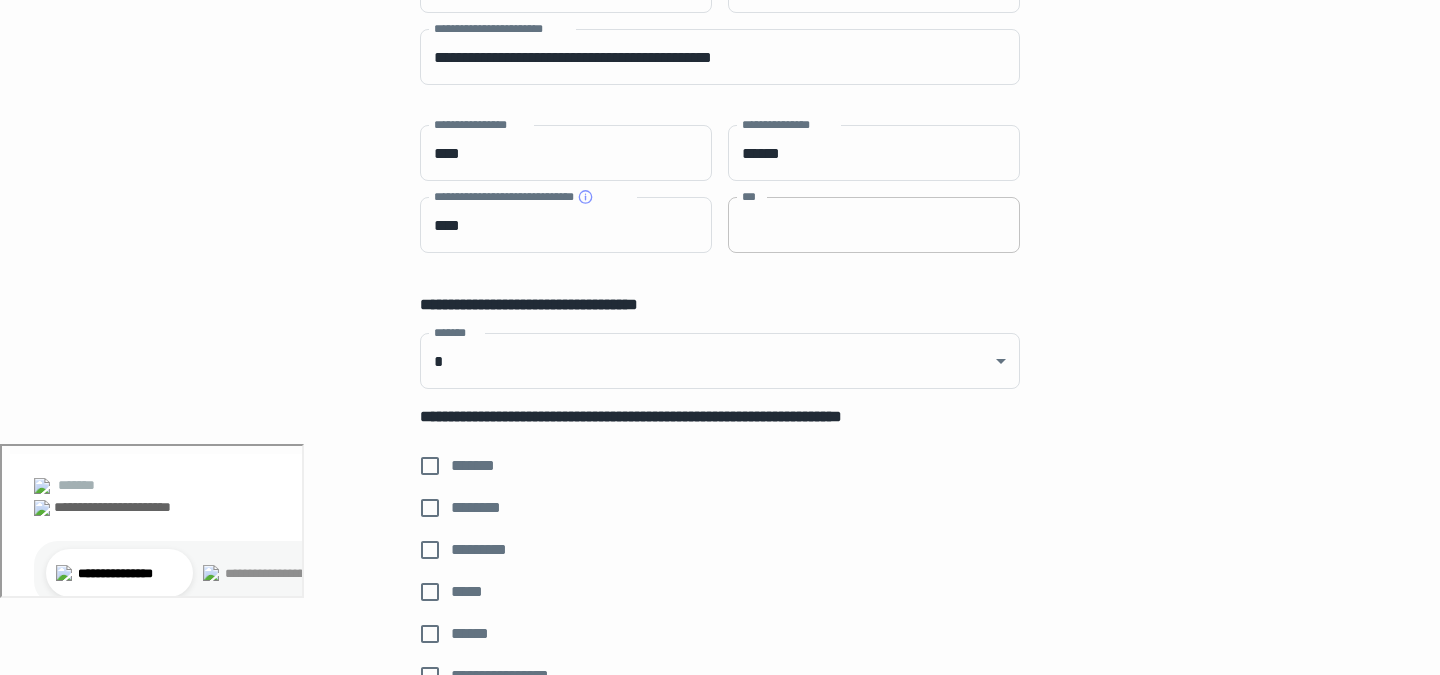 click on "***" at bounding box center [874, 225] 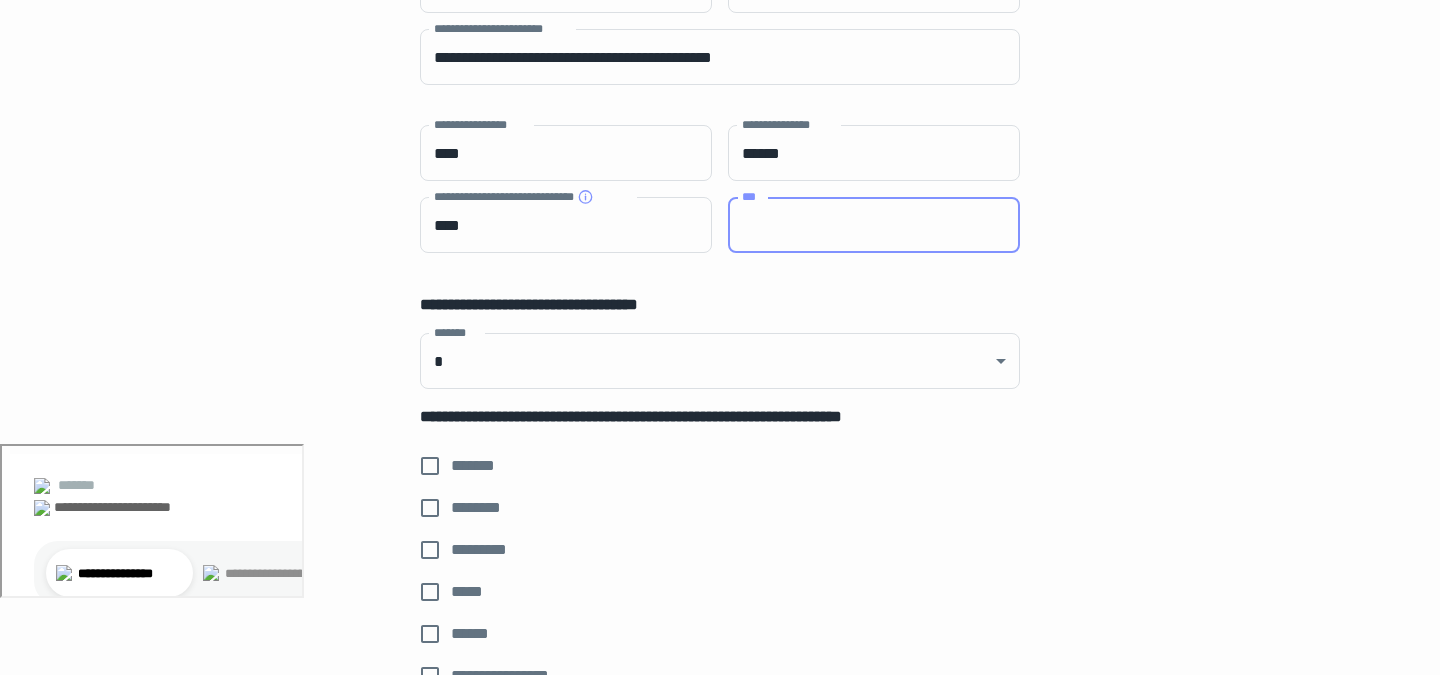 paste on "**********" 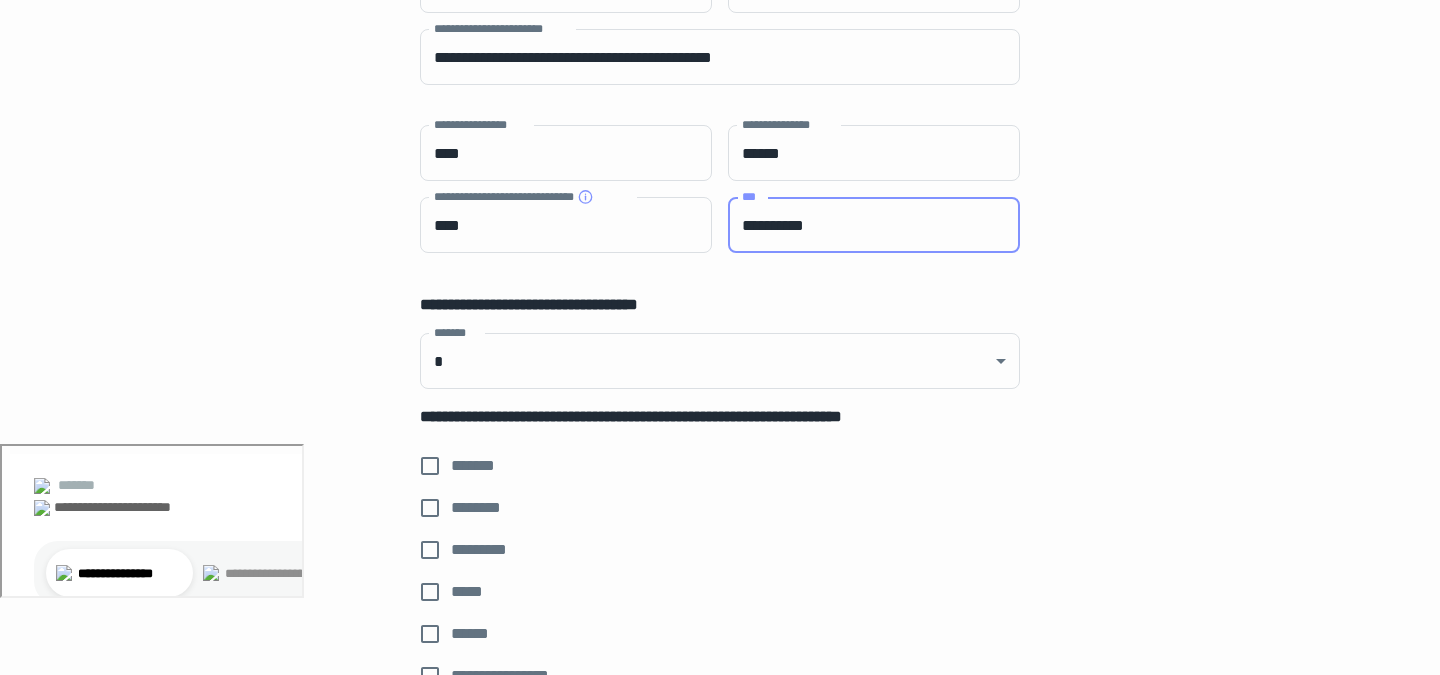 click on "[FIRST] [LAST] [STREET] [CITY], [STATE] [POSTAL_CODE] [COUNTRY] [PHONE] [EMAIL] [SSN] [DLN] [CC] [DOB] [AGE]" at bounding box center [720, 616] 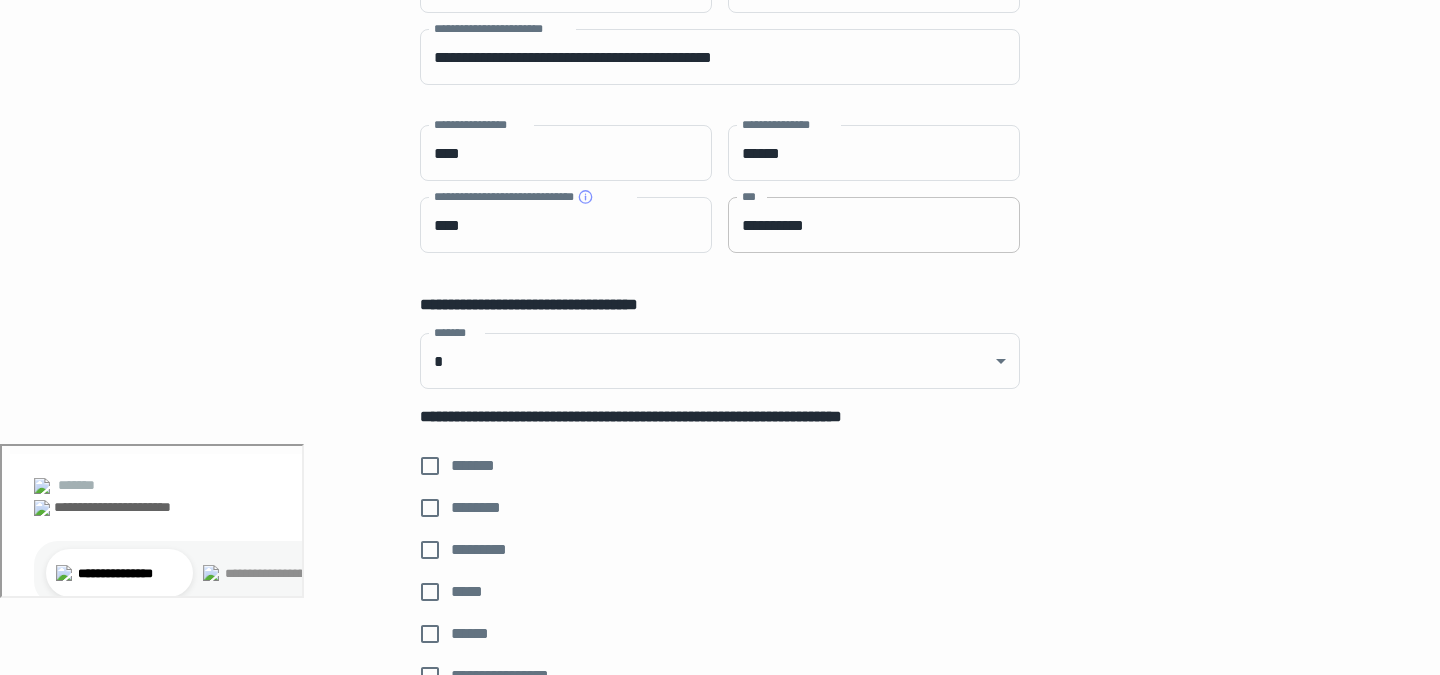 click on "**********" at bounding box center (874, 225) 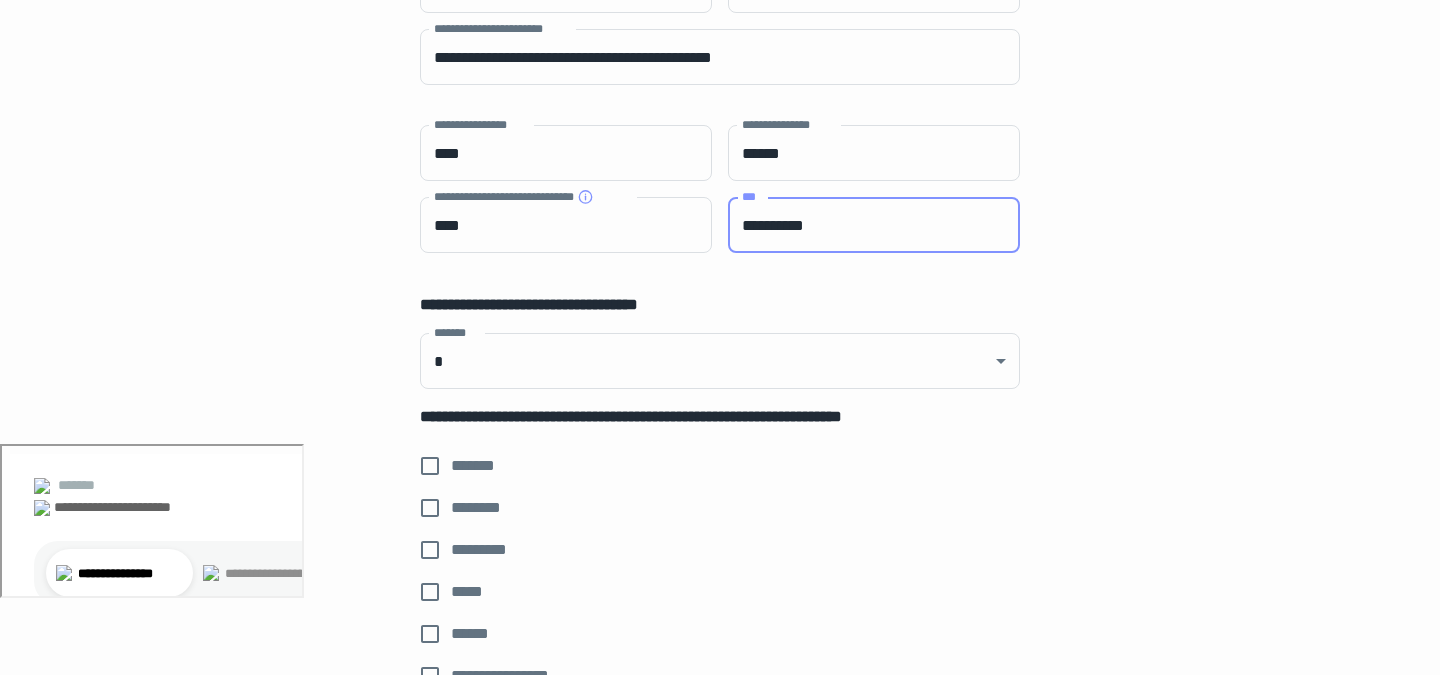 click on "**********" at bounding box center (874, 225) 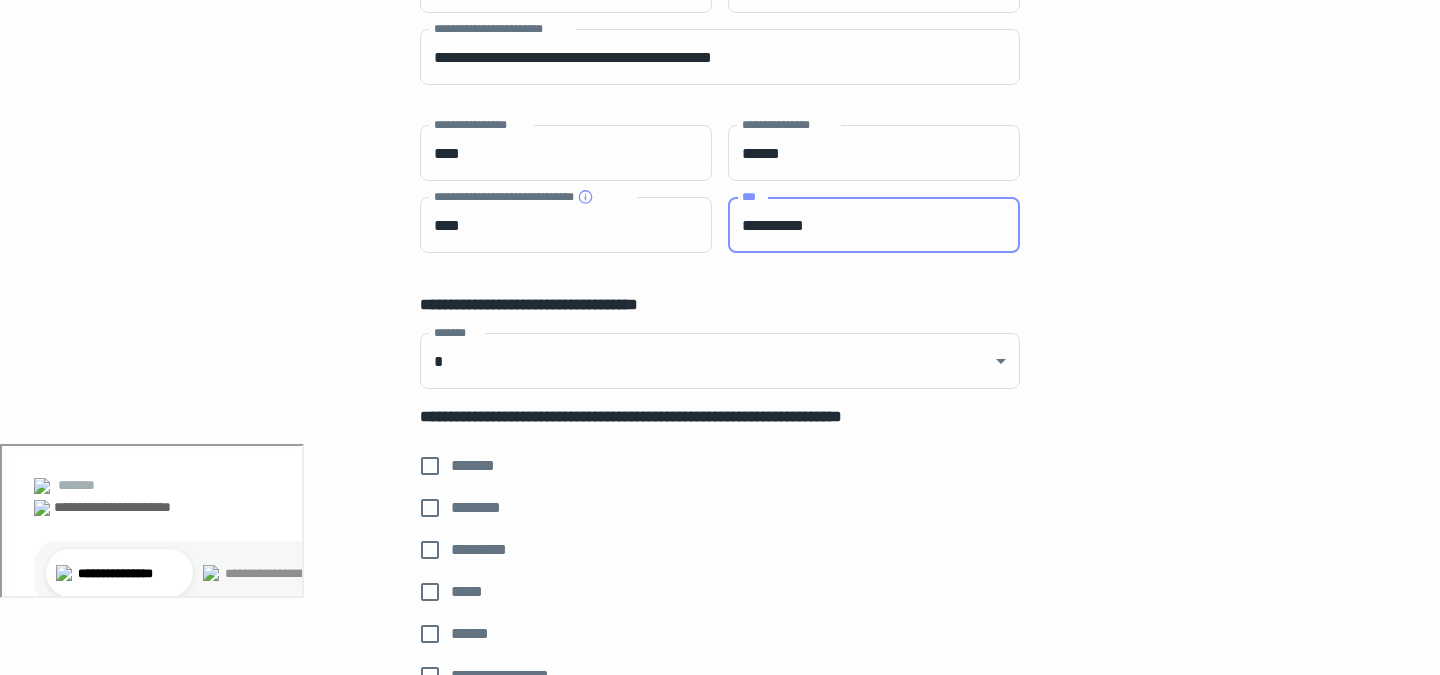 paste 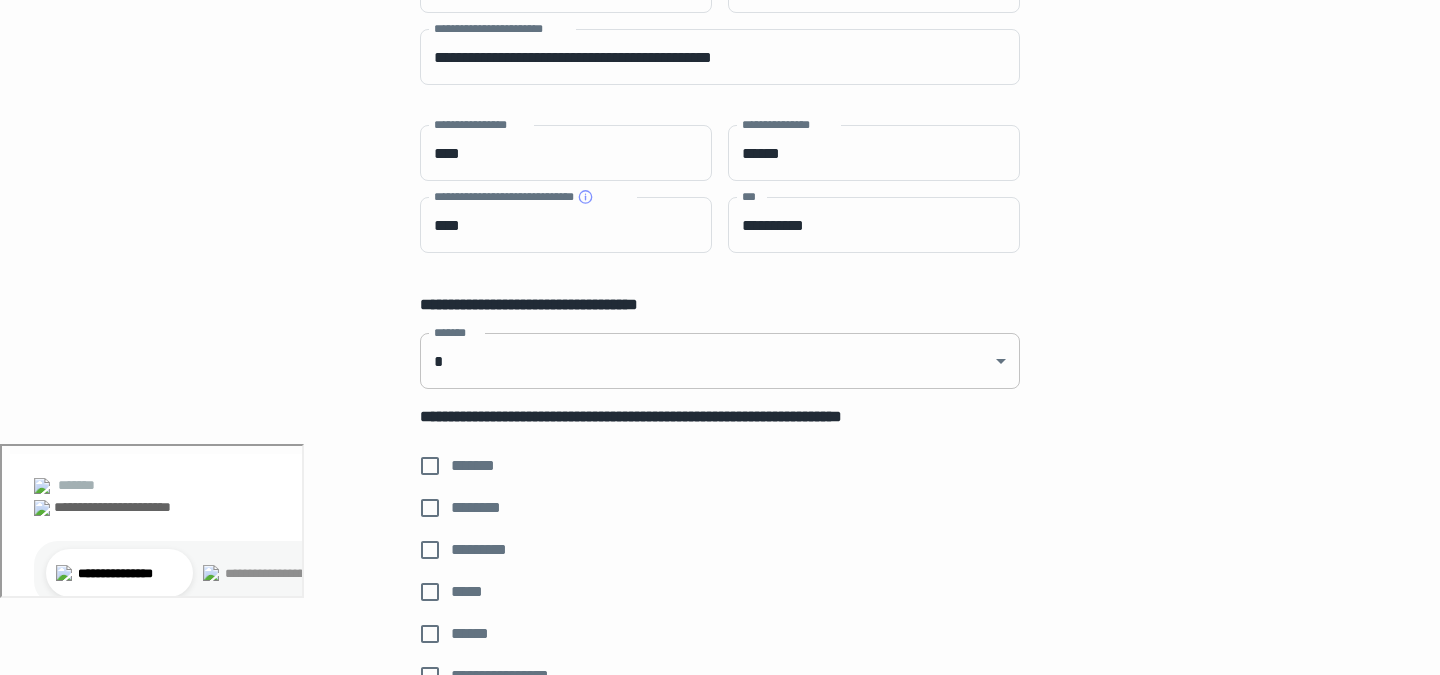 click on "[FIRST] [LAST] [STREET] [CITY], [STATE] [POSTAL_CODE] [COUNTRY] [PHONE] [EMAIL] [SSN] [DLN] [CC] [DOB] [AGE]" at bounding box center (720, 106) 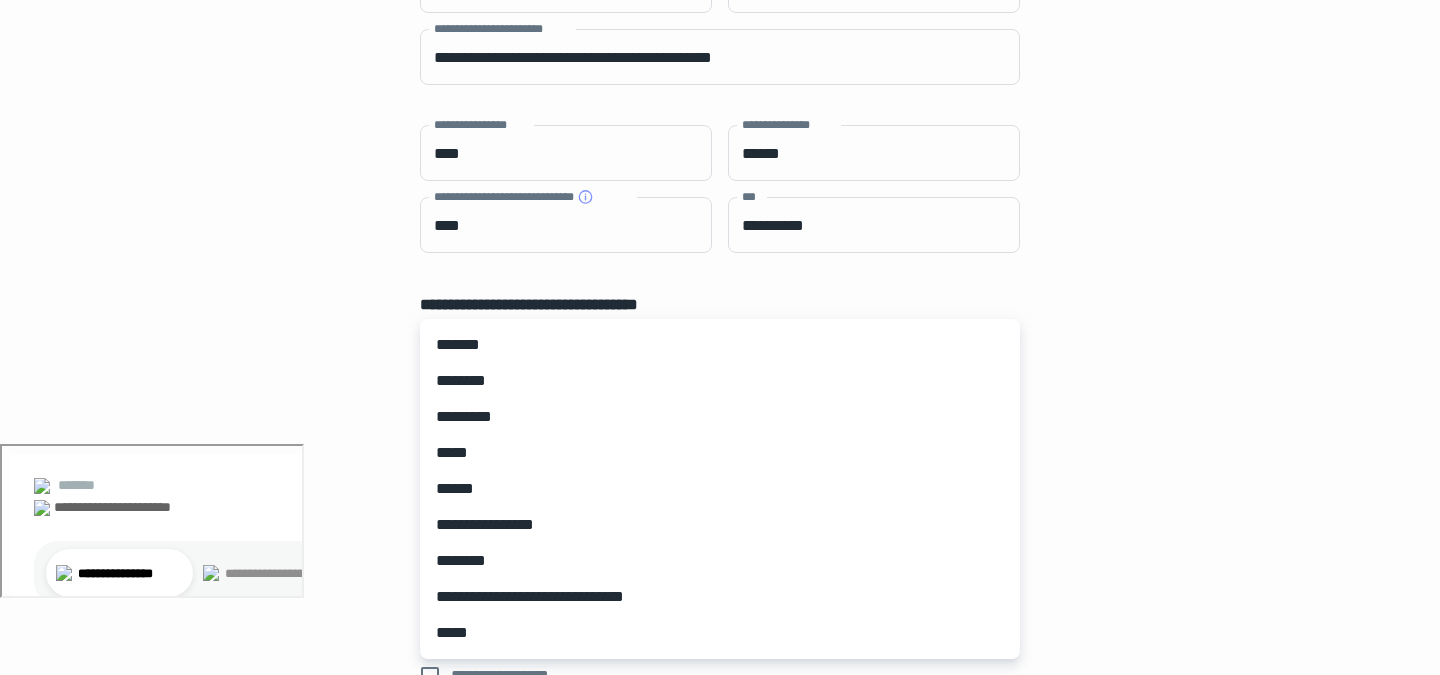 click on "*******" at bounding box center [720, 345] 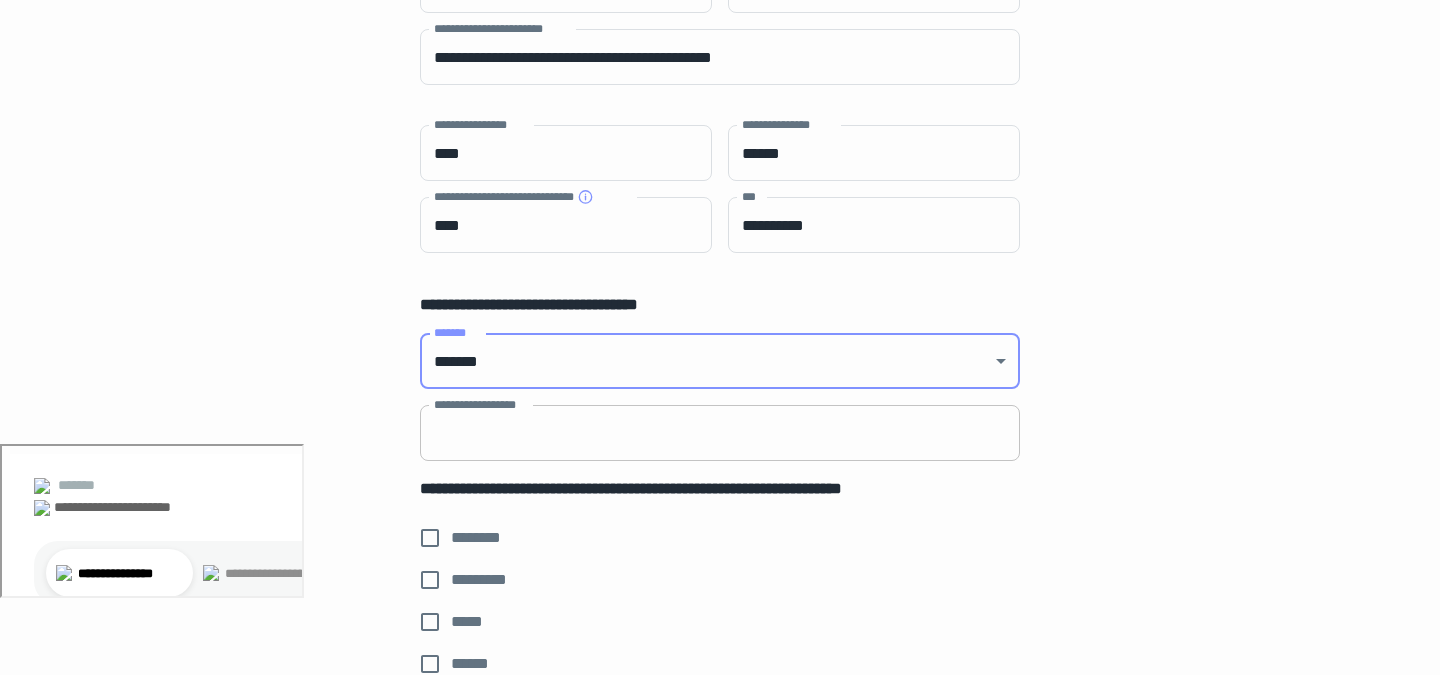 click on "**********" at bounding box center [720, 433] 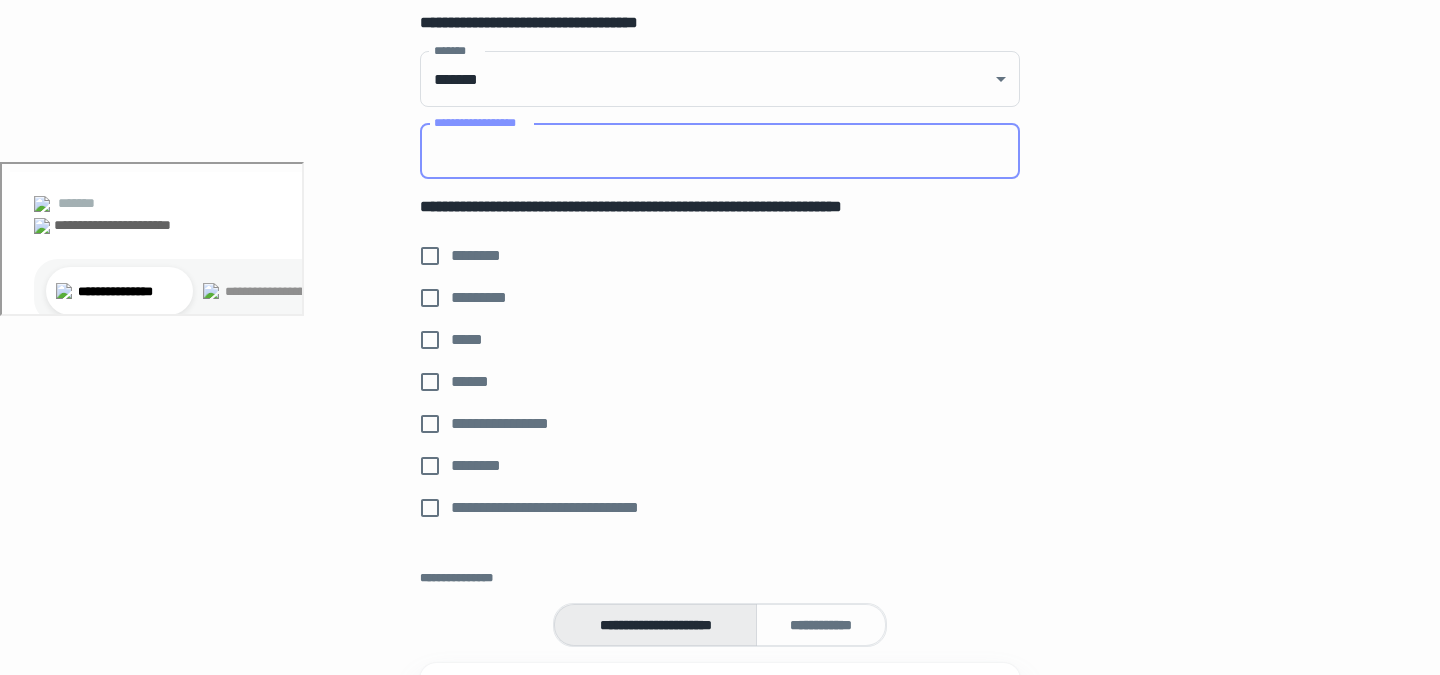 scroll, scrollTop: 519, scrollLeft: 0, axis: vertical 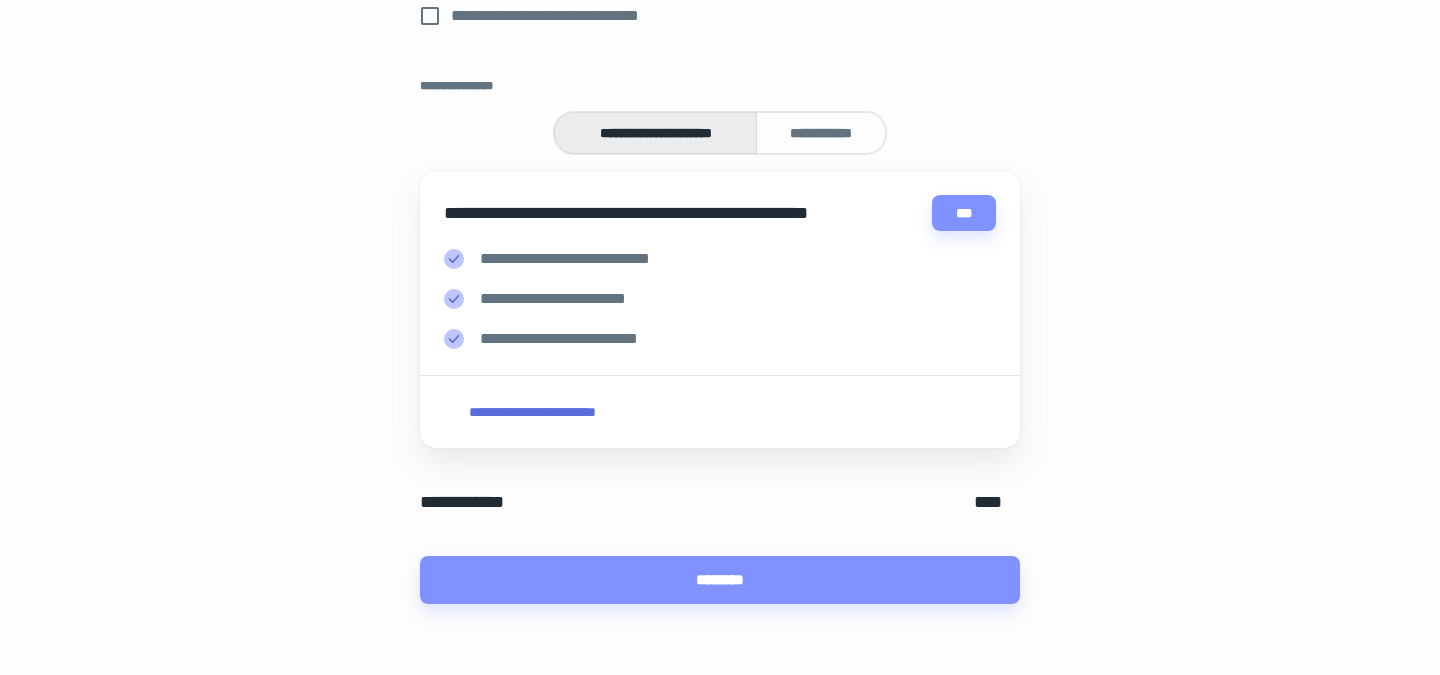 click on "**********" at bounding box center [821, 133] 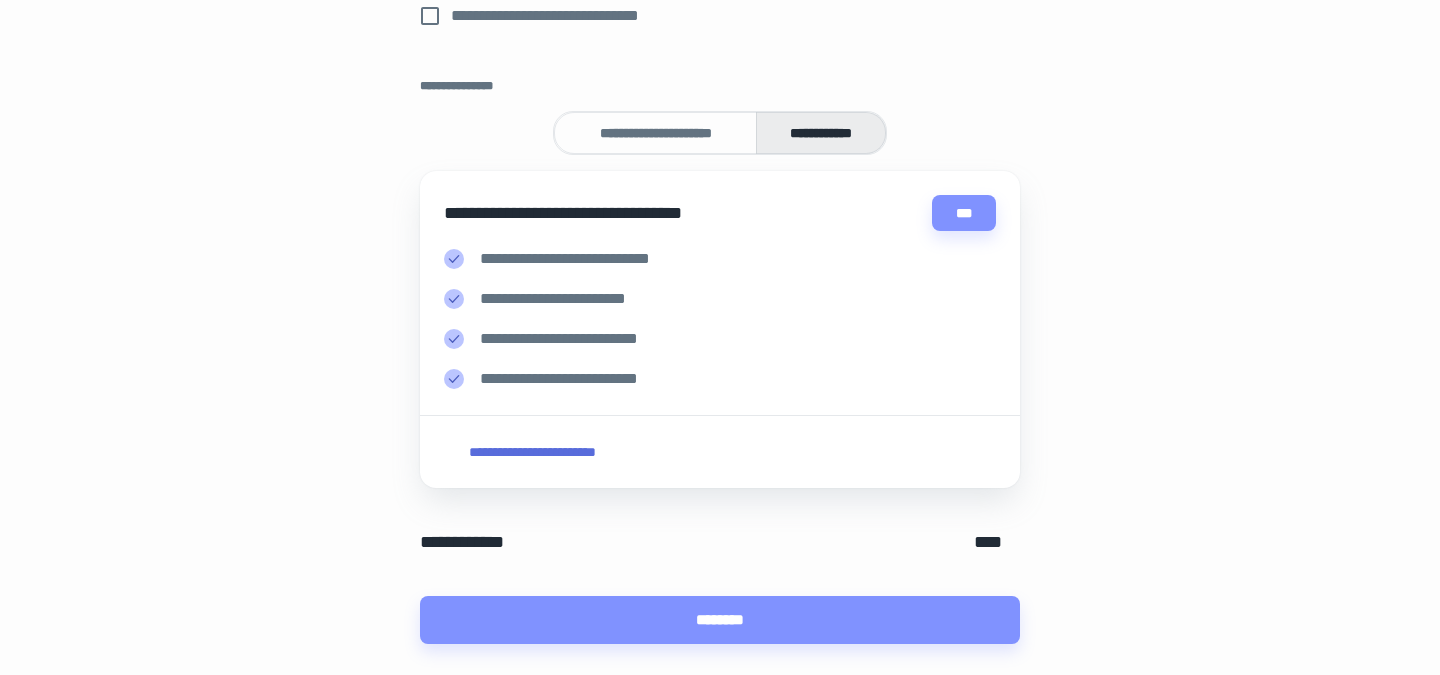 click on "**********" at bounding box center (655, 133) 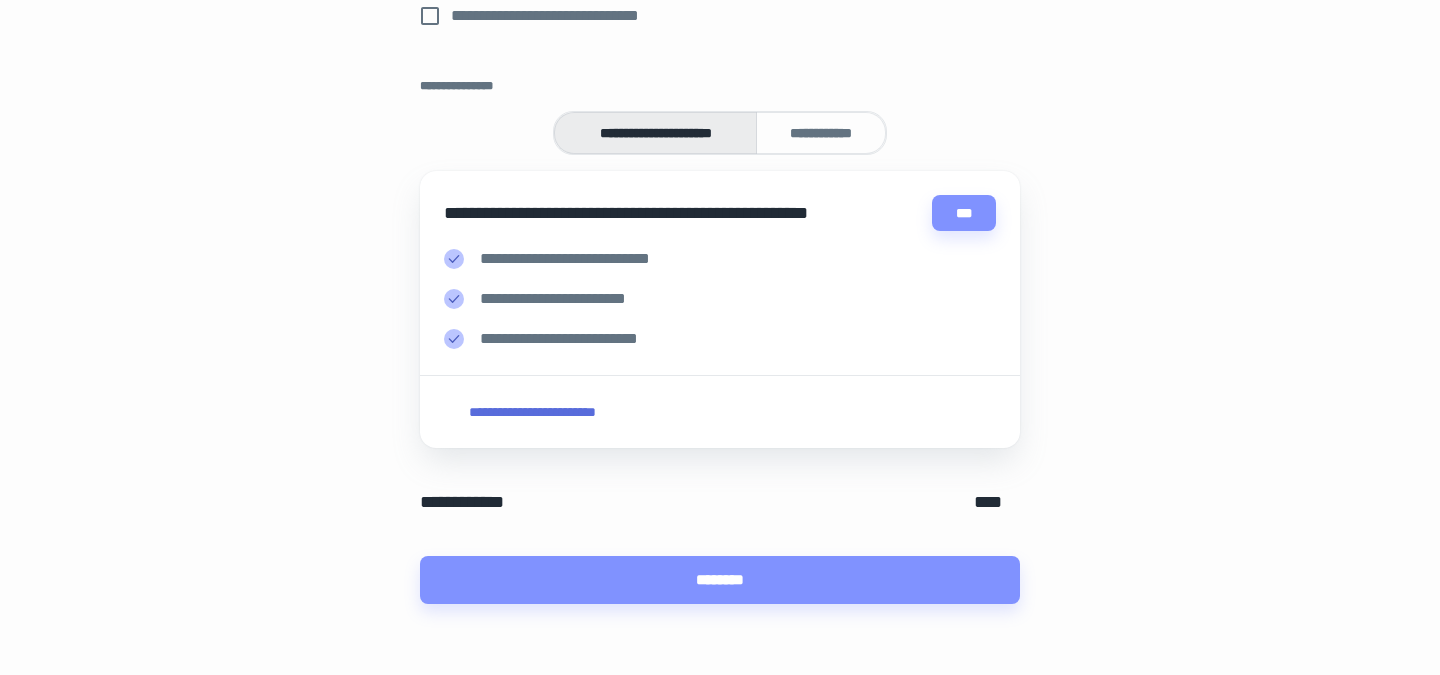 scroll, scrollTop: 1014, scrollLeft: 0, axis: vertical 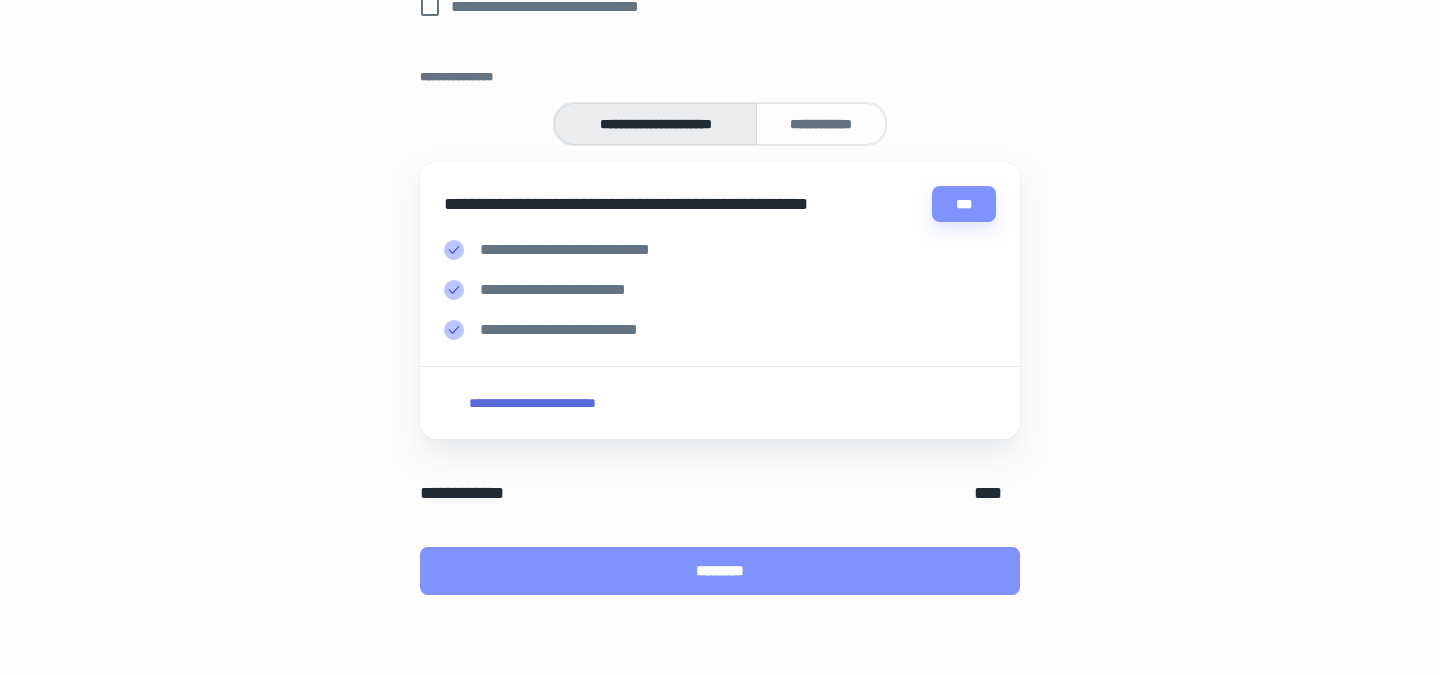 click on "********" at bounding box center [720, 571] 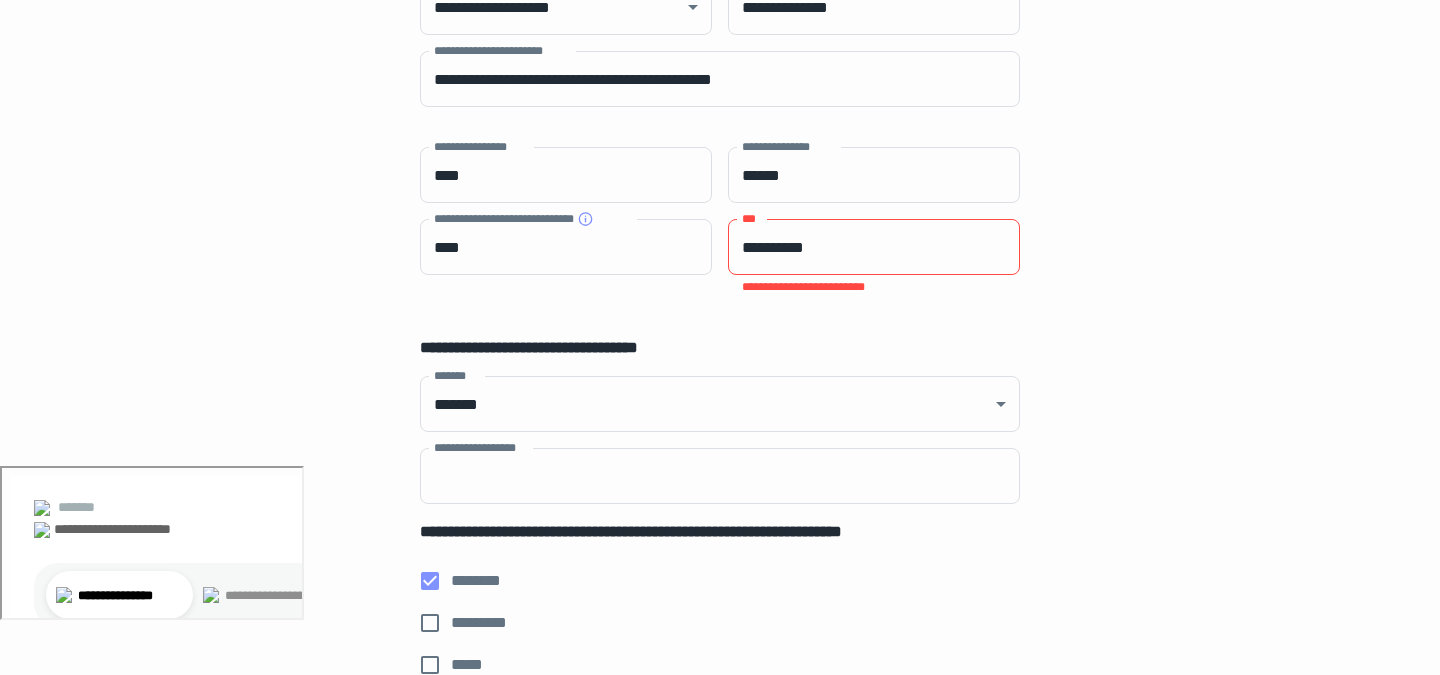 scroll, scrollTop: 203, scrollLeft: 0, axis: vertical 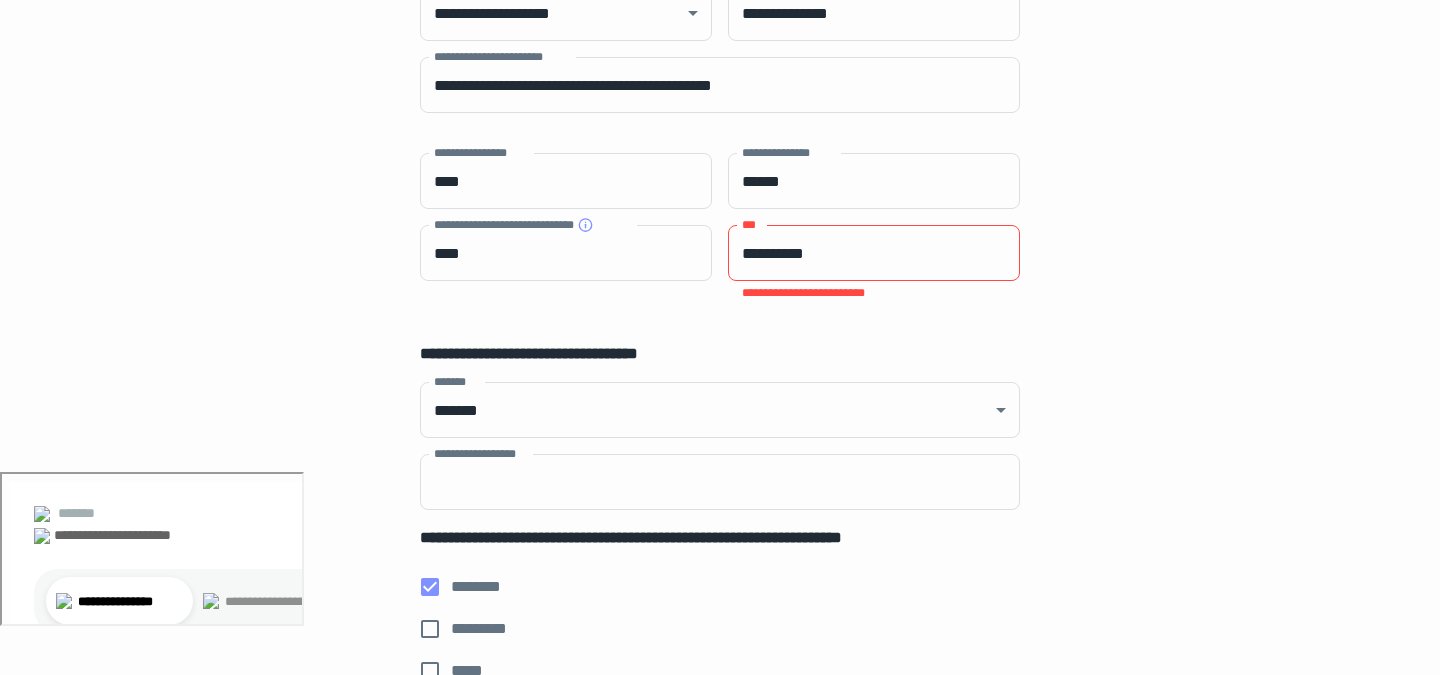click on "**********" at bounding box center (874, 253) 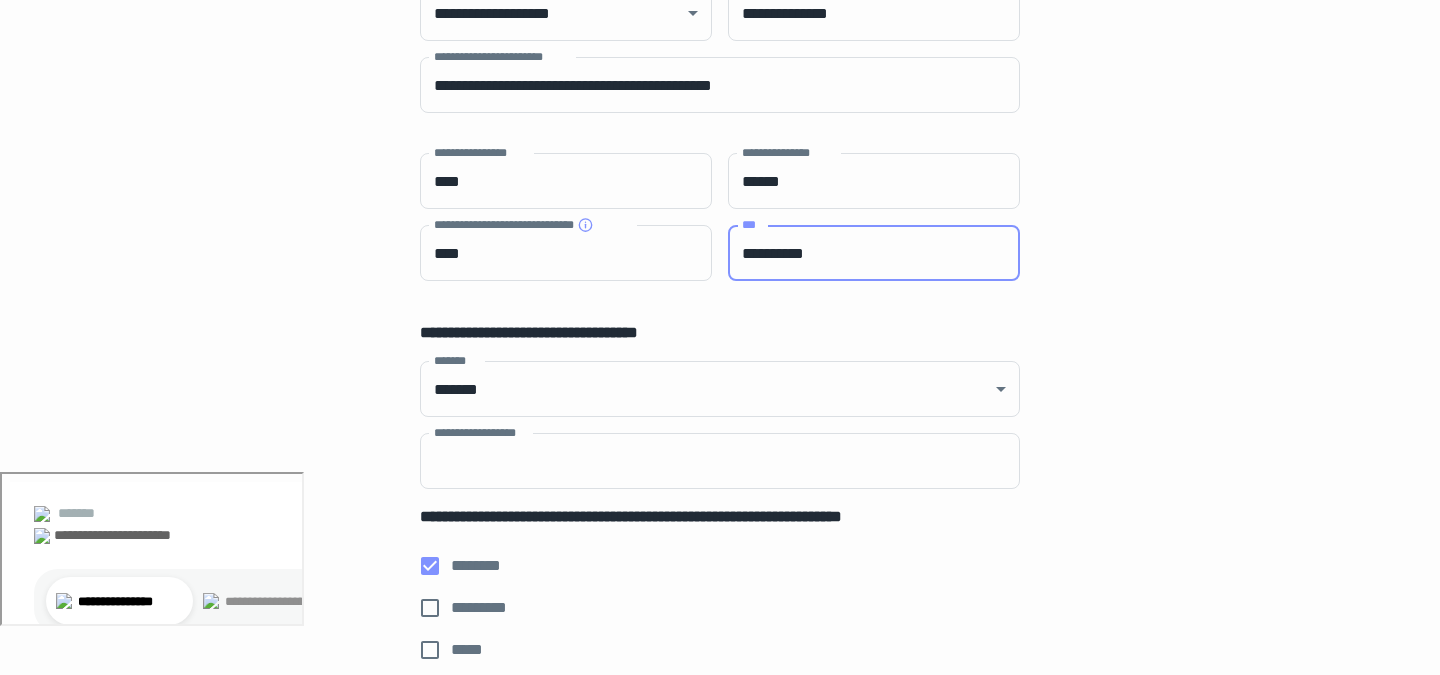 click on "**********" at bounding box center (874, 253) 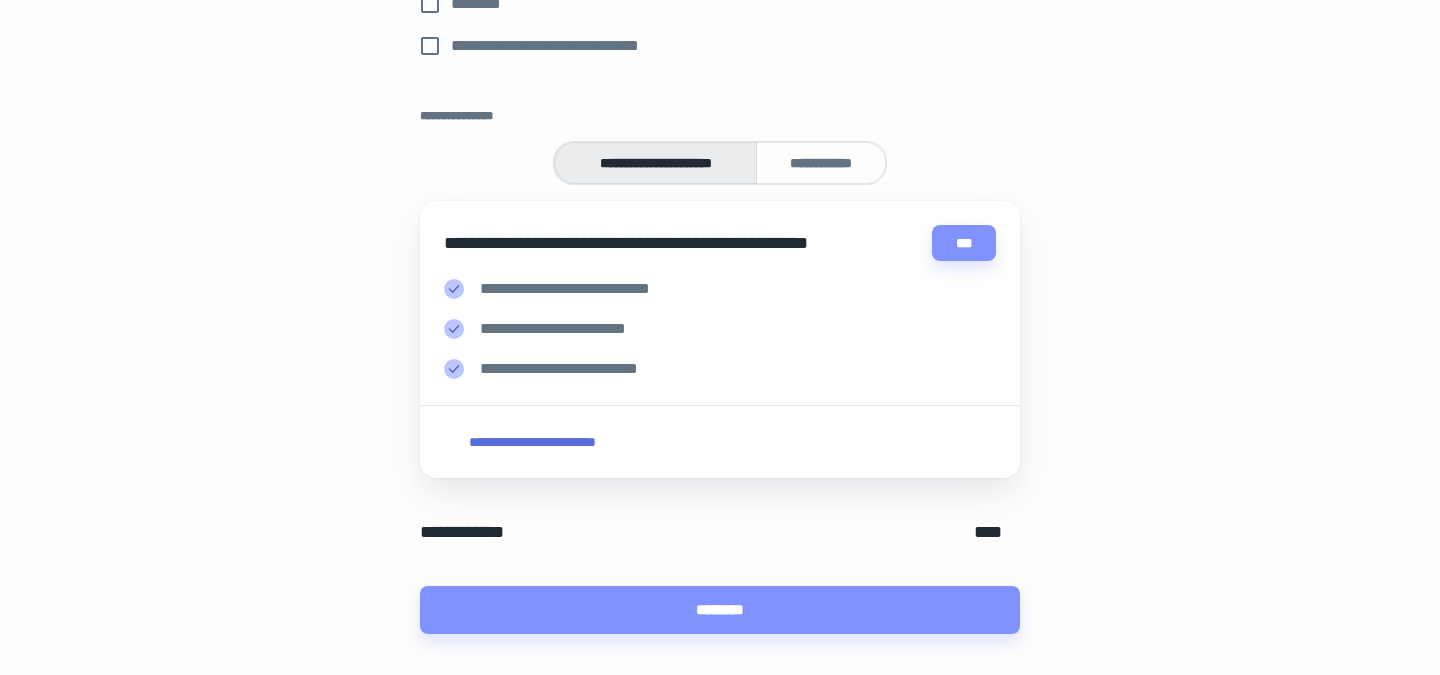 scroll, scrollTop: 1014, scrollLeft: 0, axis: vertical 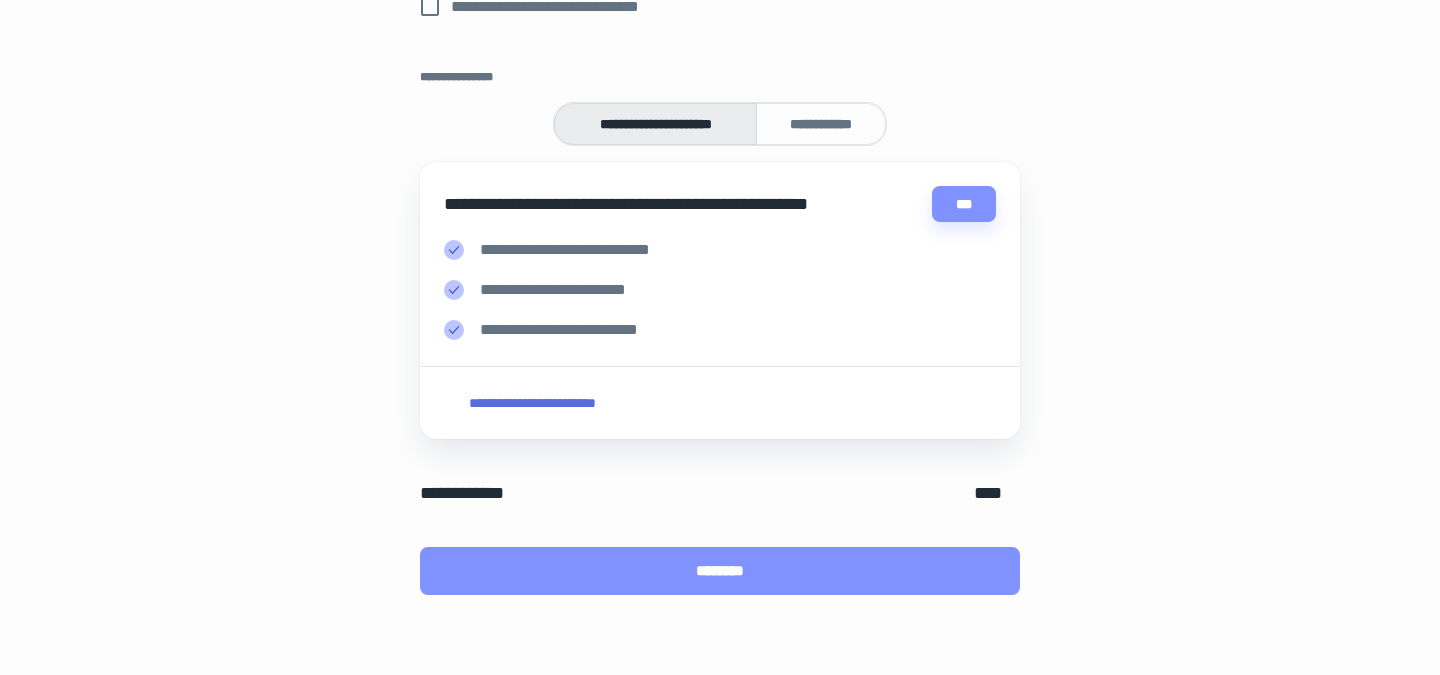 click on "********" at bounding box center [720, 571] 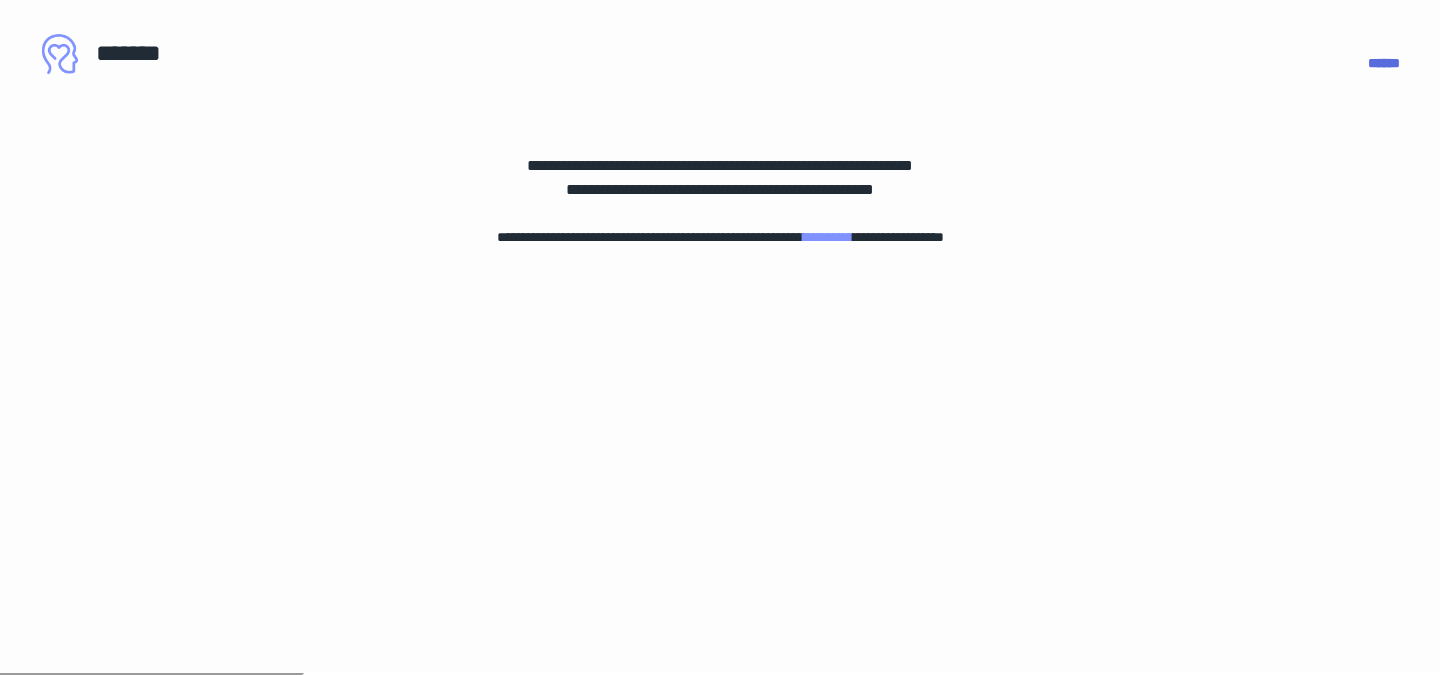 scroll, scrollTop: 0, scrollLeft: 0, axis: both 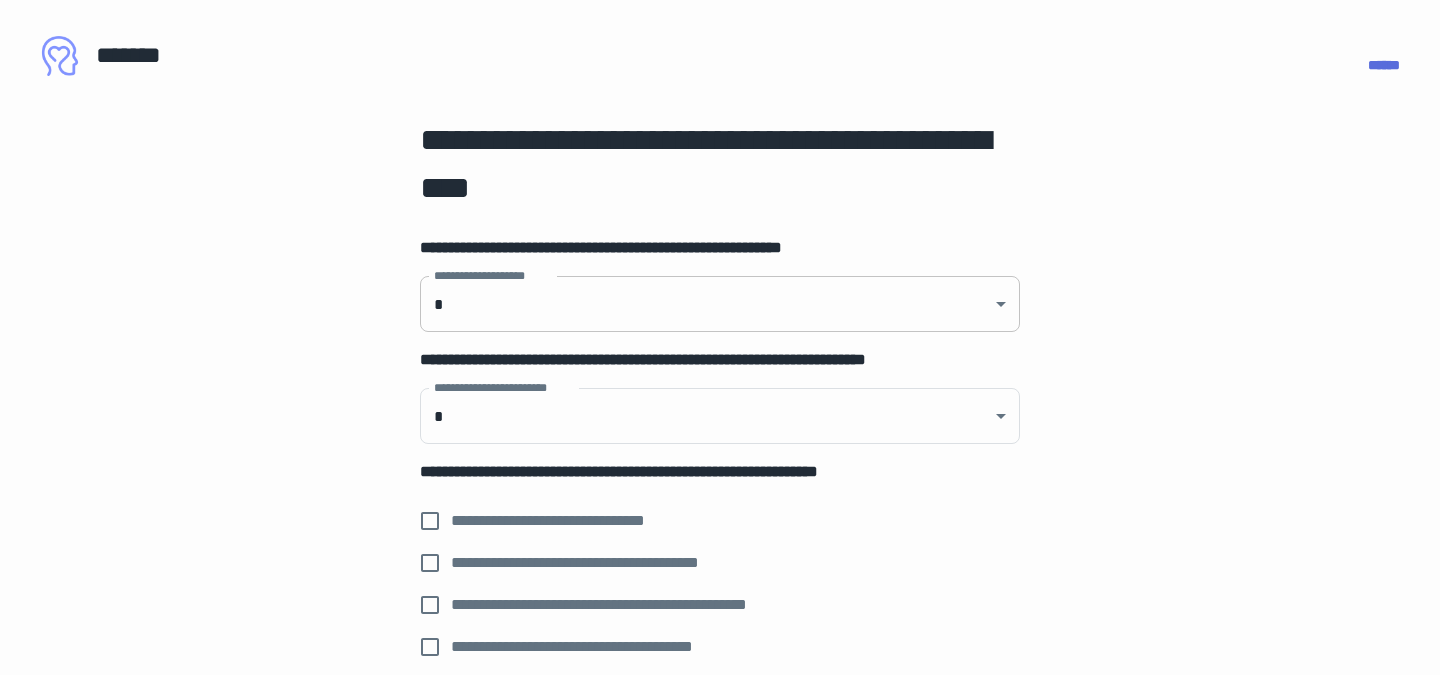 click on "**********" at bounding box center [720, 337] 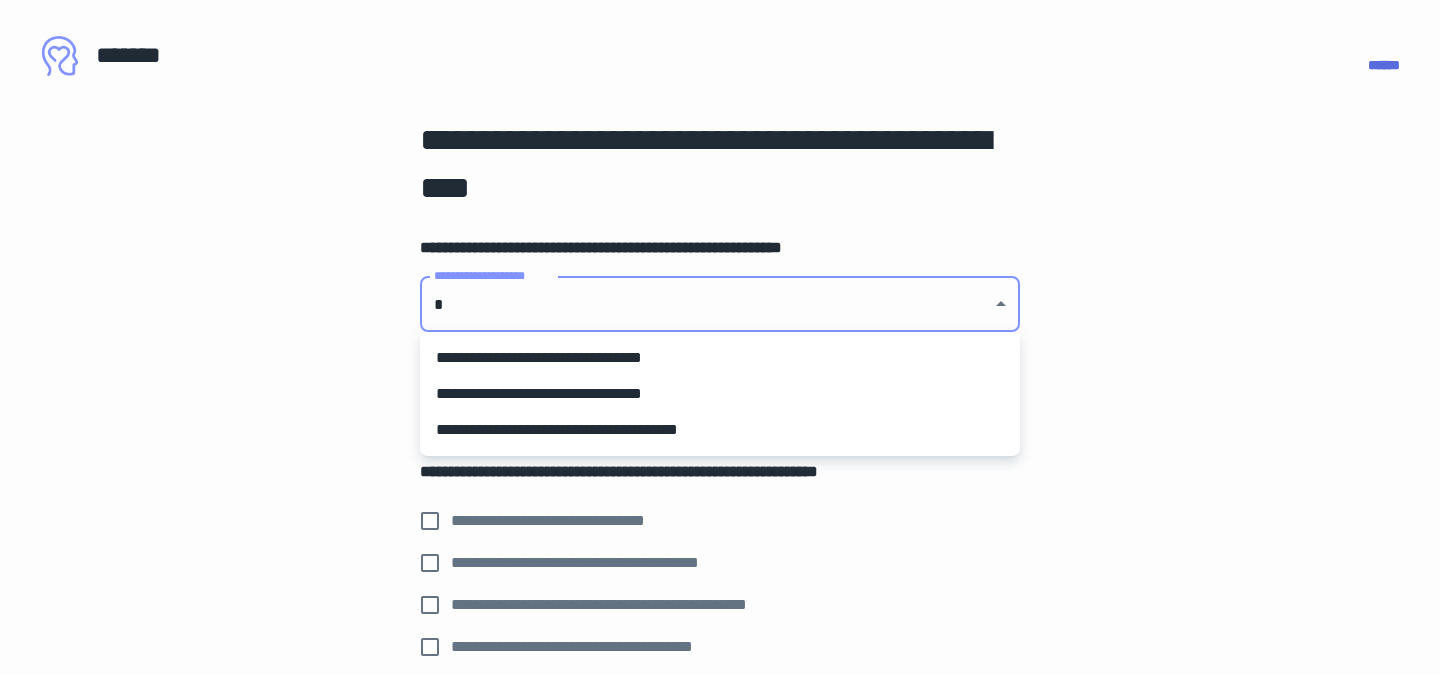 click on "**********" at bounding box center [720, 358] 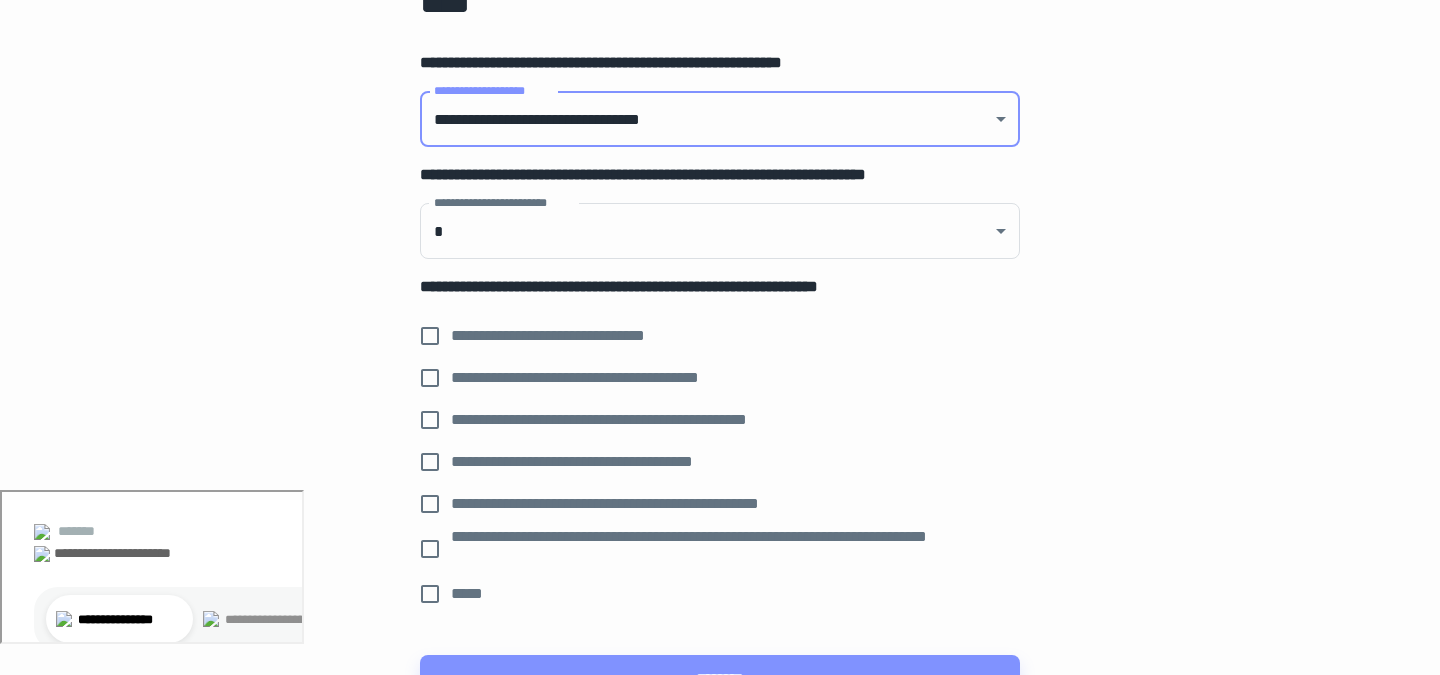 scroll, scrollTop: 188, scrollLeft: 0, axis: vertical 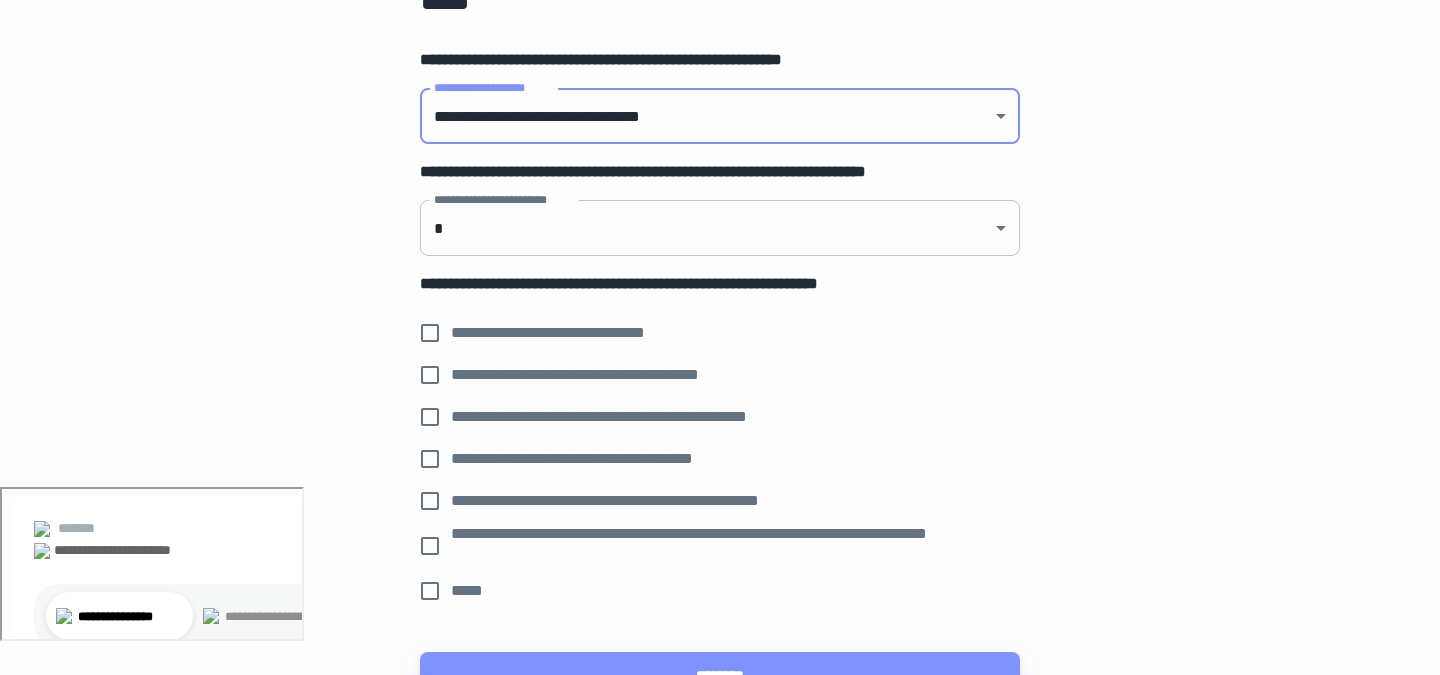 click on "[FIRST] [LAST] [STREET] [CITY], [STATE] [POSTAL_CODE] [COUNTRY] [PHONE] [EMAIL] [SSN] [DLN] [CC] [DOB] [AGE]" at bounding box center [720, 149] 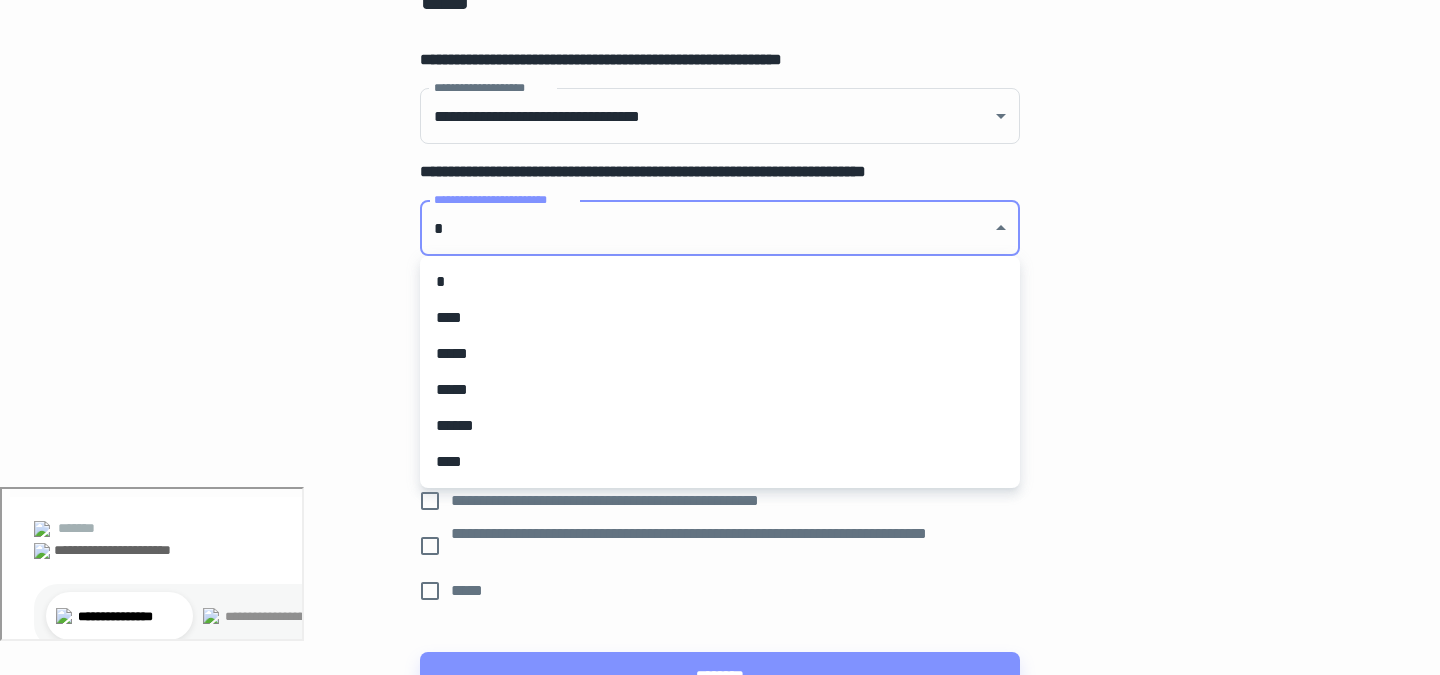 click on "*" at bounding box center (720, 282) 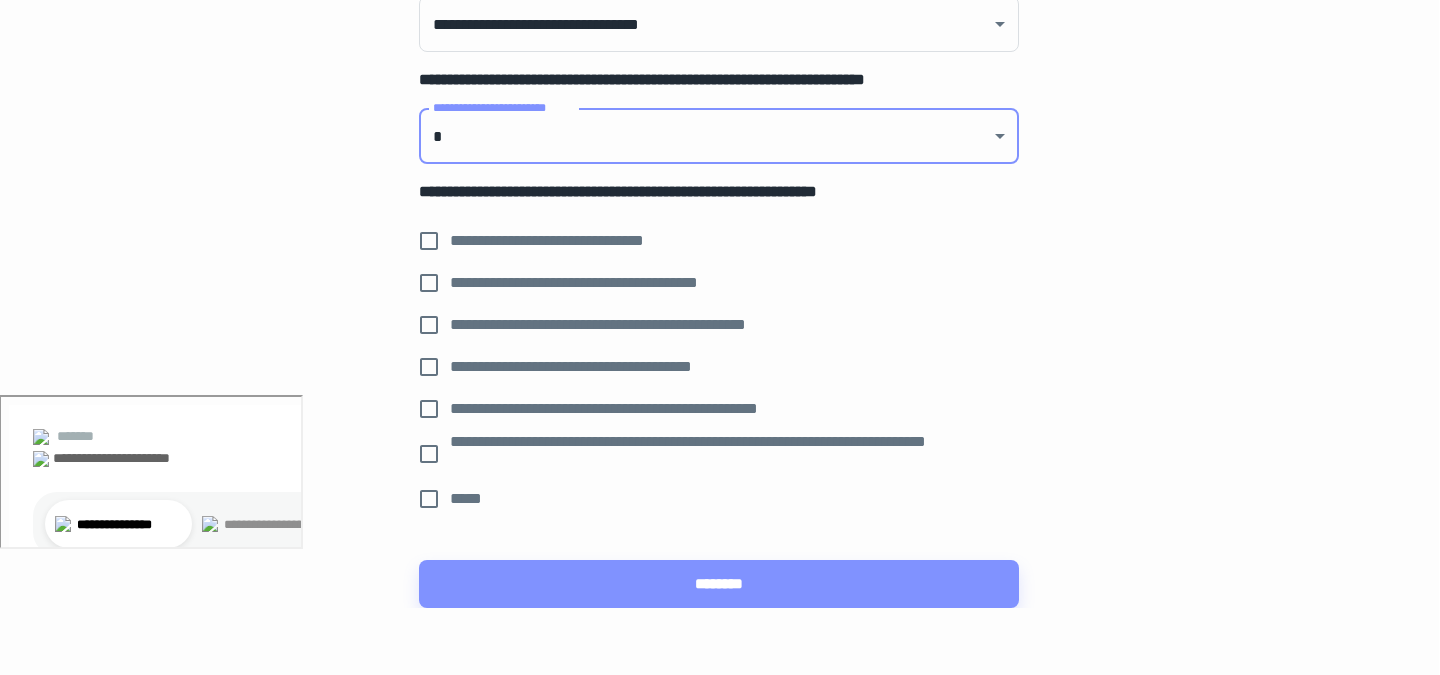 scroll, scrollTop: 280, scrollLeft: 2, axis: both 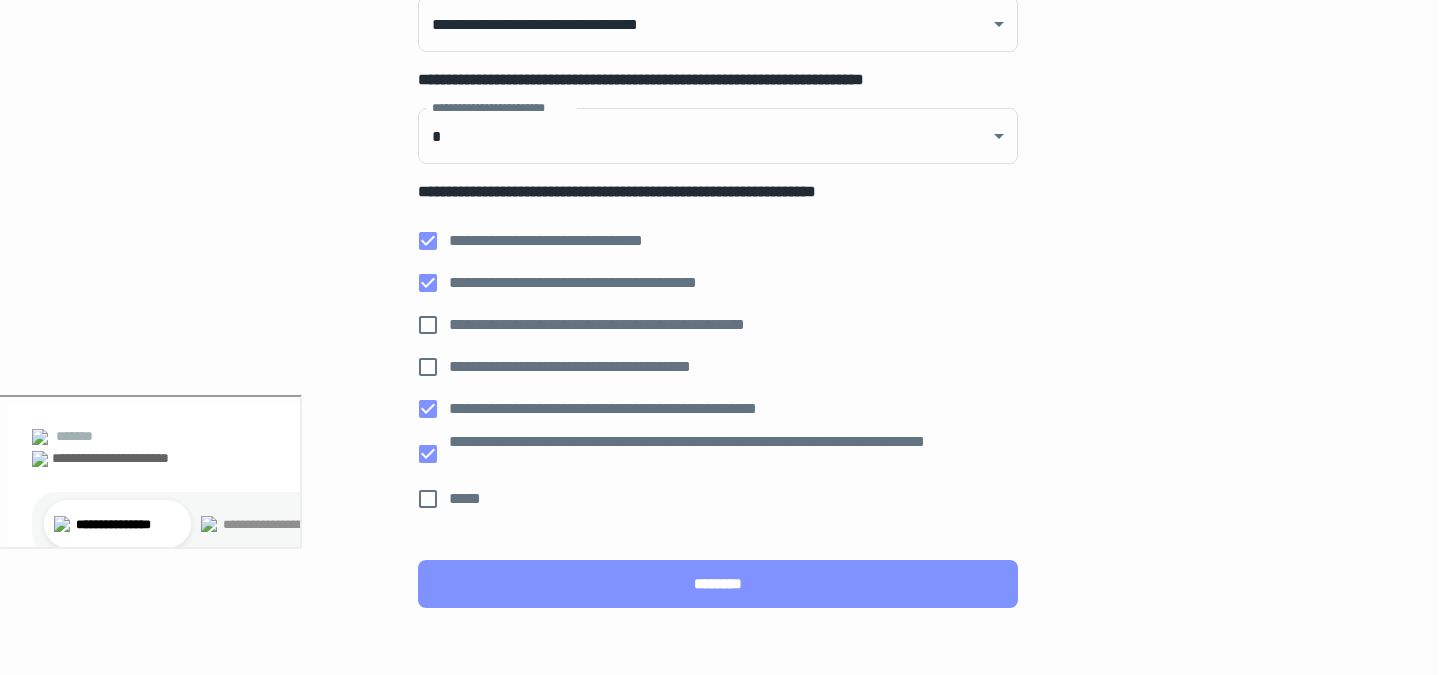 click on "********" at bounding box center [718, 584] 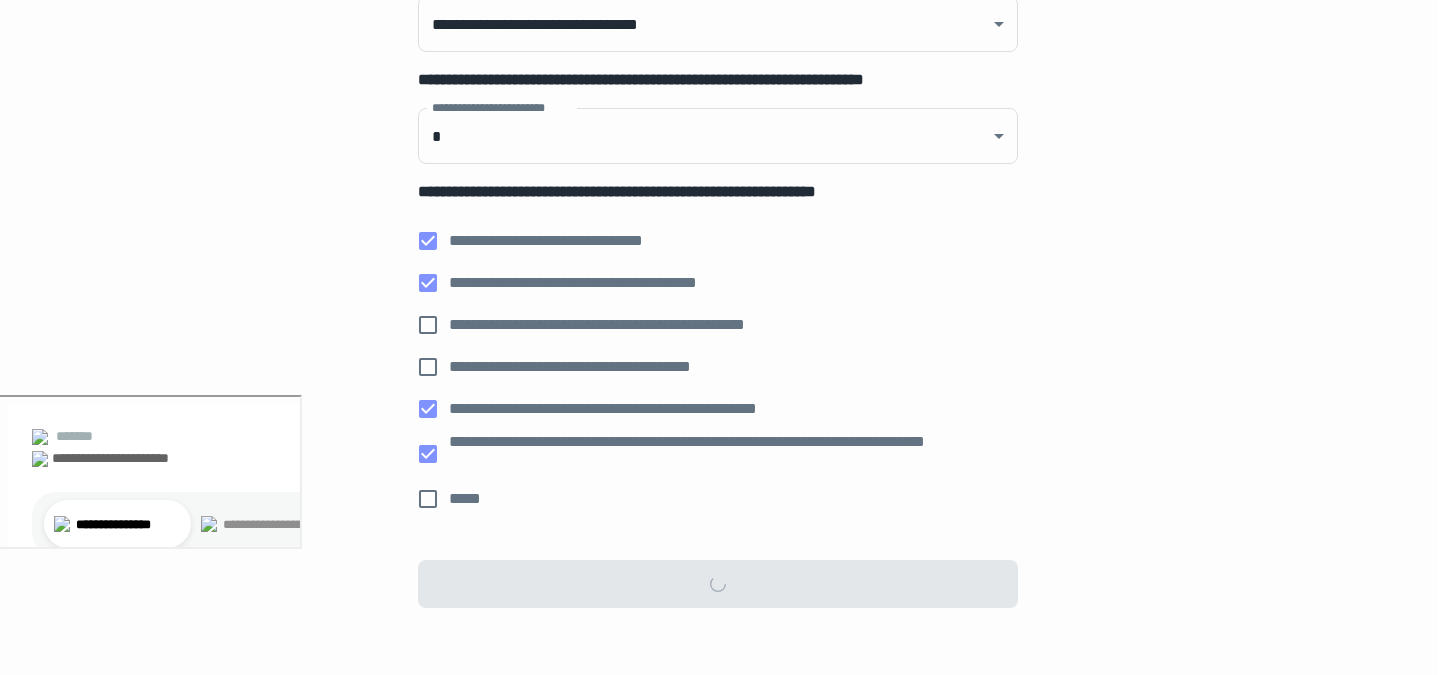 scroll, scrollTop: 0, scrollLeft: 0, axis: both 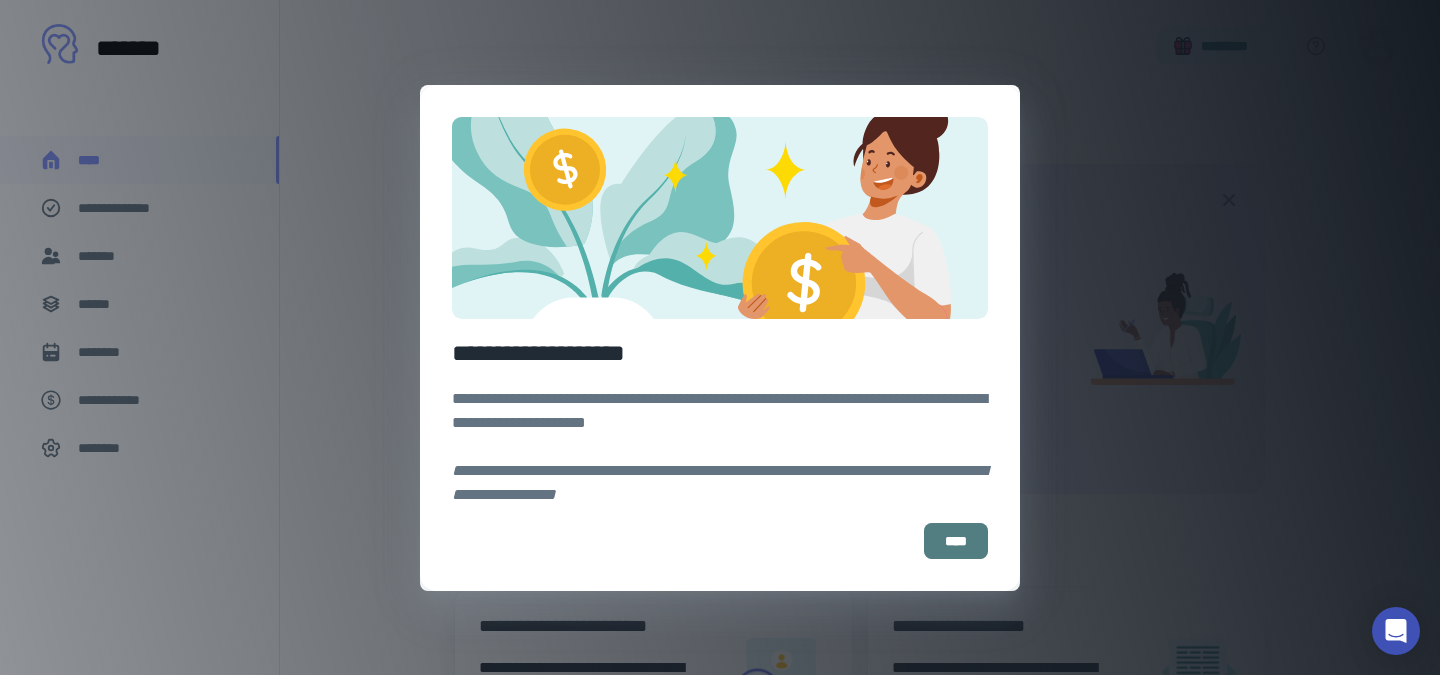click on "****" at bounding box center (956, 541) 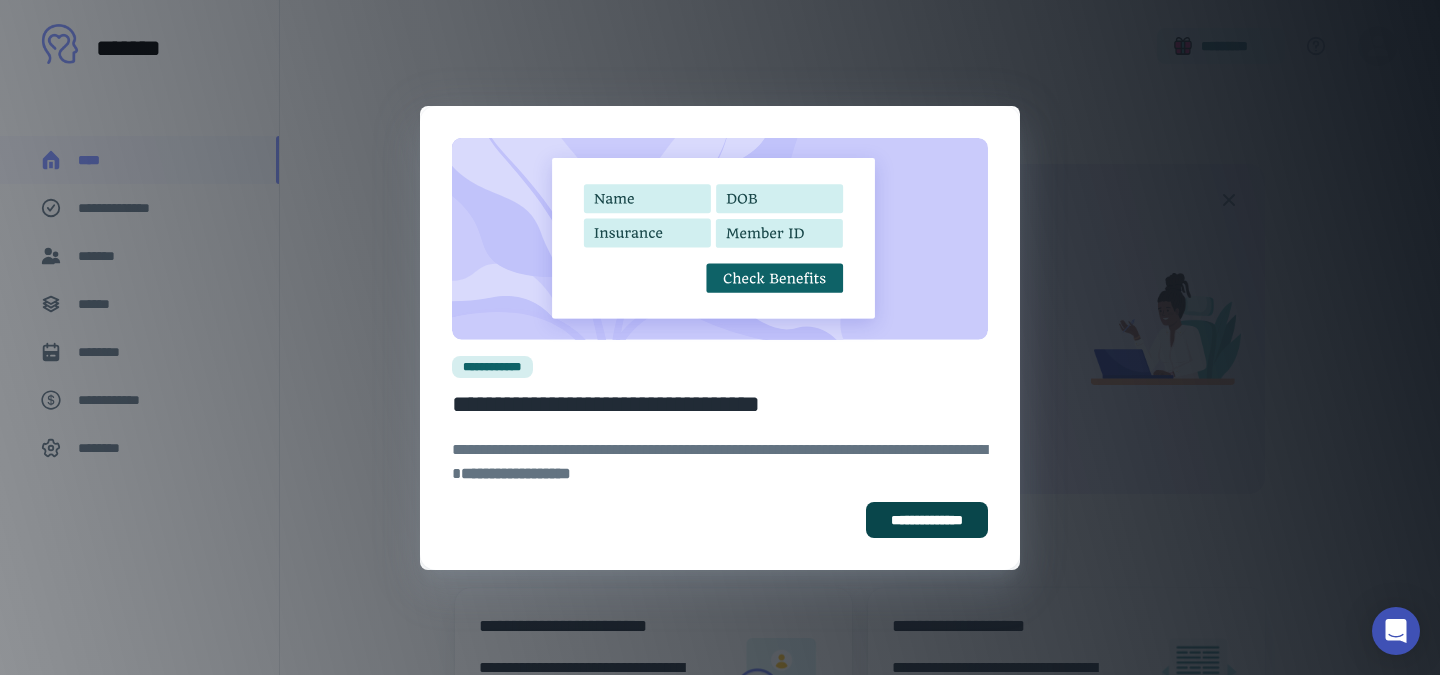 click on "**********" at bounding box center [927, 520] 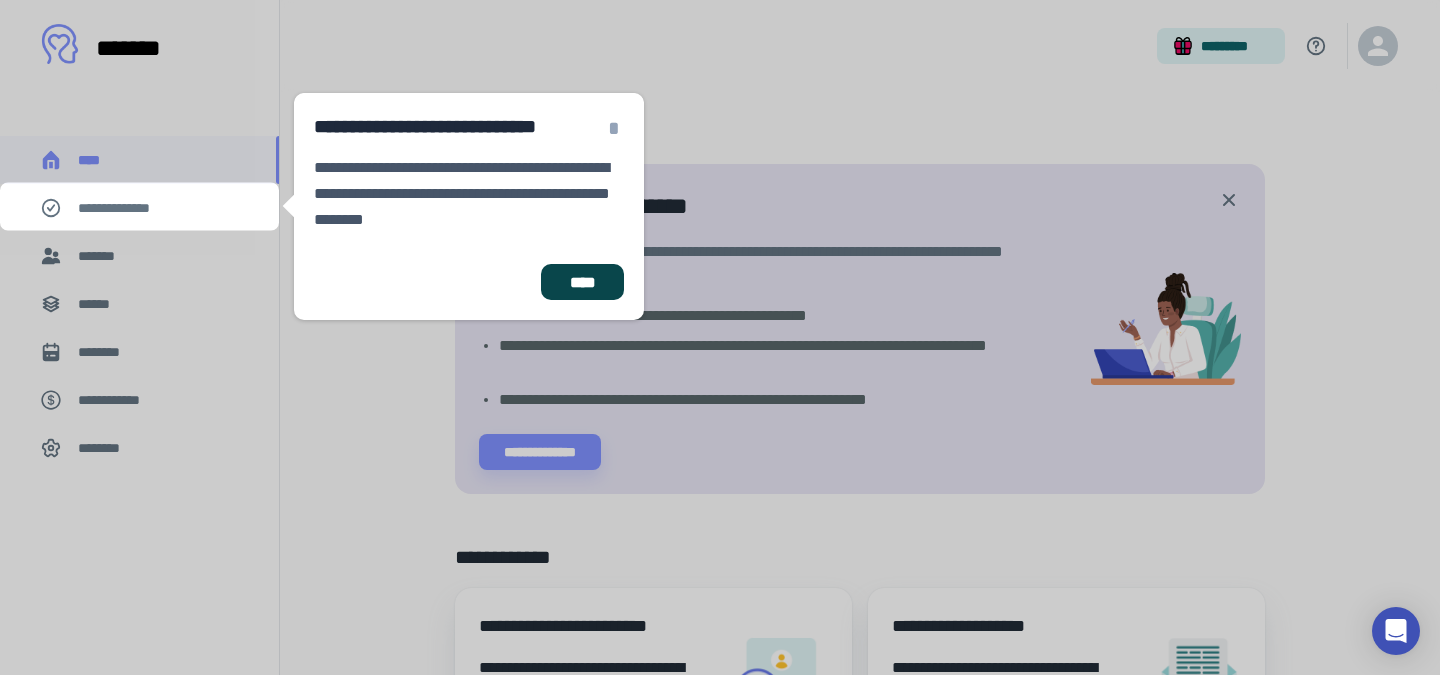 click on "****" at bounding box center [582, 282] 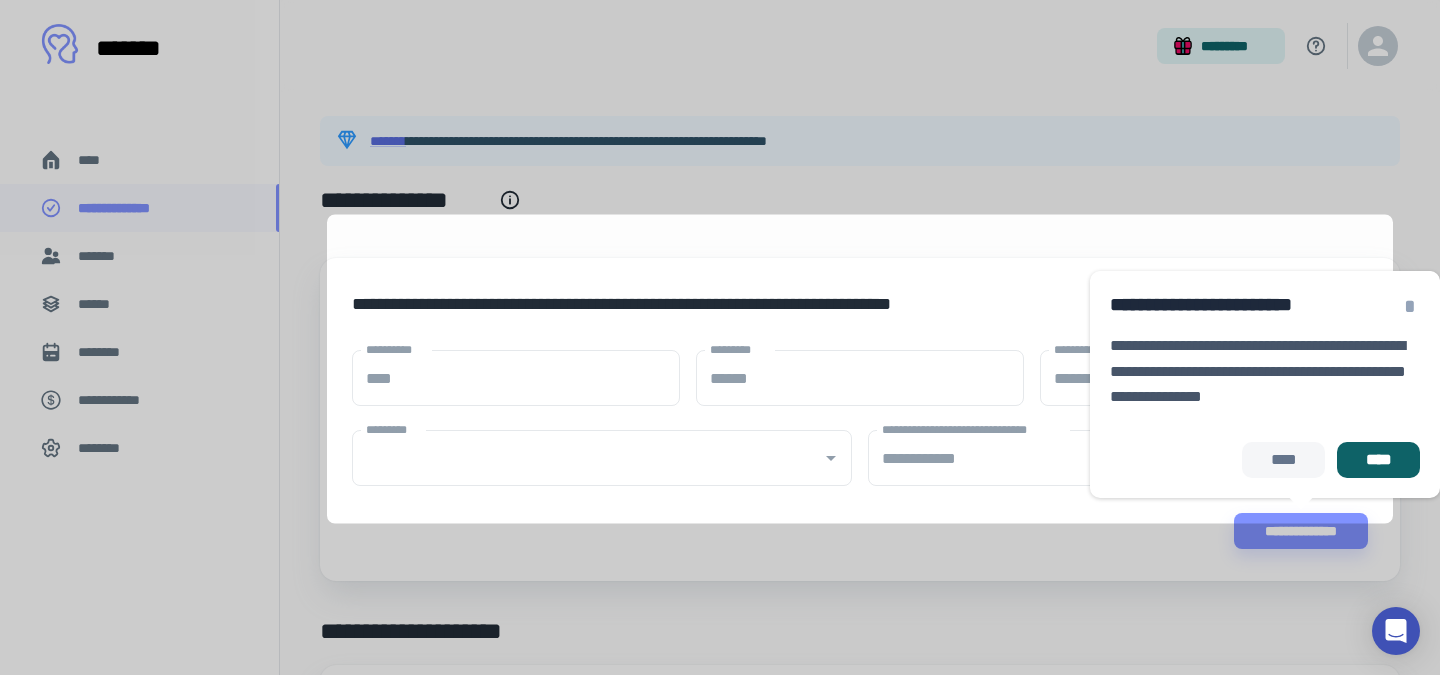 type on "****" 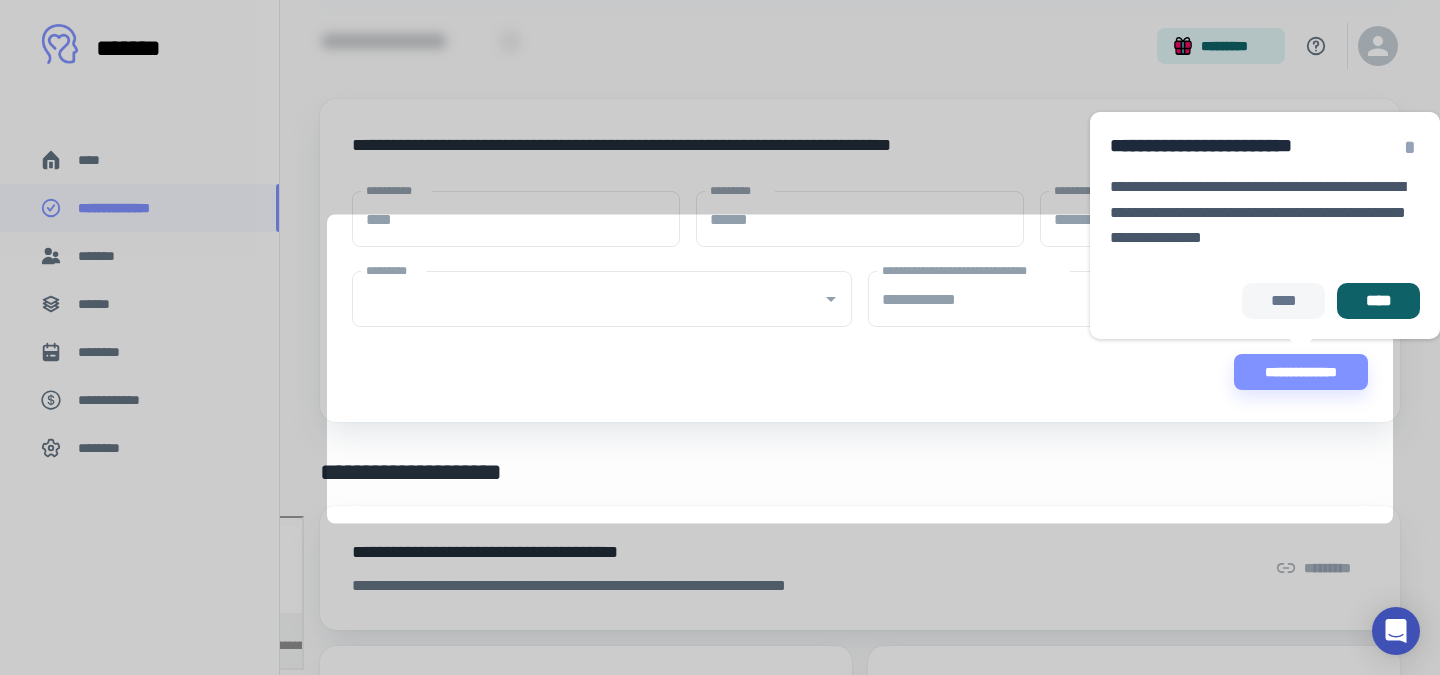 type on "**********" 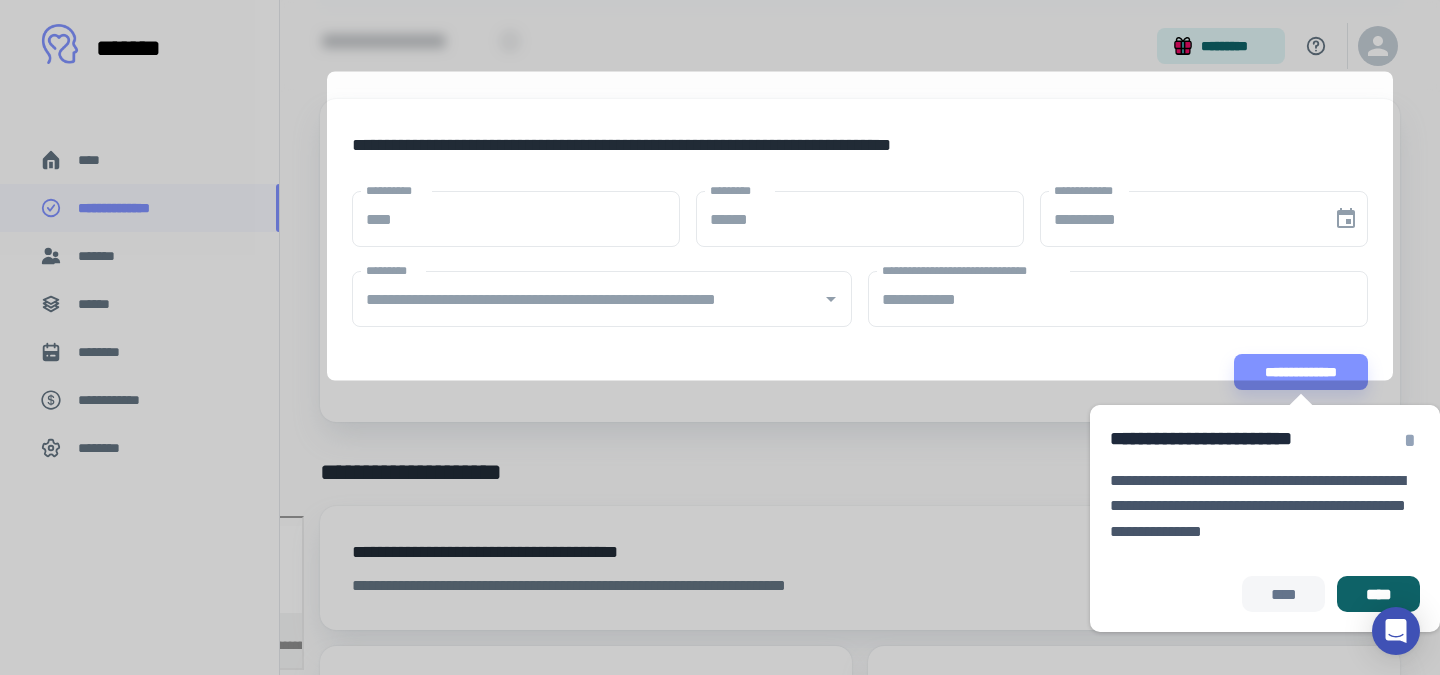 scroll, scrollTop: 193, scrollLeft: 0, axis: vertical 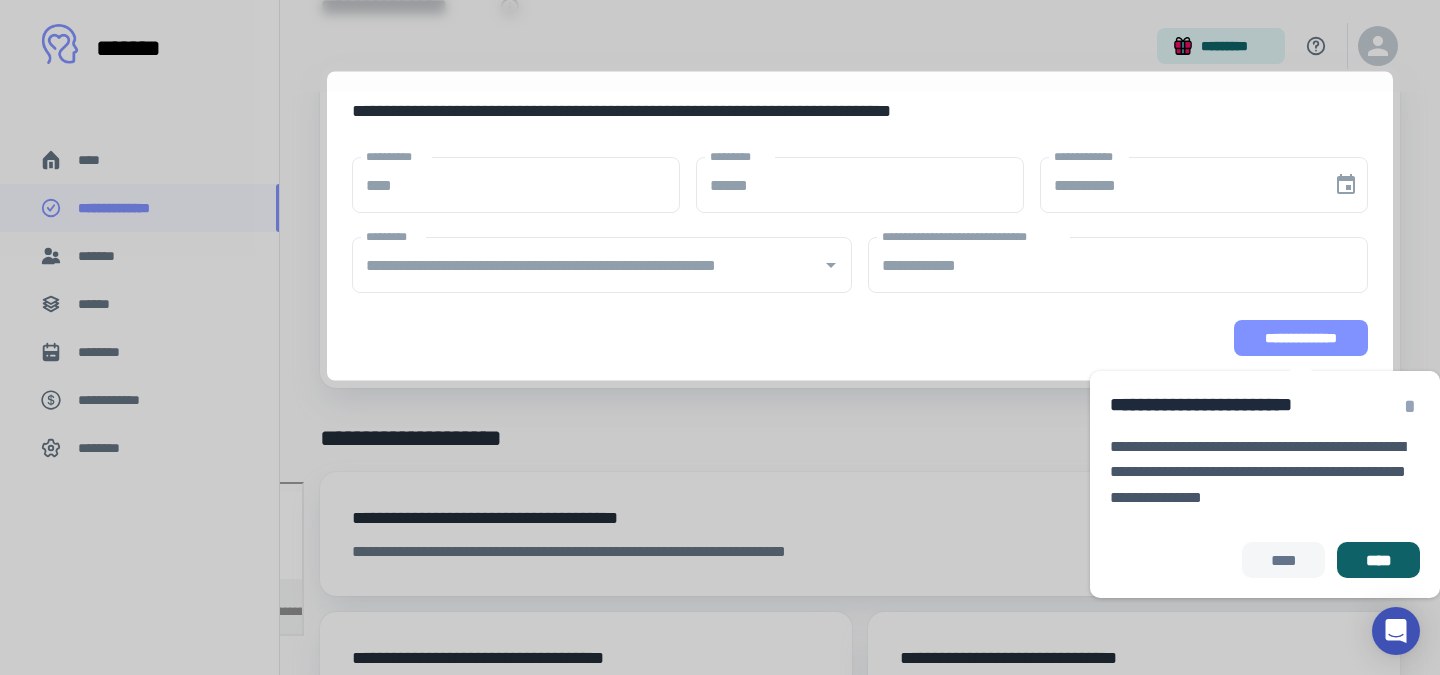 click on "**********" at bounding box center [1301, 338] 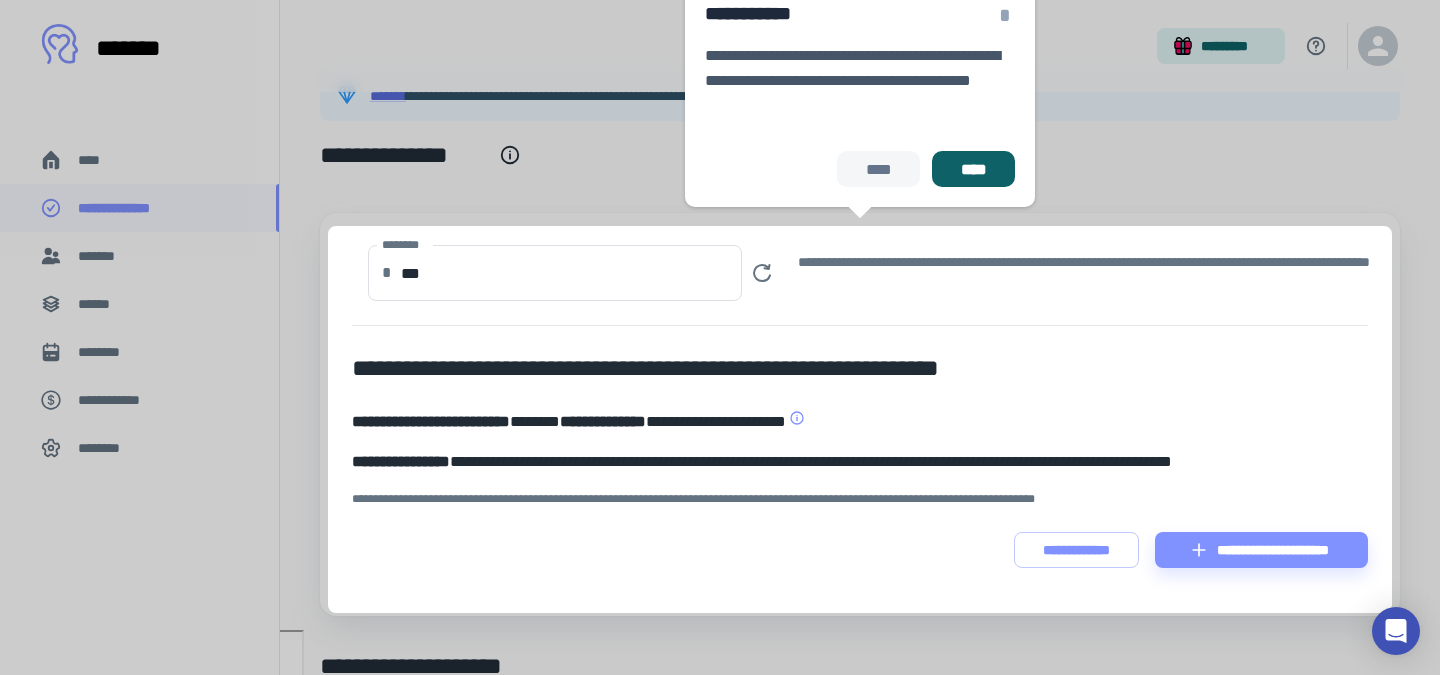 scroll, scrollTop: 39, scrollLeft: 0, axis: vertical 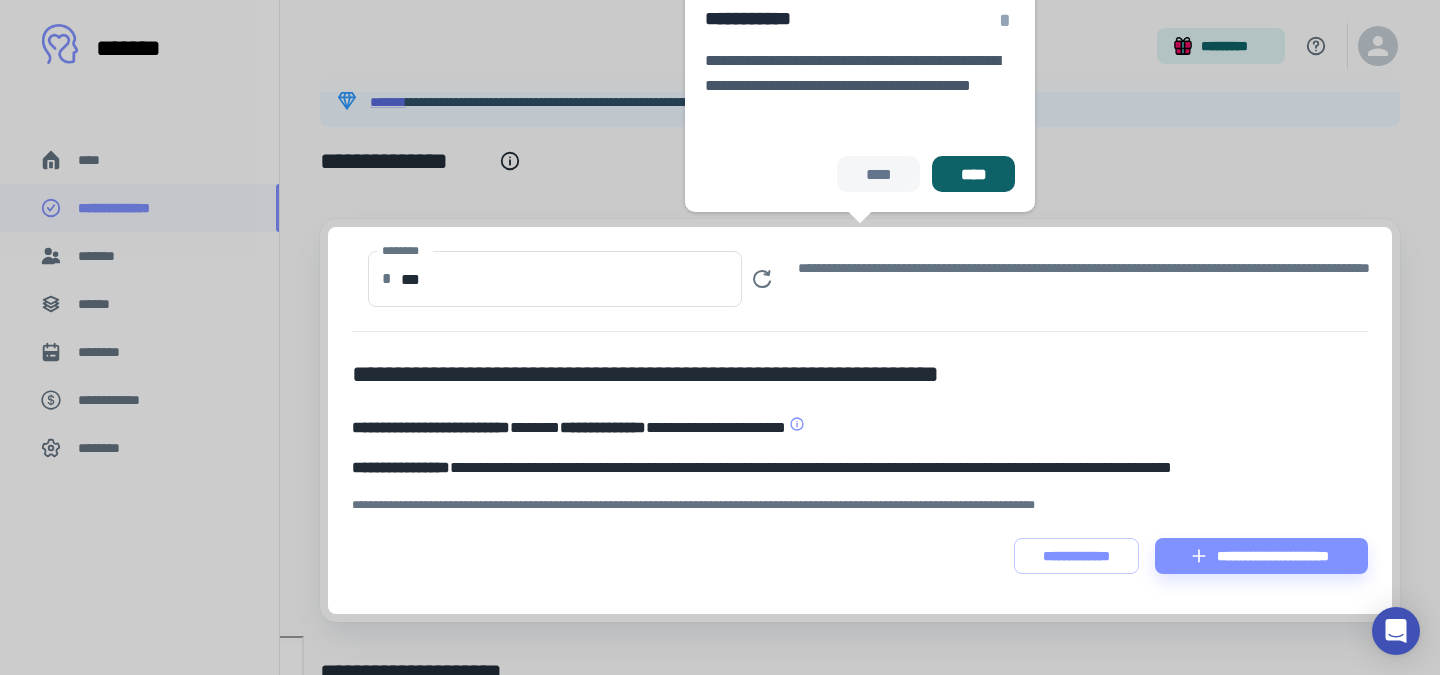 click on "**********" at bounding box center (860, 420) 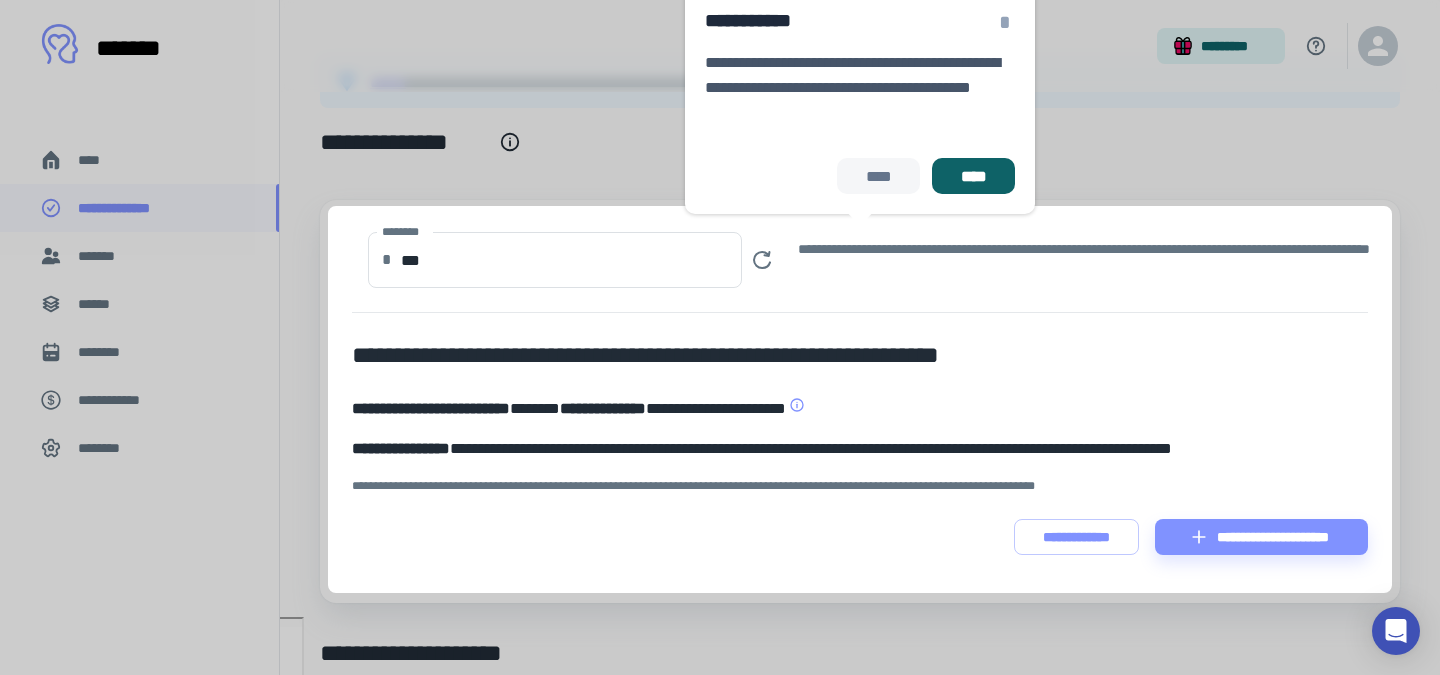 scroll, scrollTop: 60, scrollLeft: 0, axis: vertical 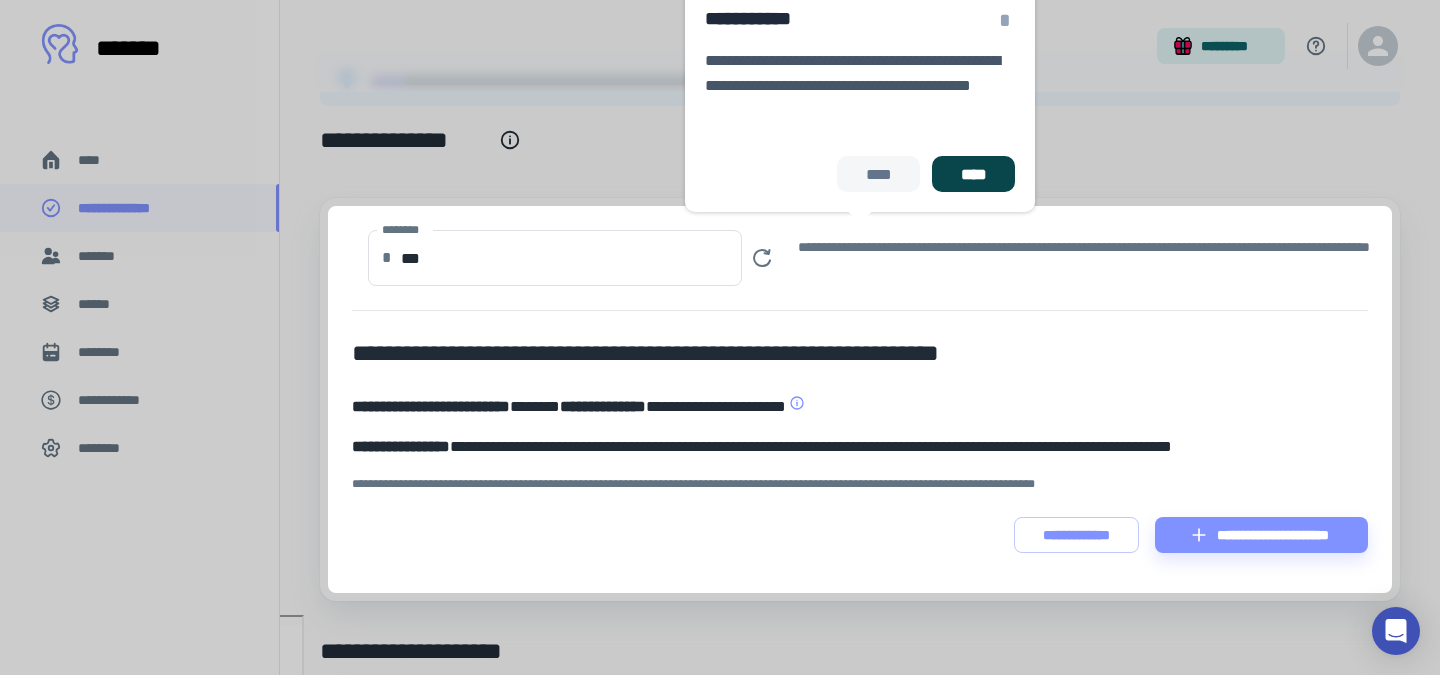click on "****" at bounding box center [973, 174] 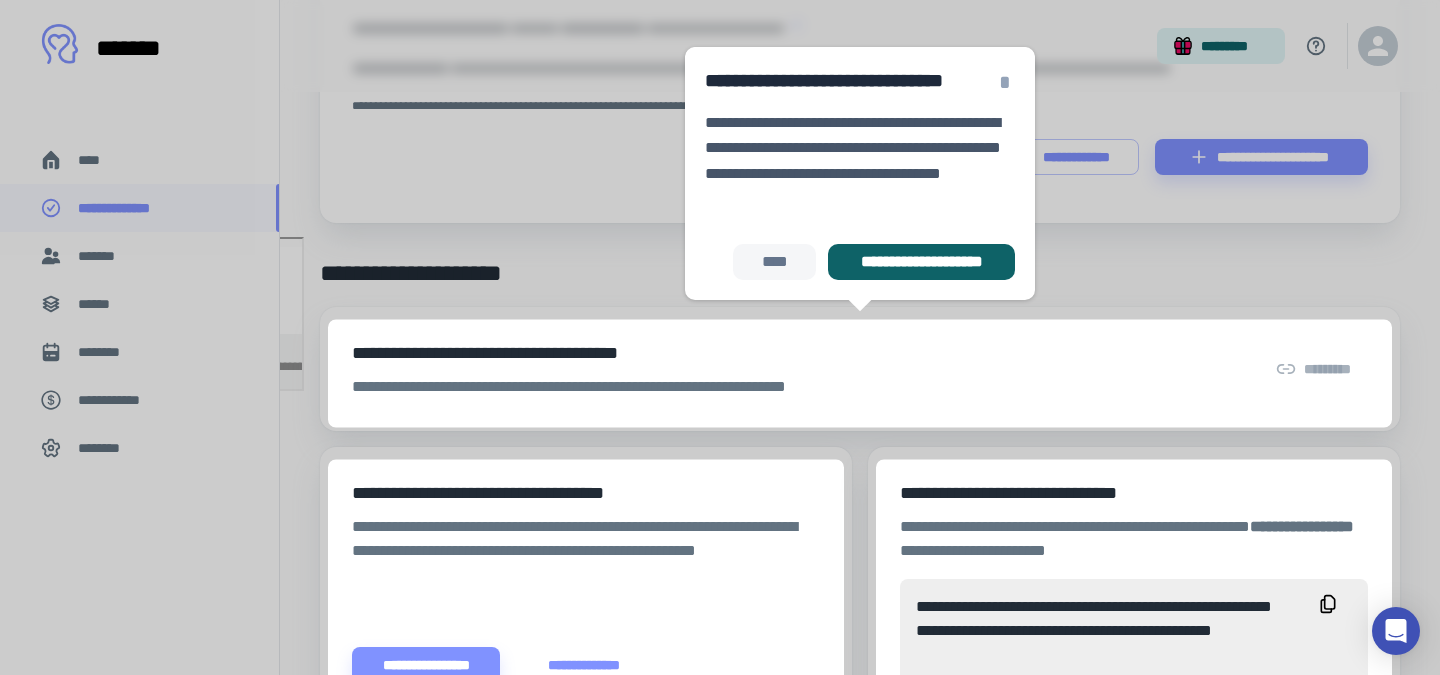 scroll, scrollTop: 430, scrollLeft: 0, axis: vertical 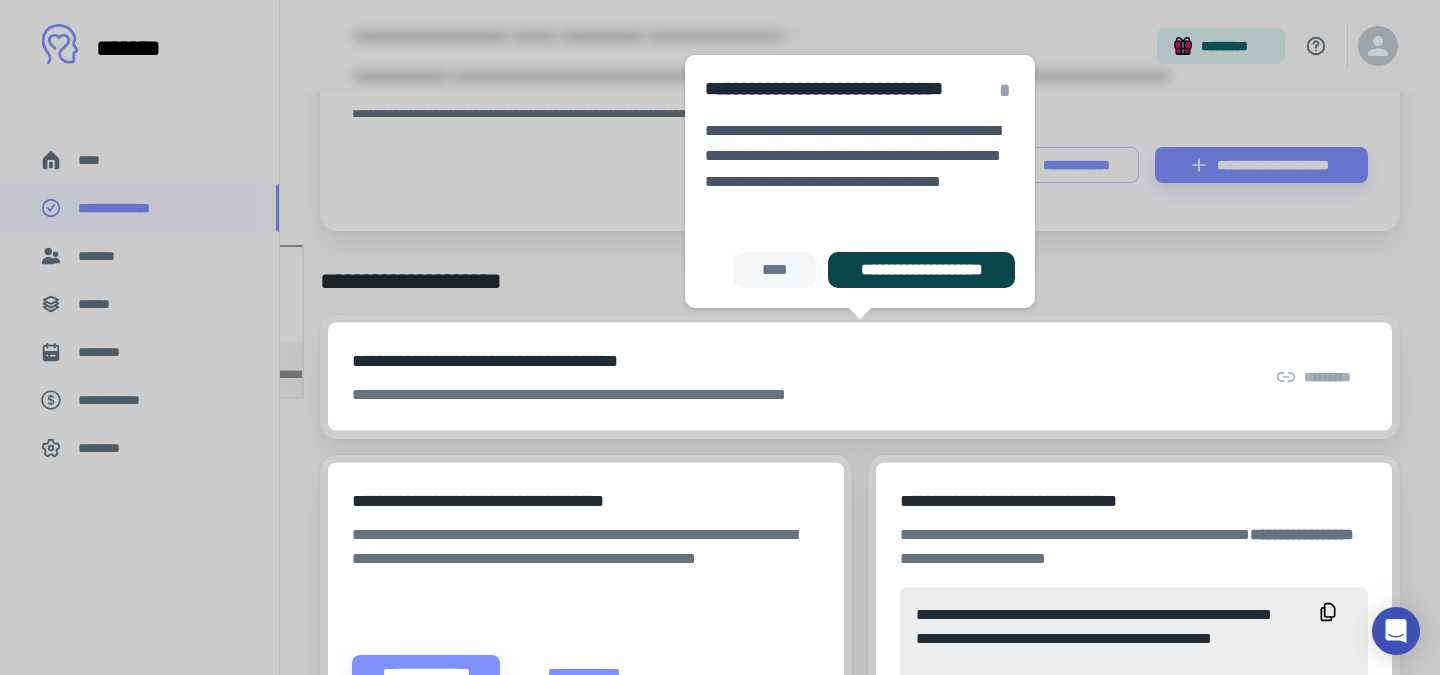 click on "**********" at bounding box center (921, 270) 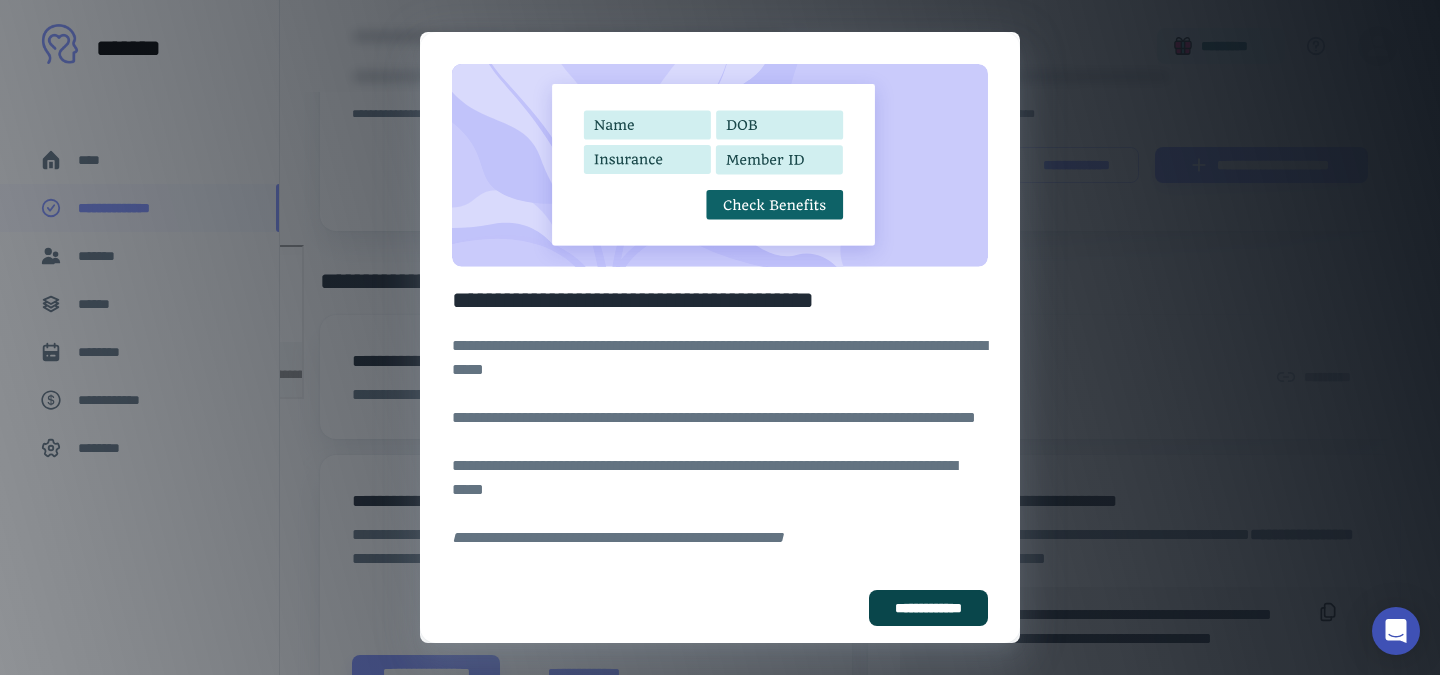 click on "**********" at bounding box center (928, 608) 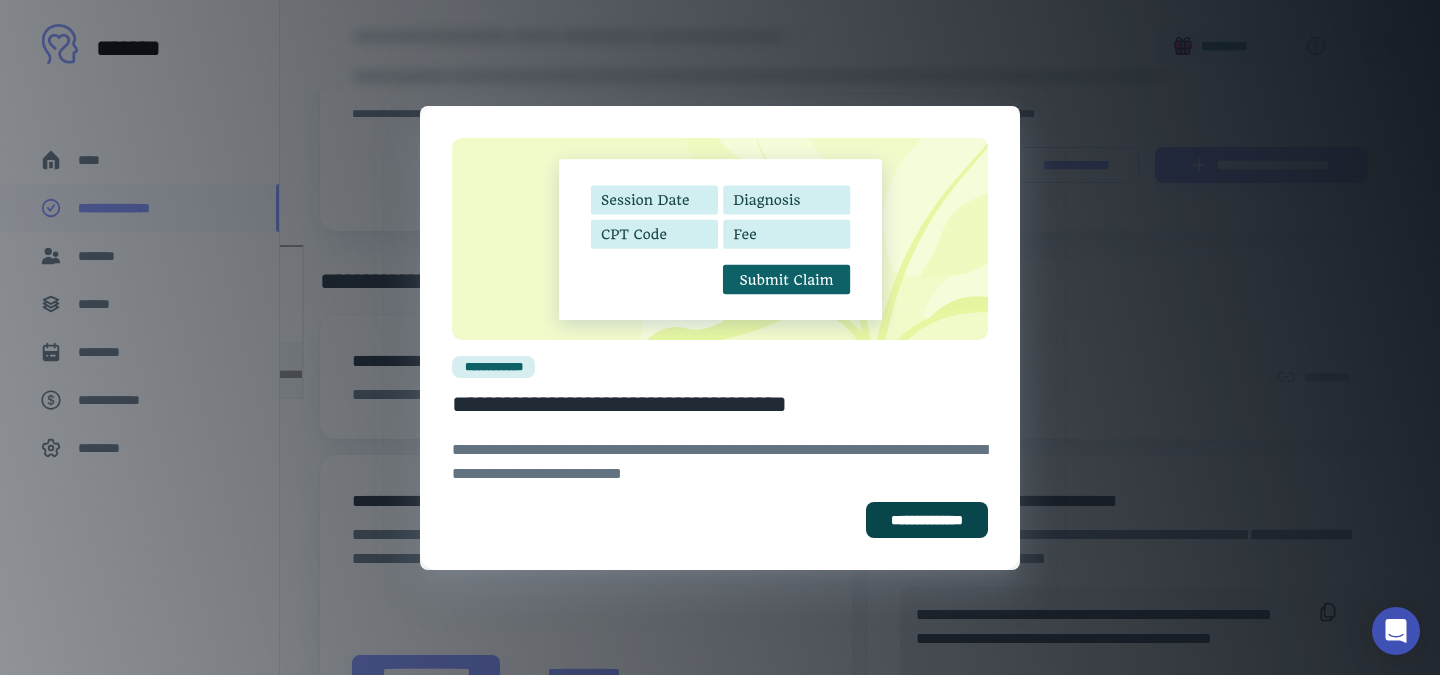 click on "**********" at bounding box center (927, 520) 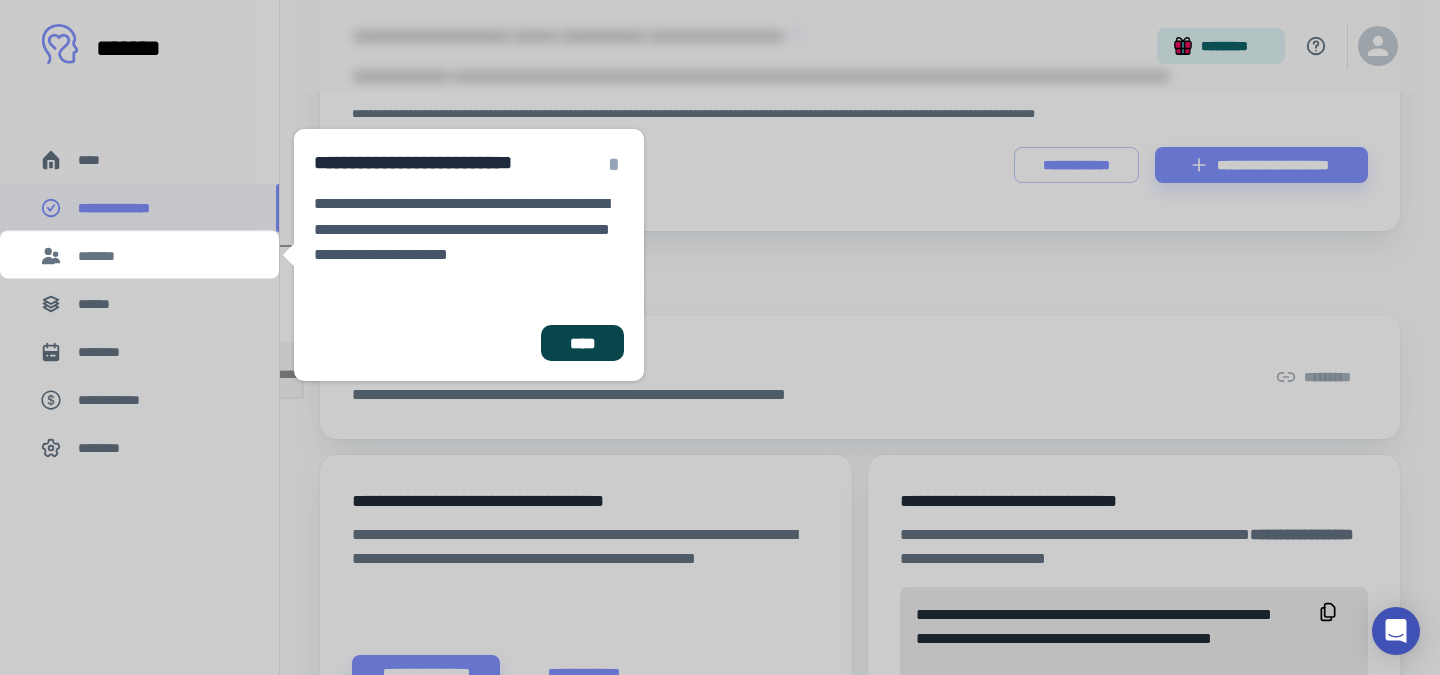 click on "****" at bounding box center (582, 343) 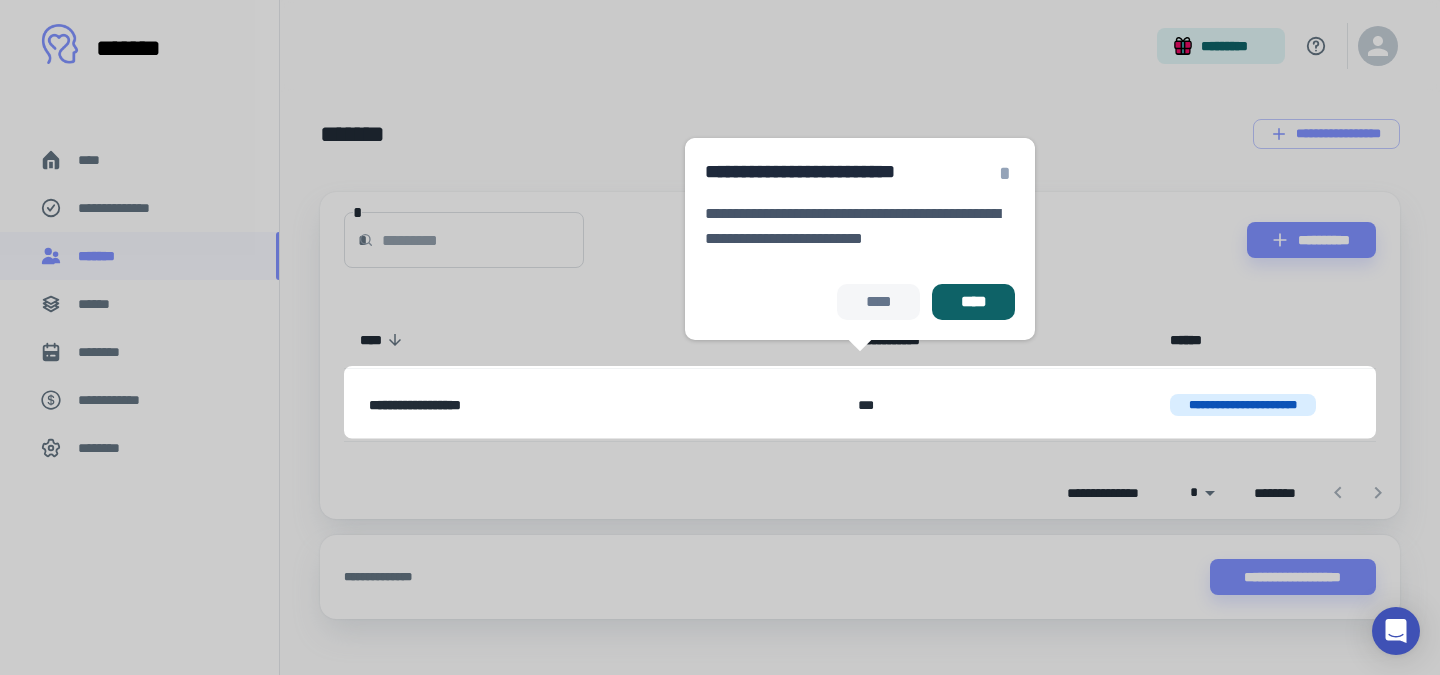 scroll, scrollTop: 24, scrollLeft: 0, axis: vertical 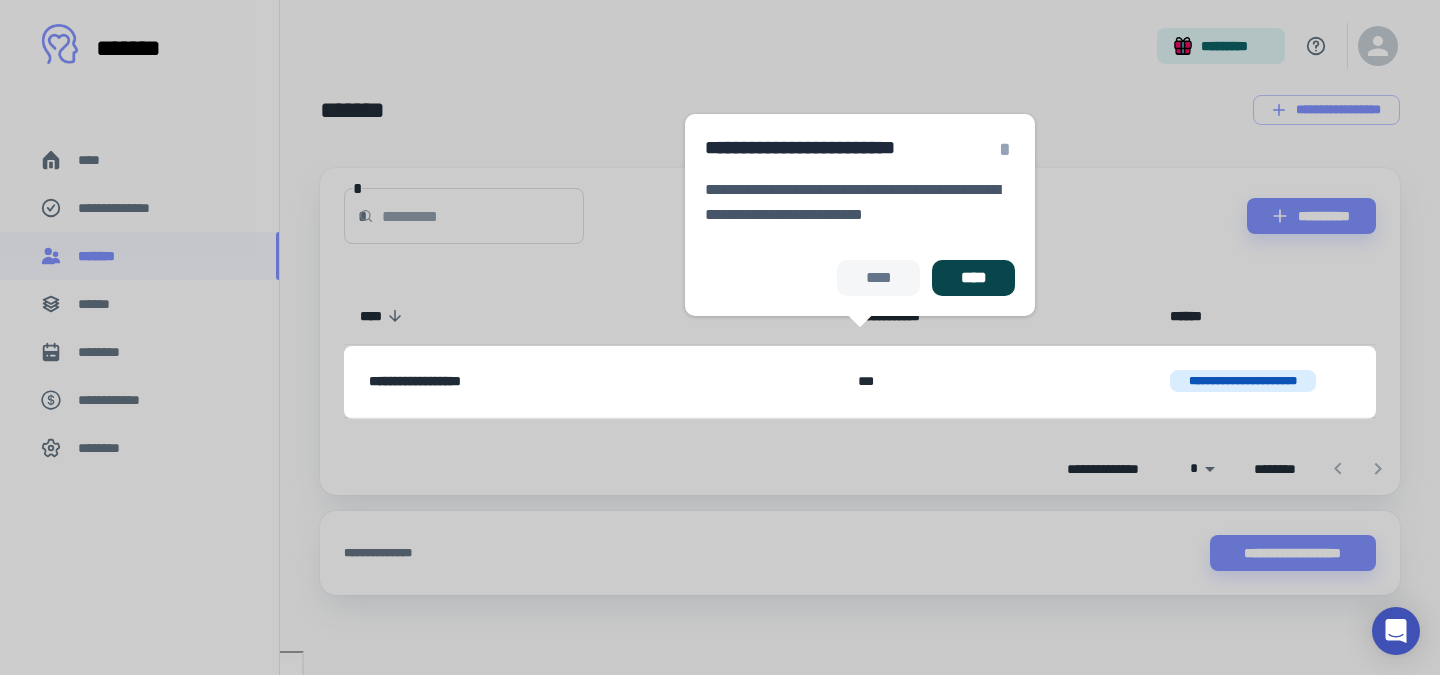 click on "****" at bounding box center (973, 278) 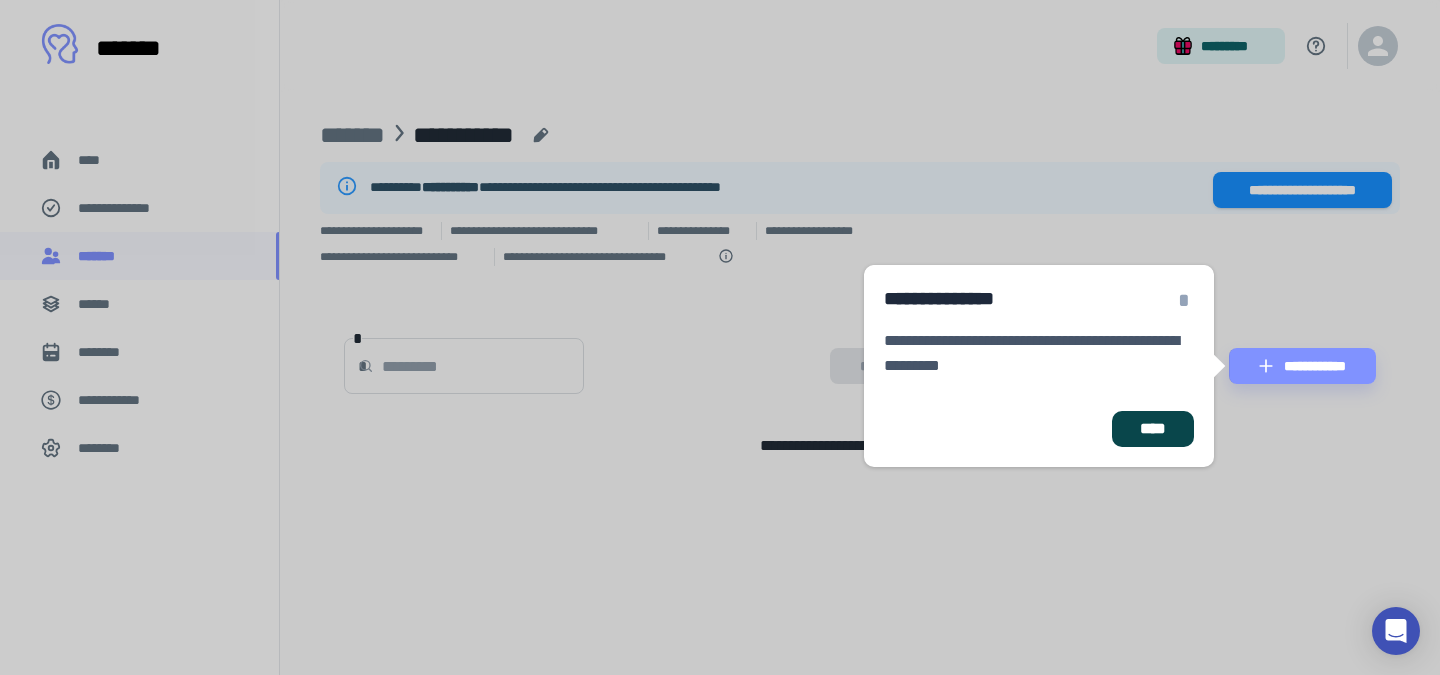 click on "****" at bounding box center [1153, 429] 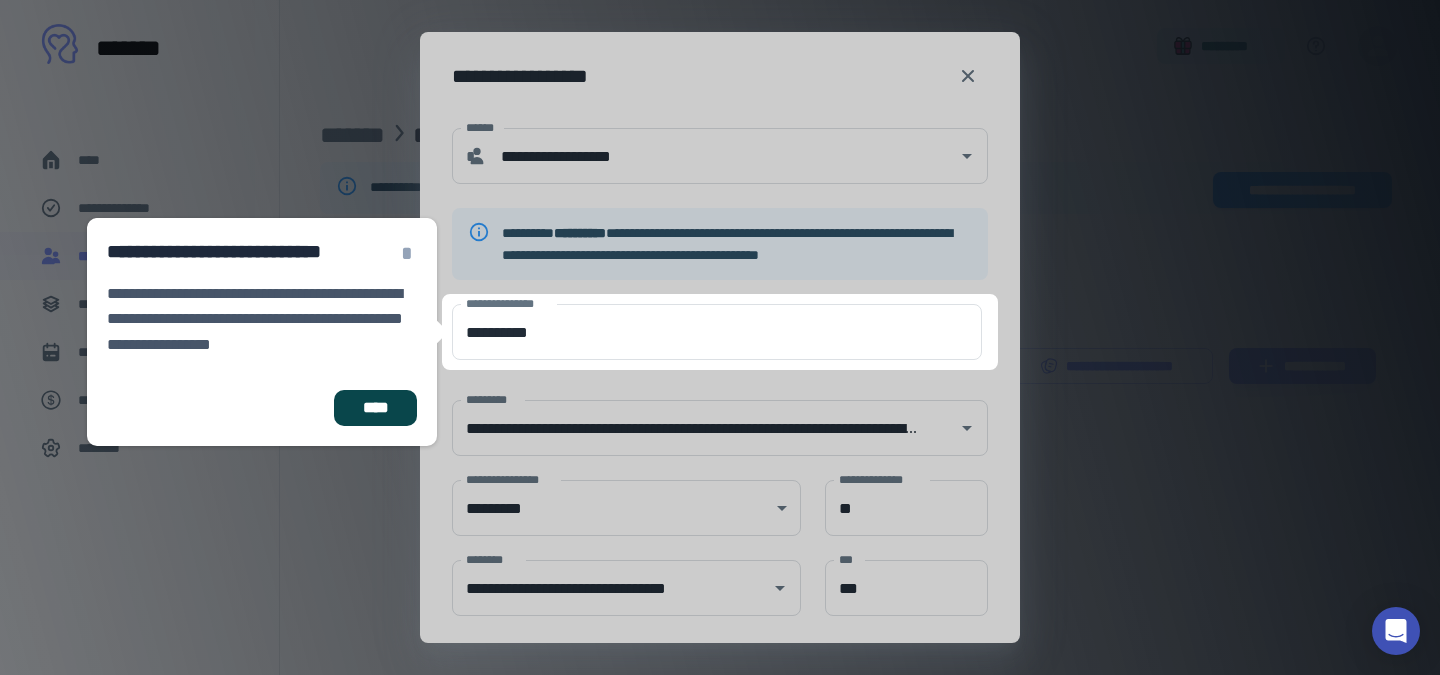 click on "****" at bounding box center (375, 408) 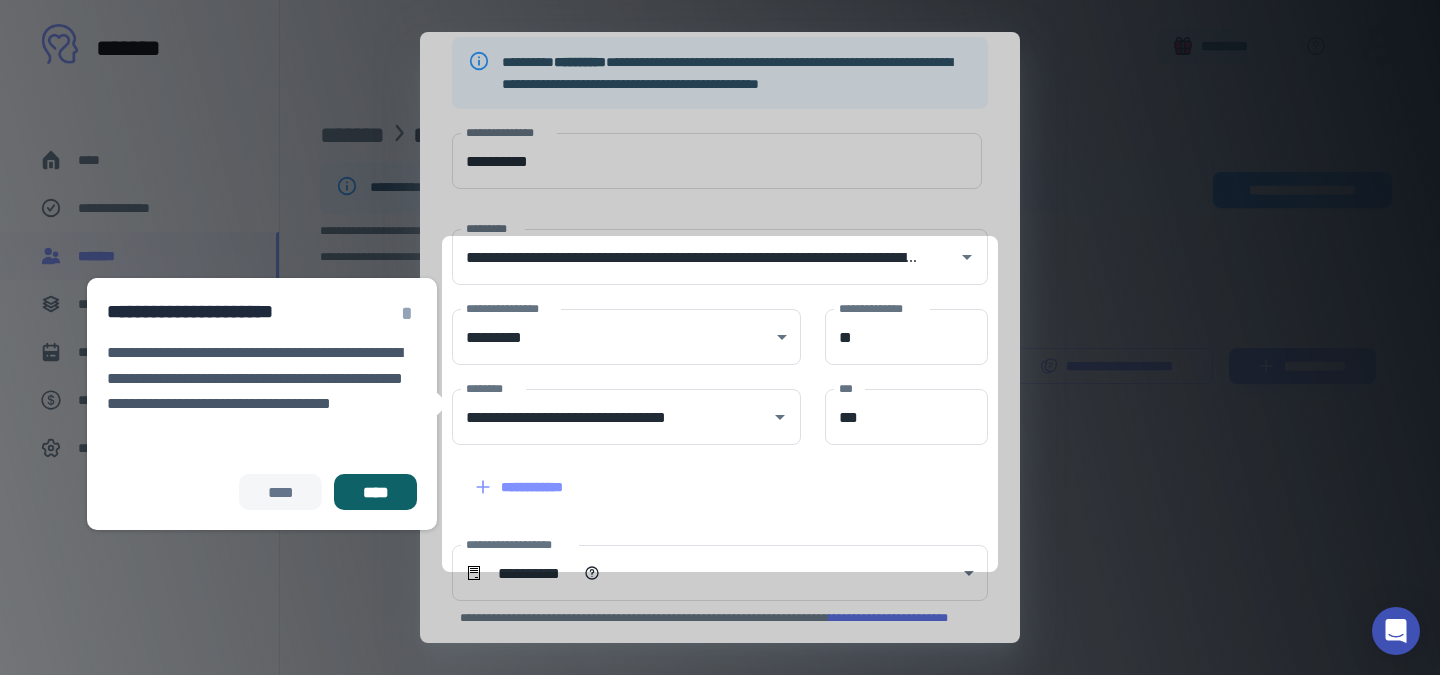 scroll, scrollTop: 180, scrollLeft: 0, axis: vertical 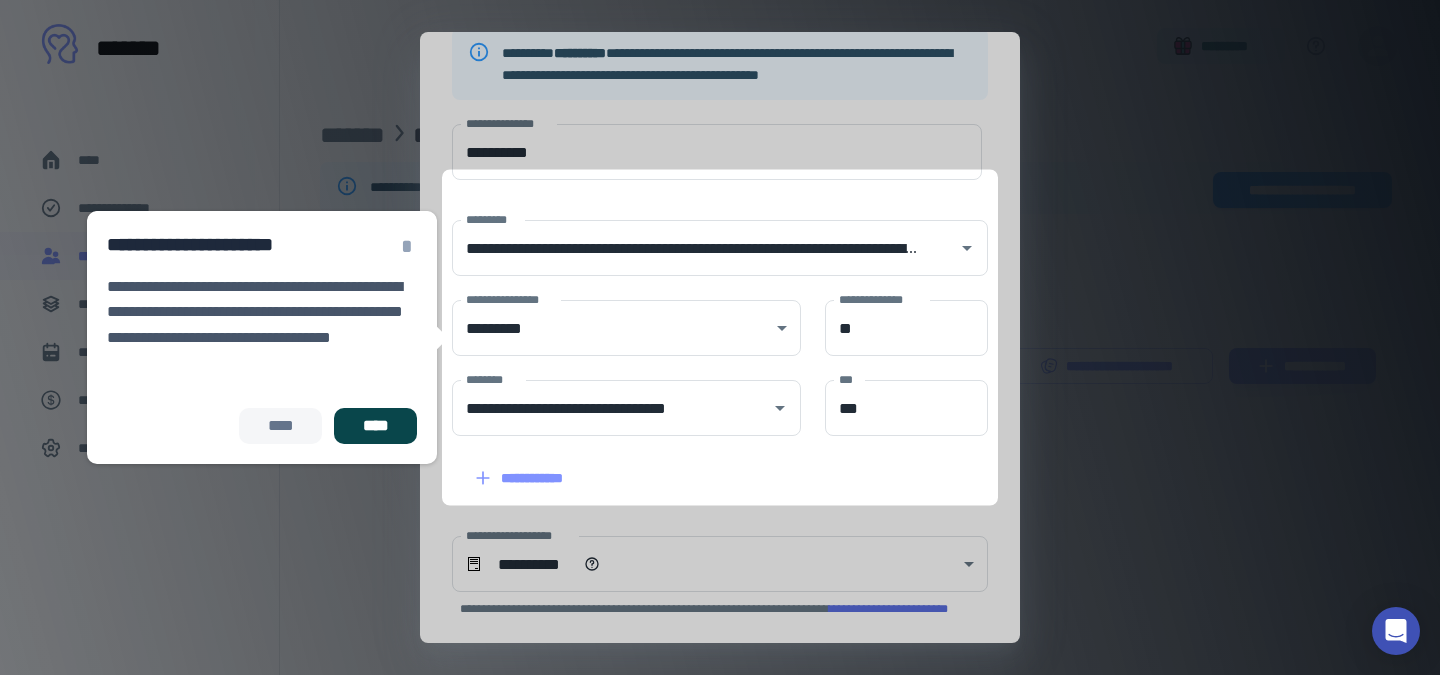 click on "****" at bounding box center [375, 426] 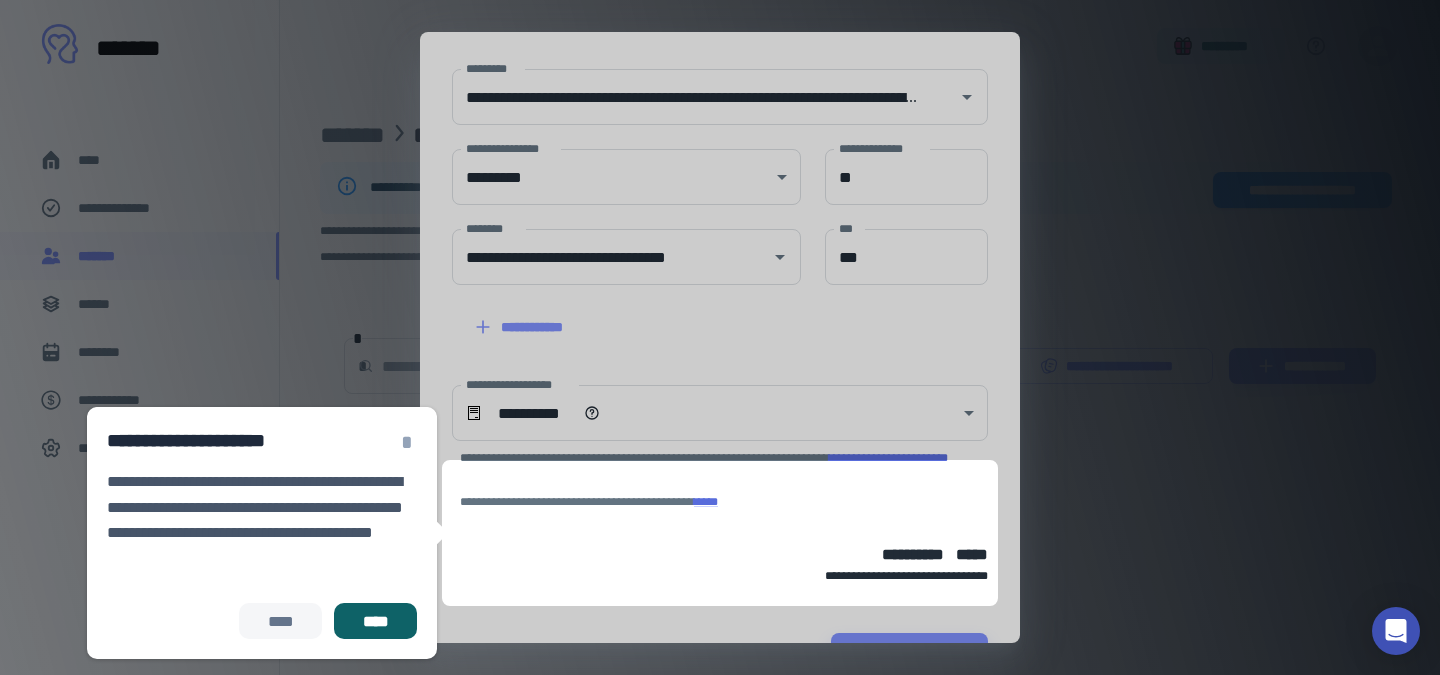 scroll, scrollTop: 389, scrollLeft: 0, axis: vertical 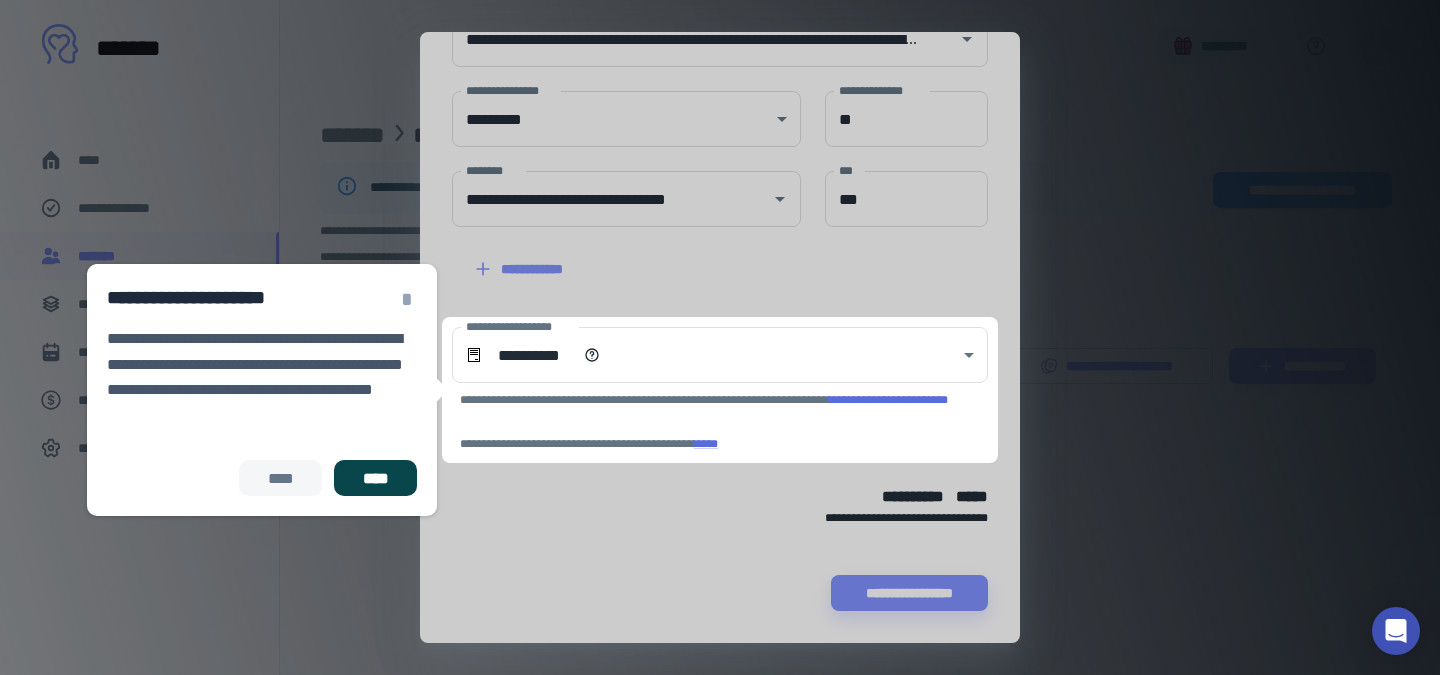 click on "****" at bounding box center (375, 478) 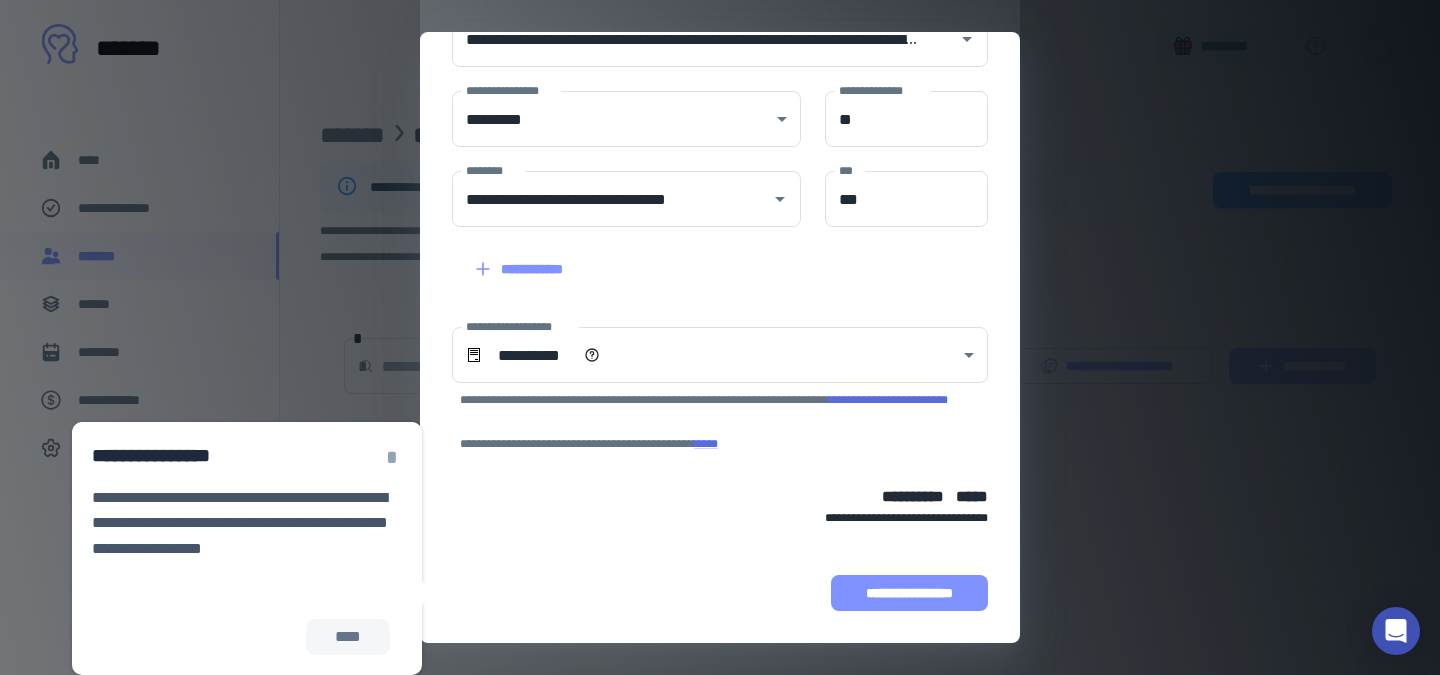 click on "**********" at bounding box center (909, 593) 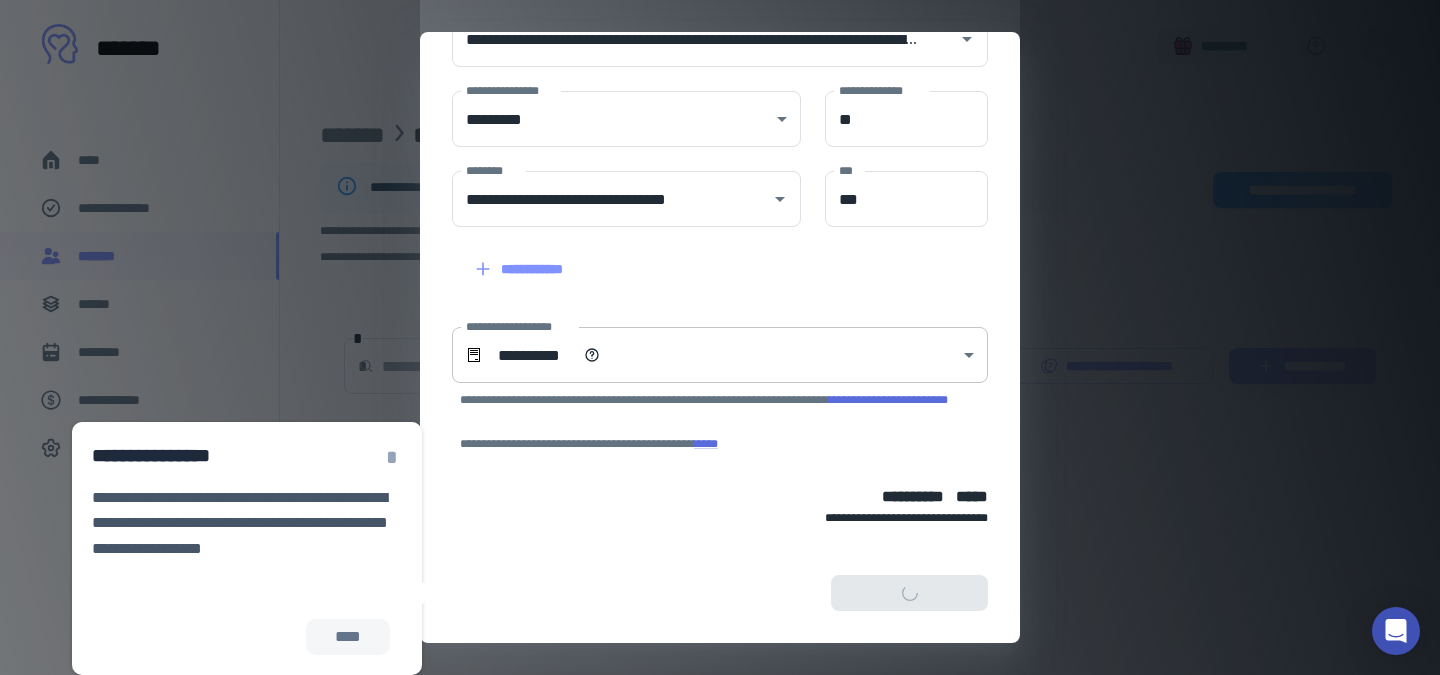 click on "**********" at bounding box center [720, 337] 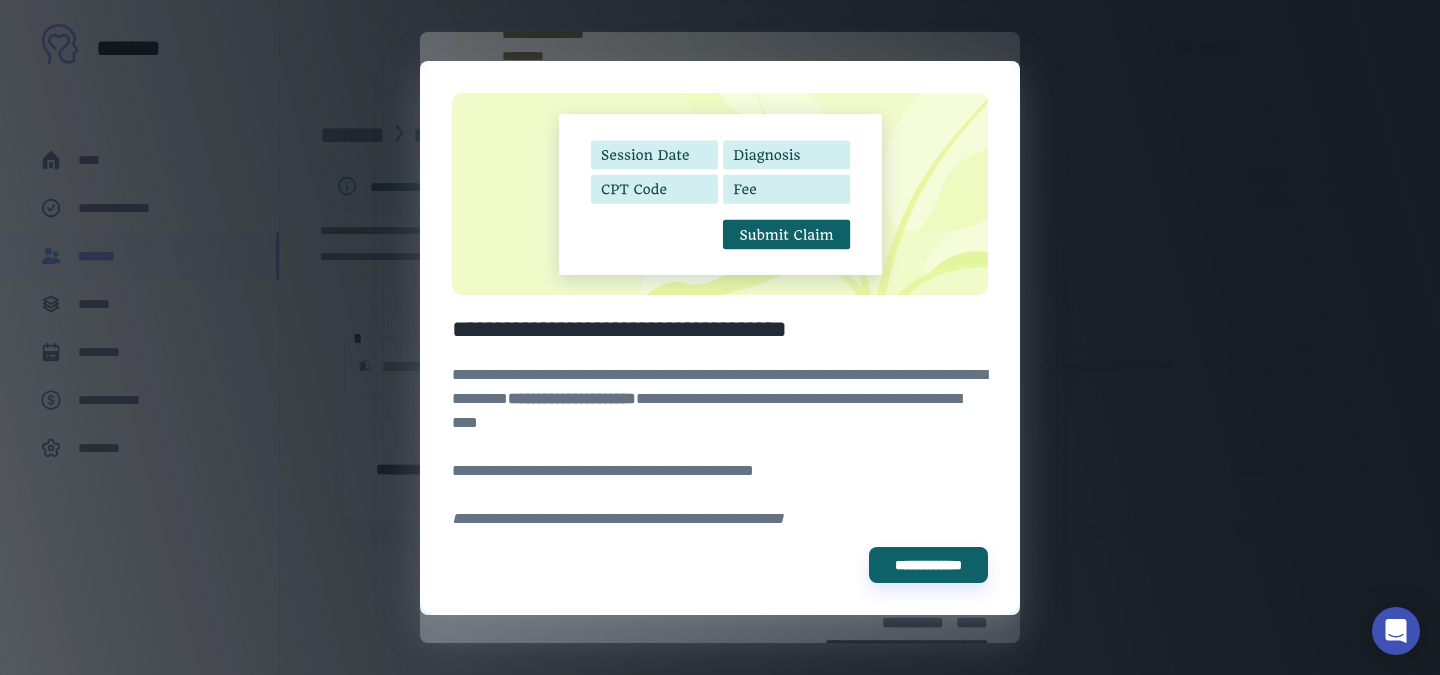 scroll, scrollTop: 515, scrollLeft: 0, axis: vertical 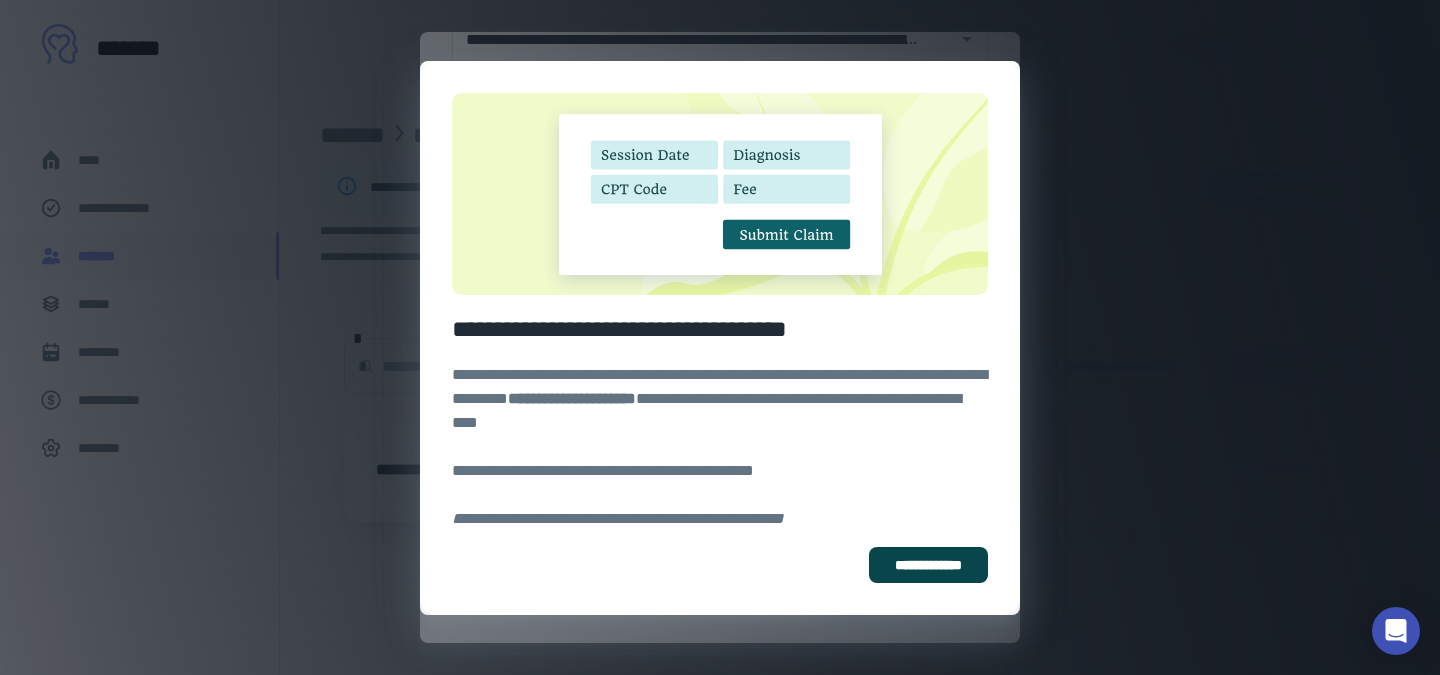 click on "**********" at bounding box center (928, 565) 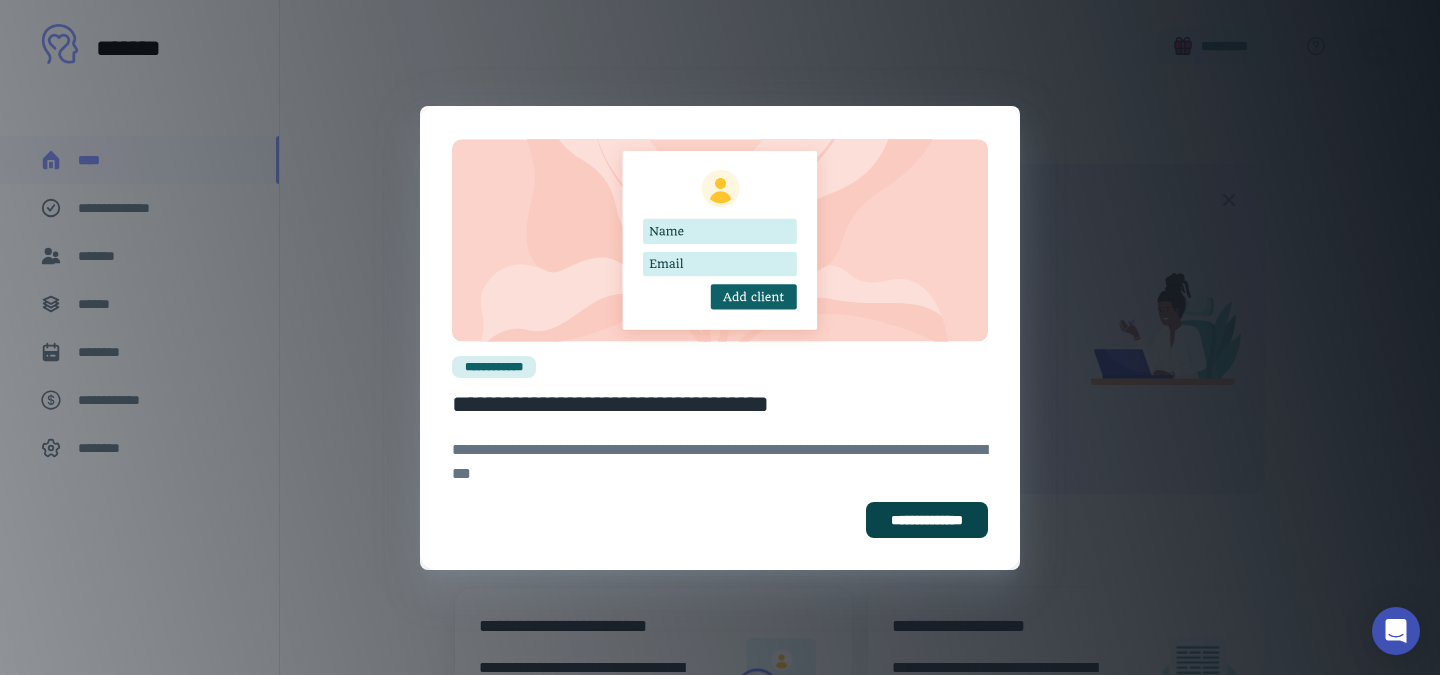 click on "**********" at bounding box center (927, 520) 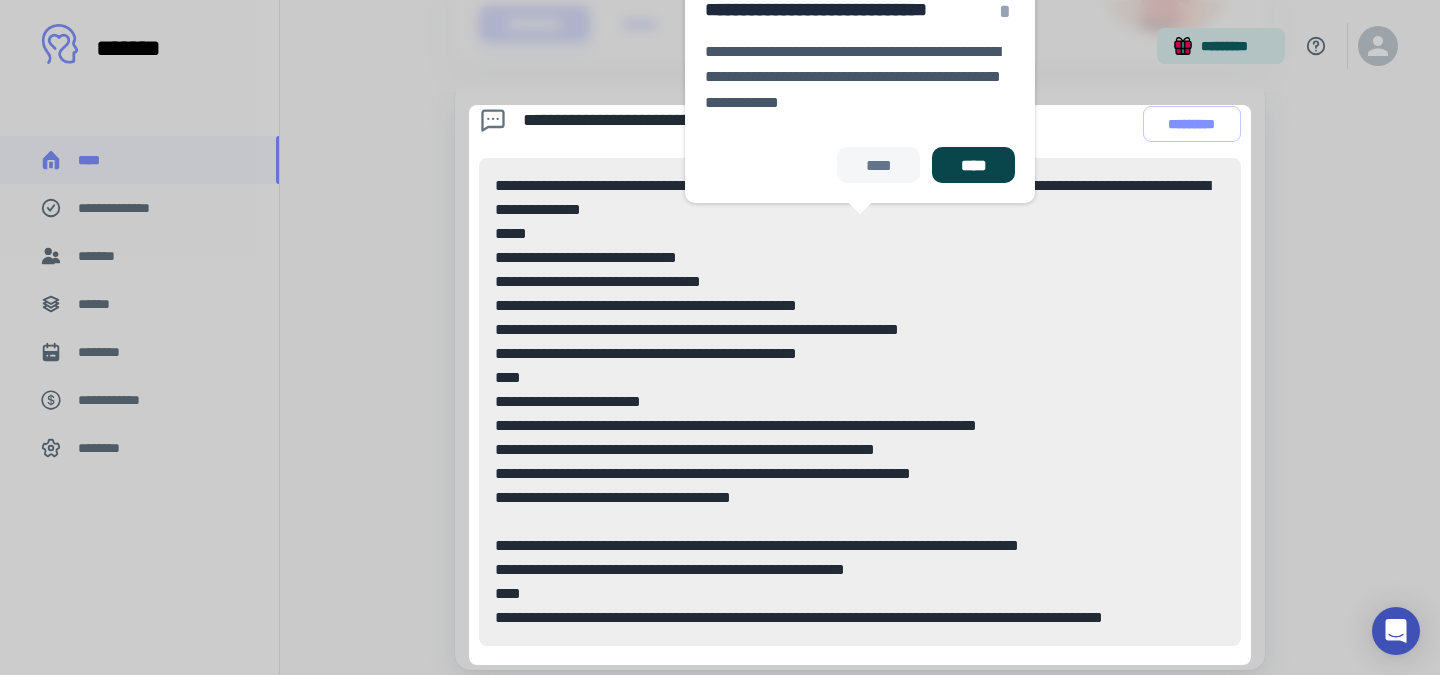 scroll, scrollTop: 1012, scrollLeft: 0, axis: vertical 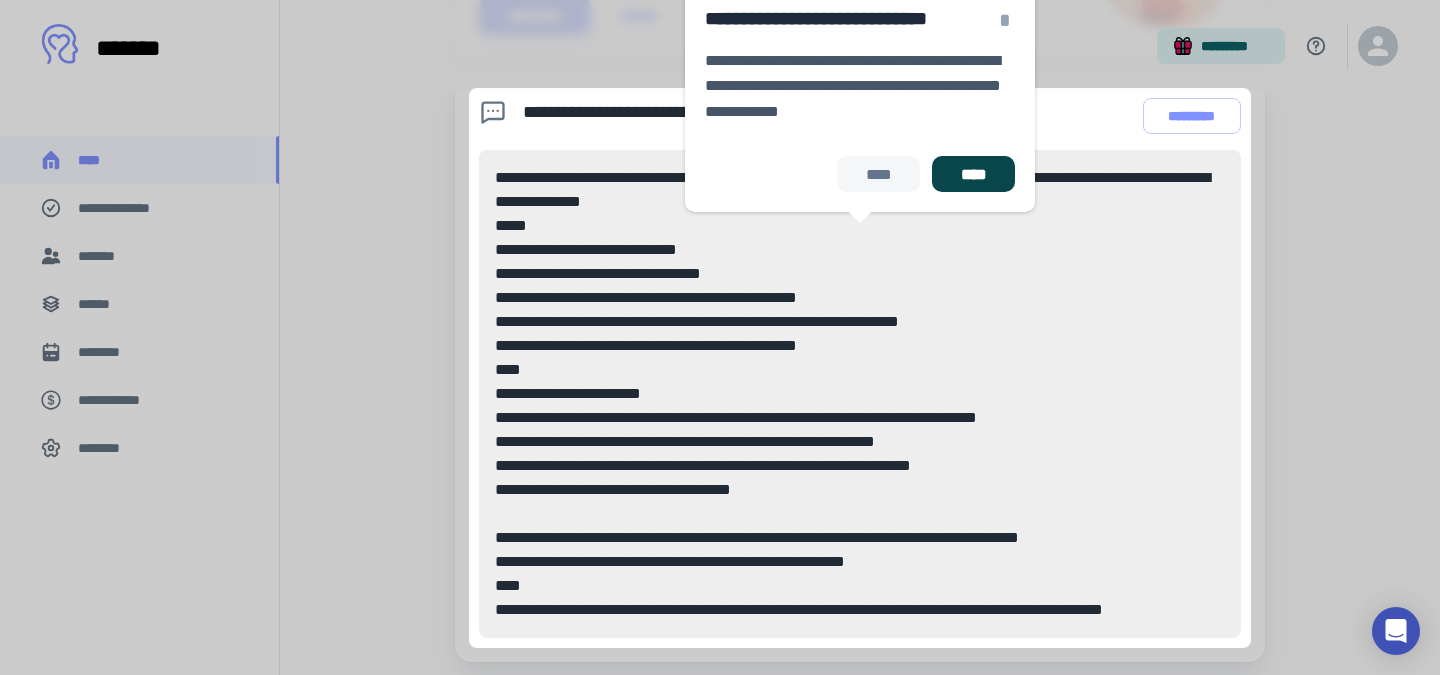 click on "****" at bounding box center [973, 174] 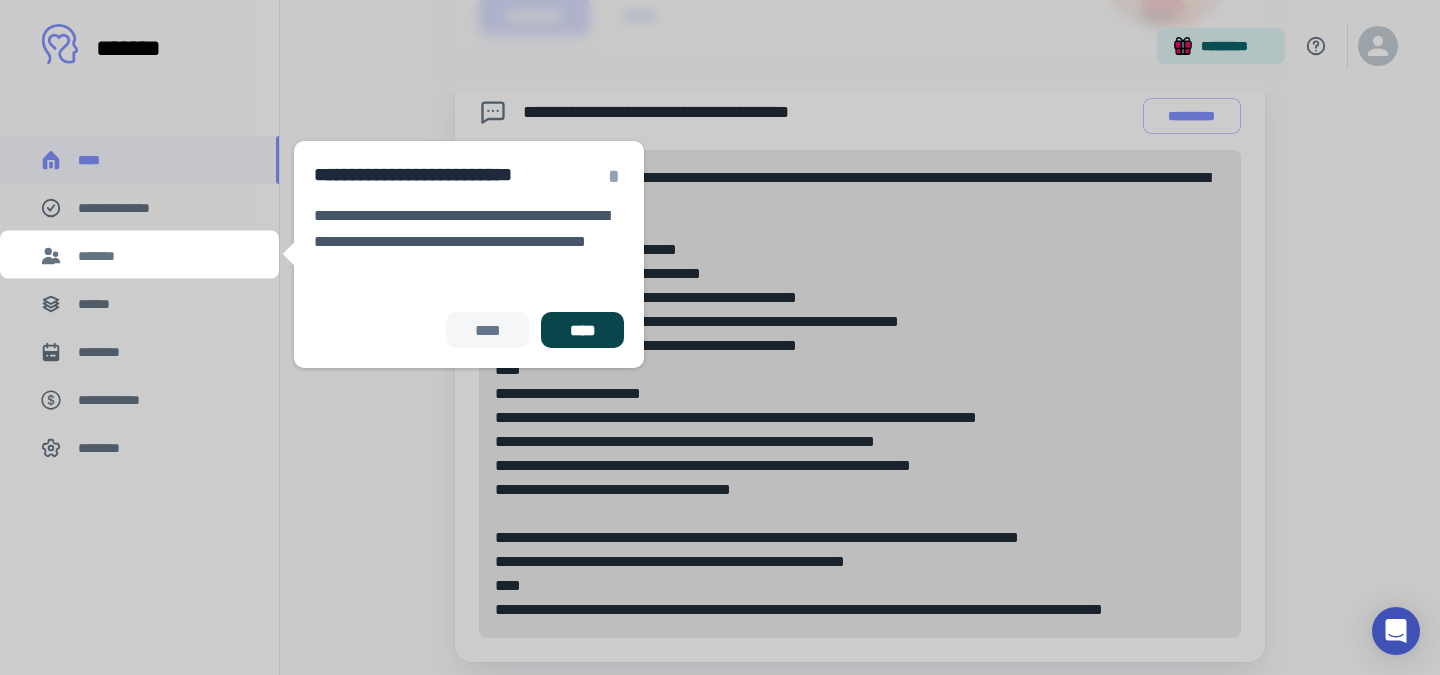 click on "****" at bounding box center [582, 330] 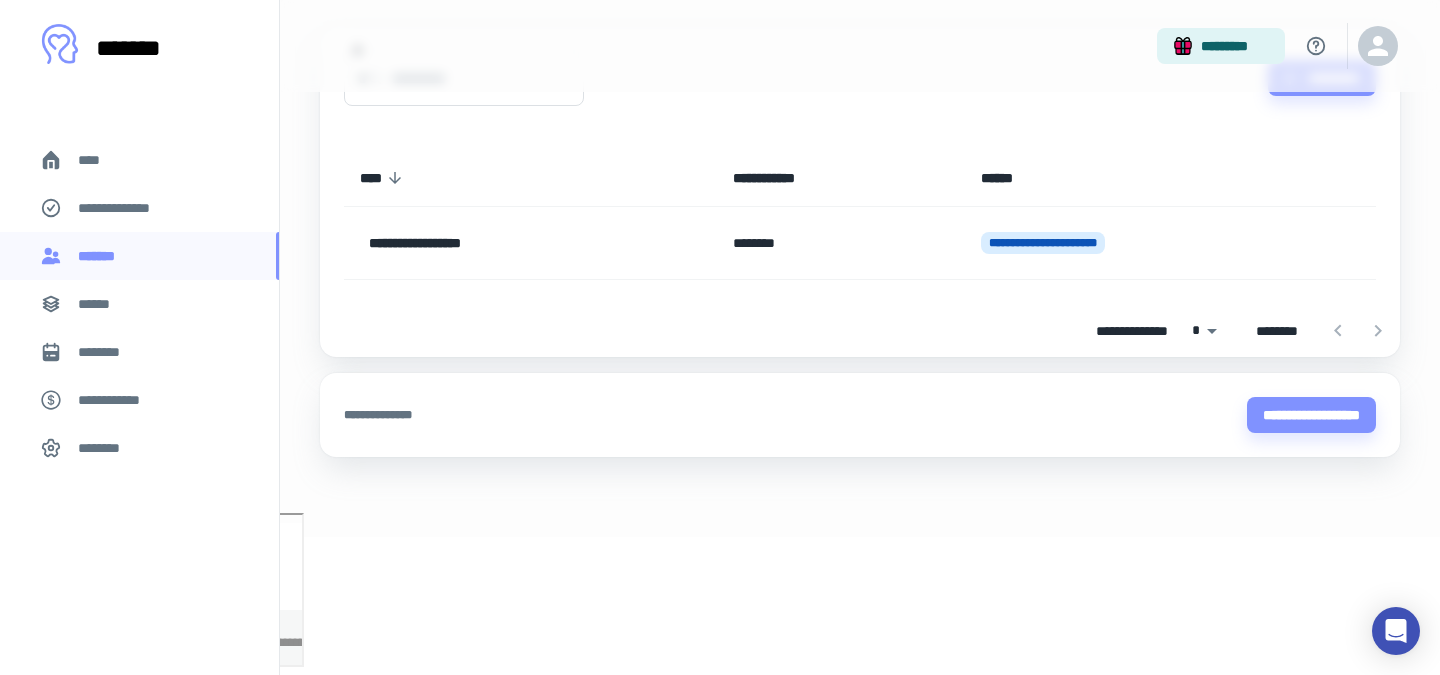 scroll, scrollTop: 0, scrollLeft: 0, axis: both 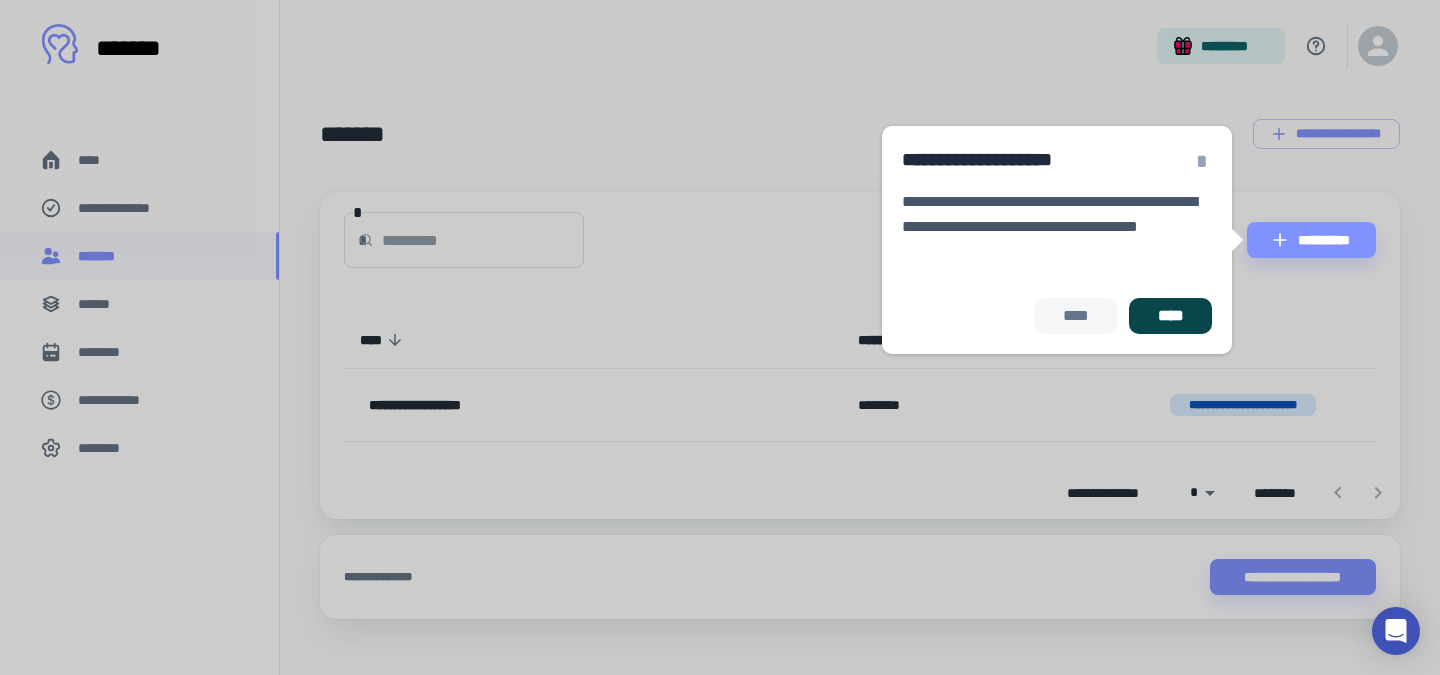 click on "****" at bounding box center [1170, 316] 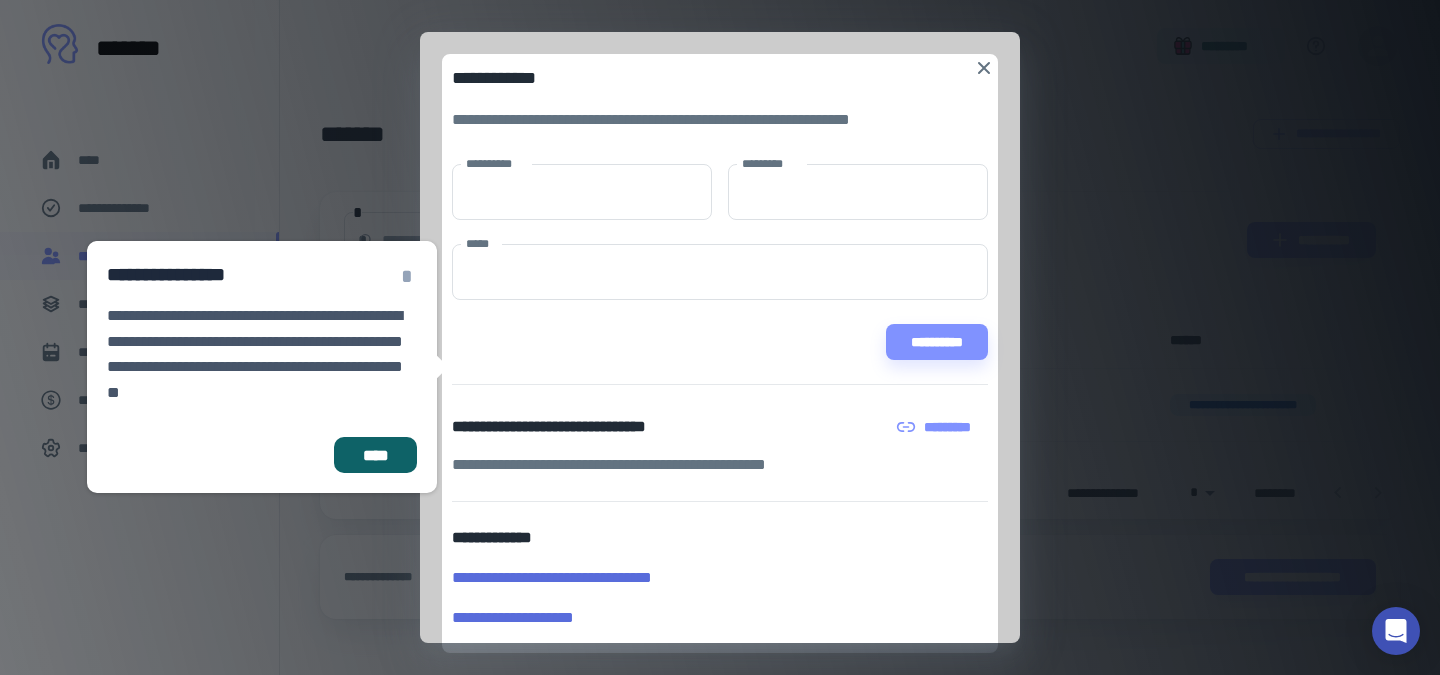 scroll, scrollTop: 29, scrollLeft: 0, axis: vertical 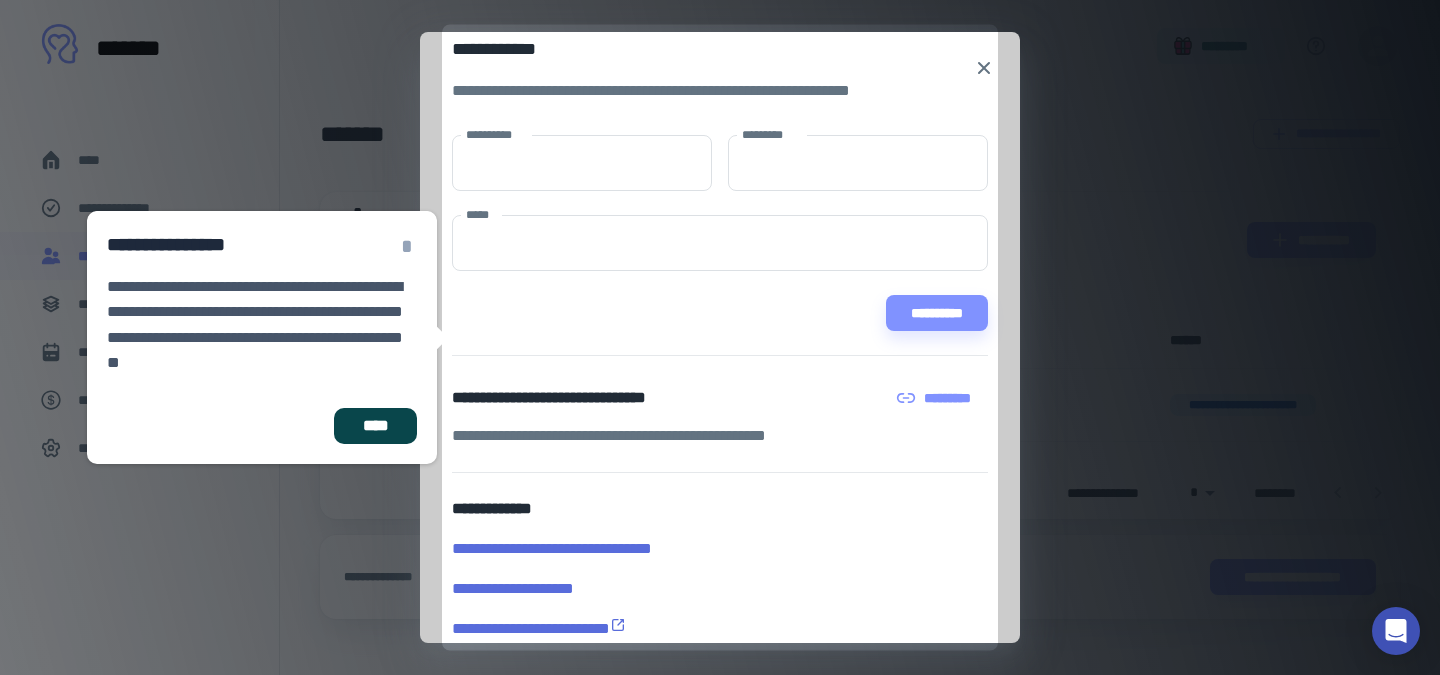 click on "****" at bounding box center (375, 426) 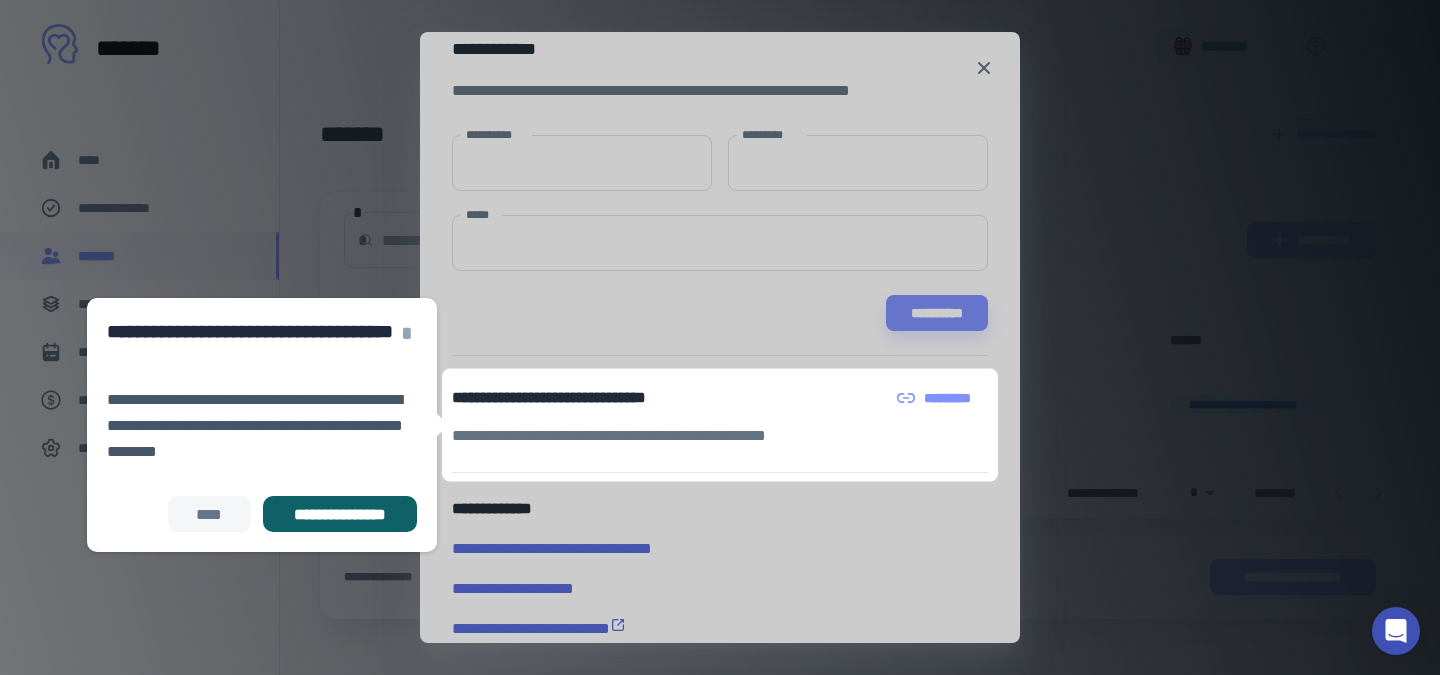 scroll, scrollTop: 59, scrollLeft: 0, axis: vertical 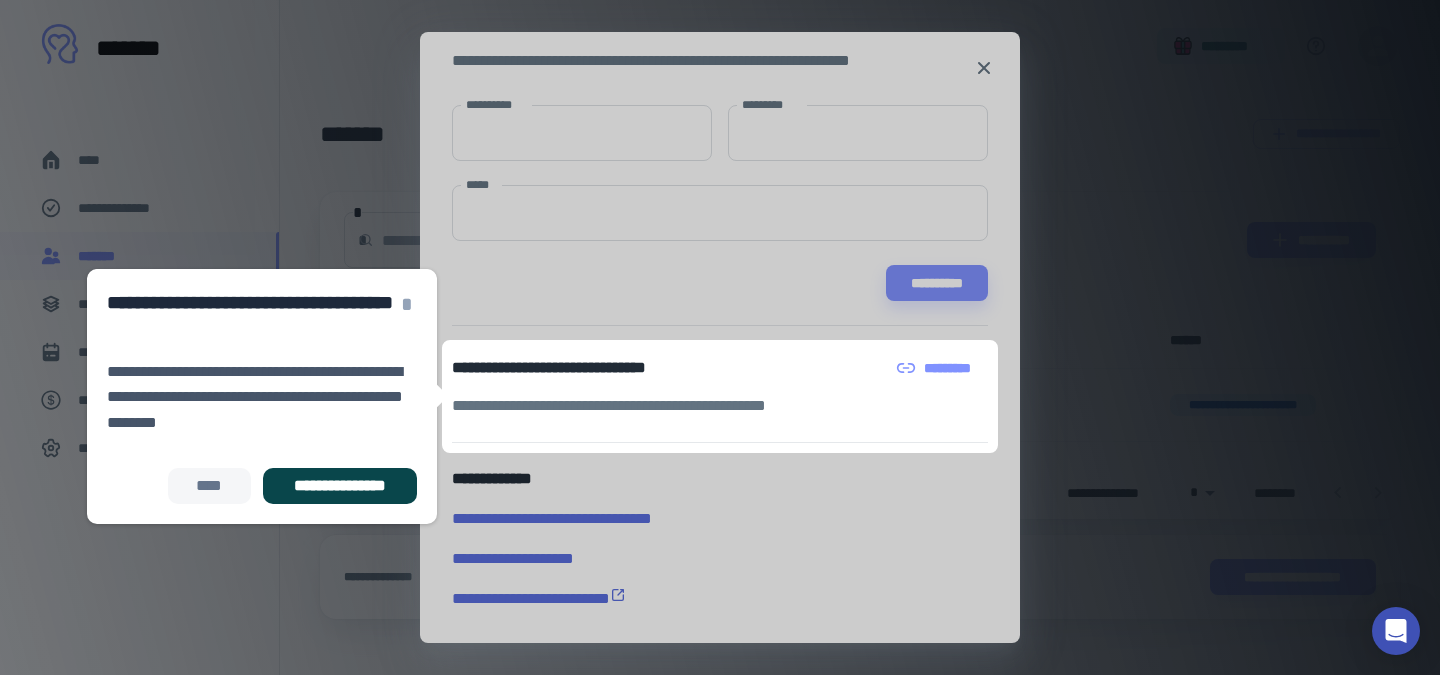 click on "**********" at bounding box center (340, 486) 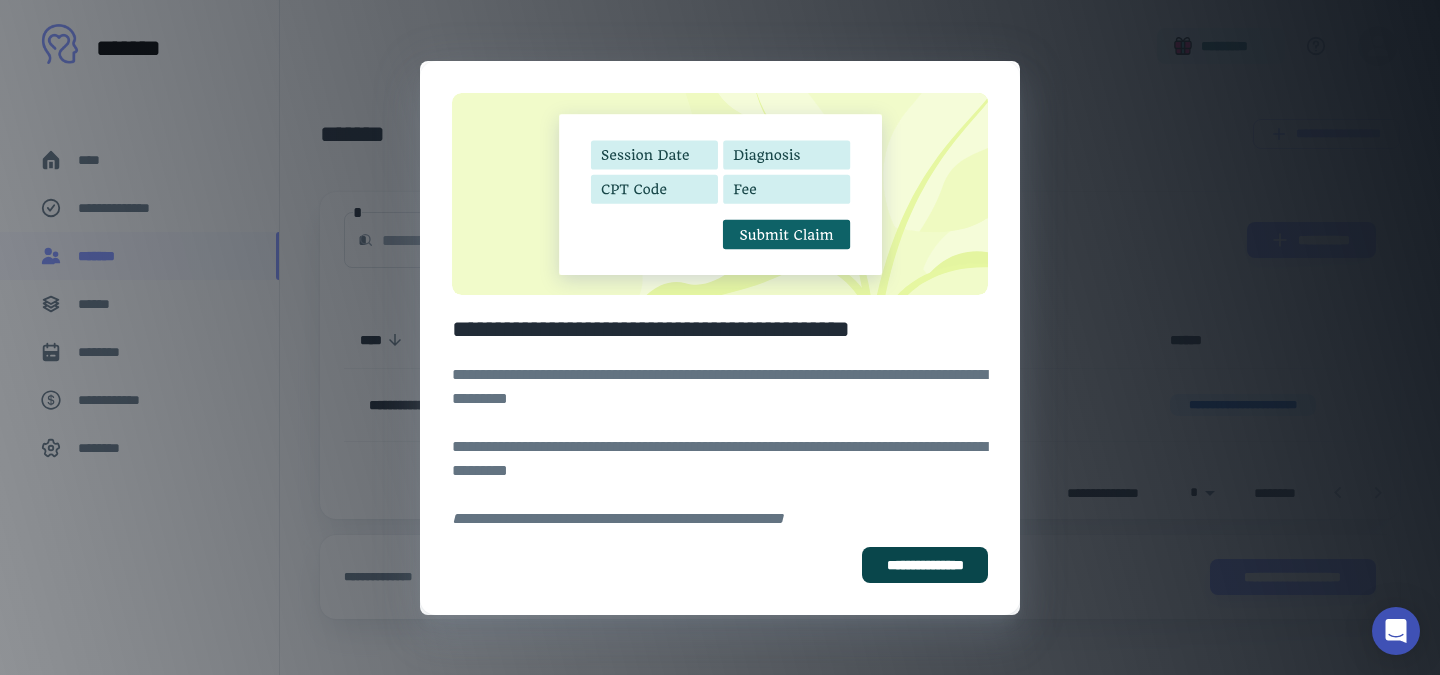 click on "**********" at bounding box center (925, 565) 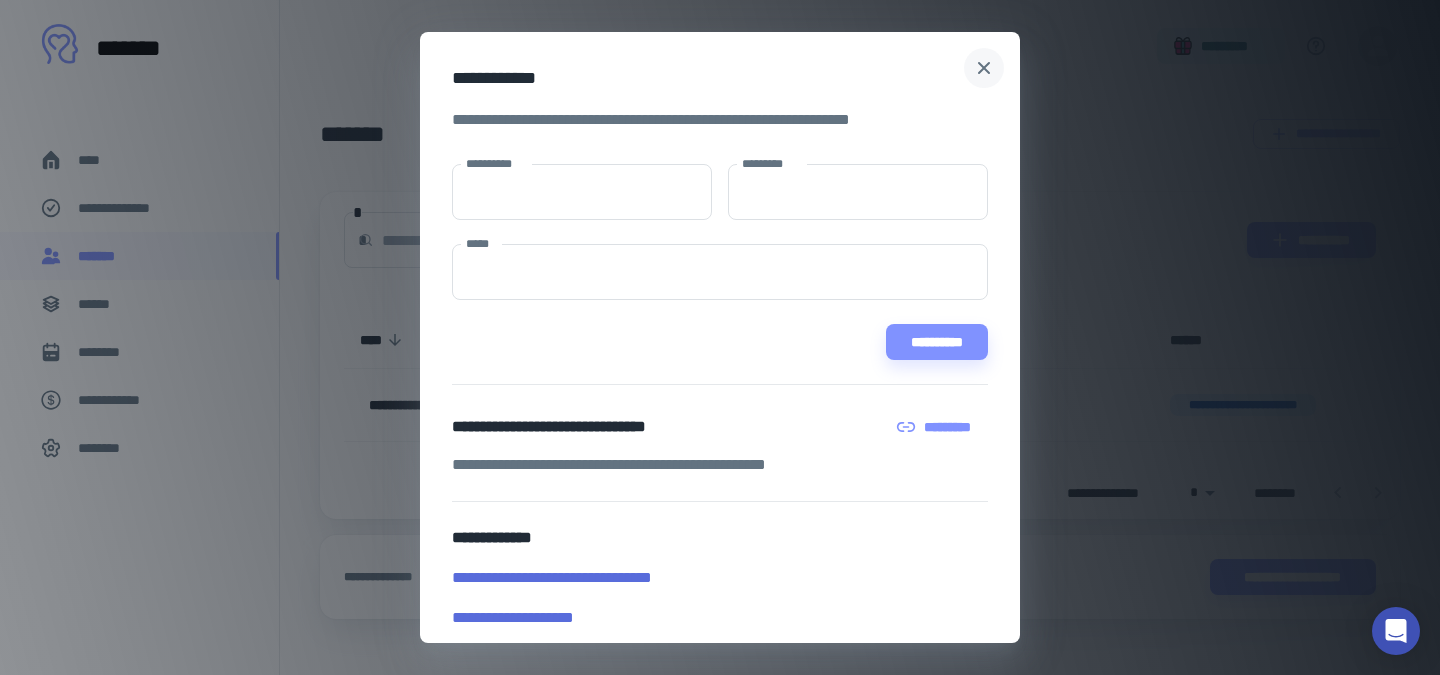 click 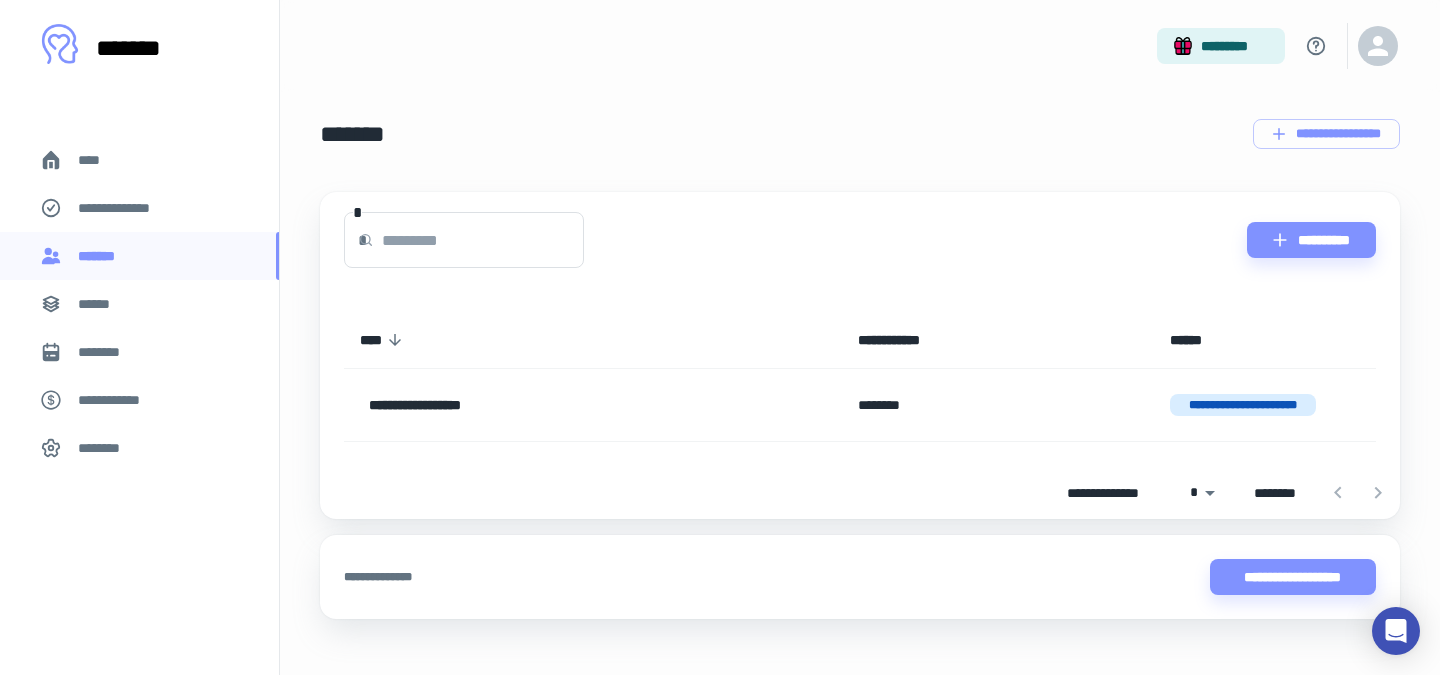 click on "**********" at bounding box center [127, 208] 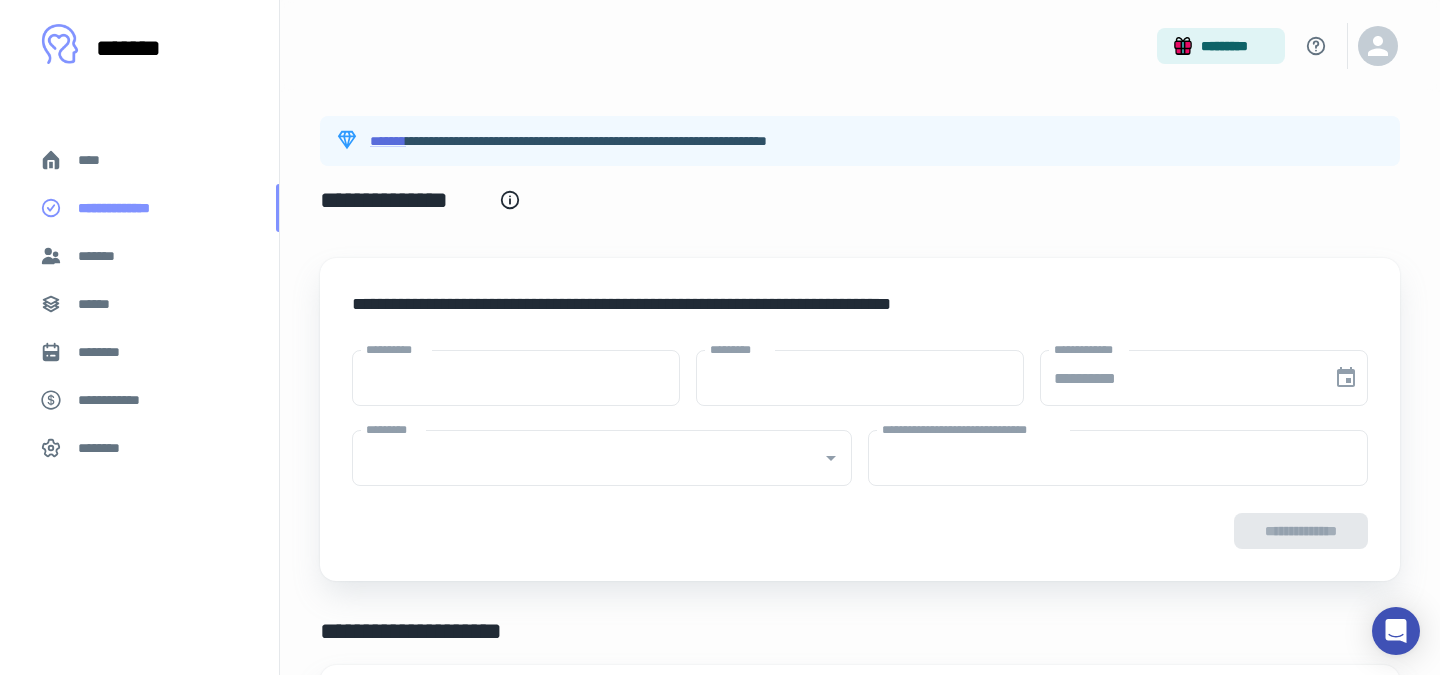 type on "****" 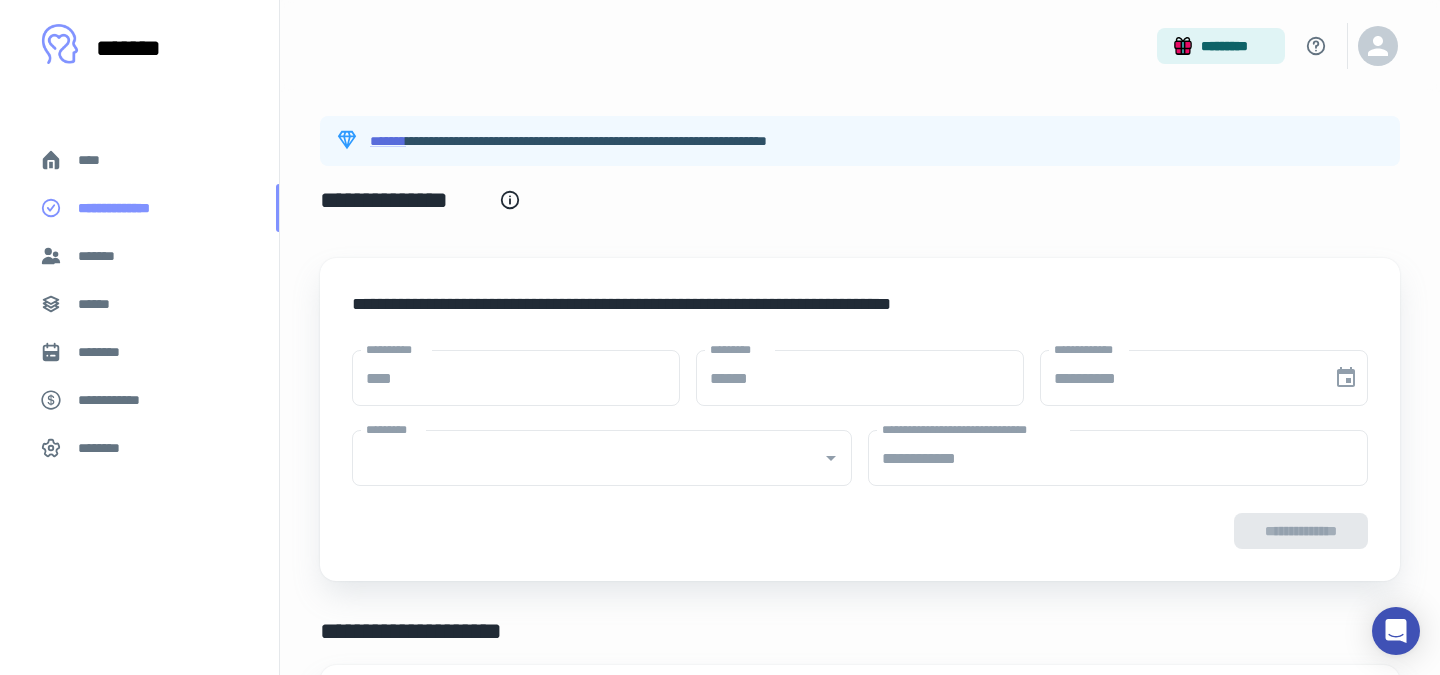 type on "**********" 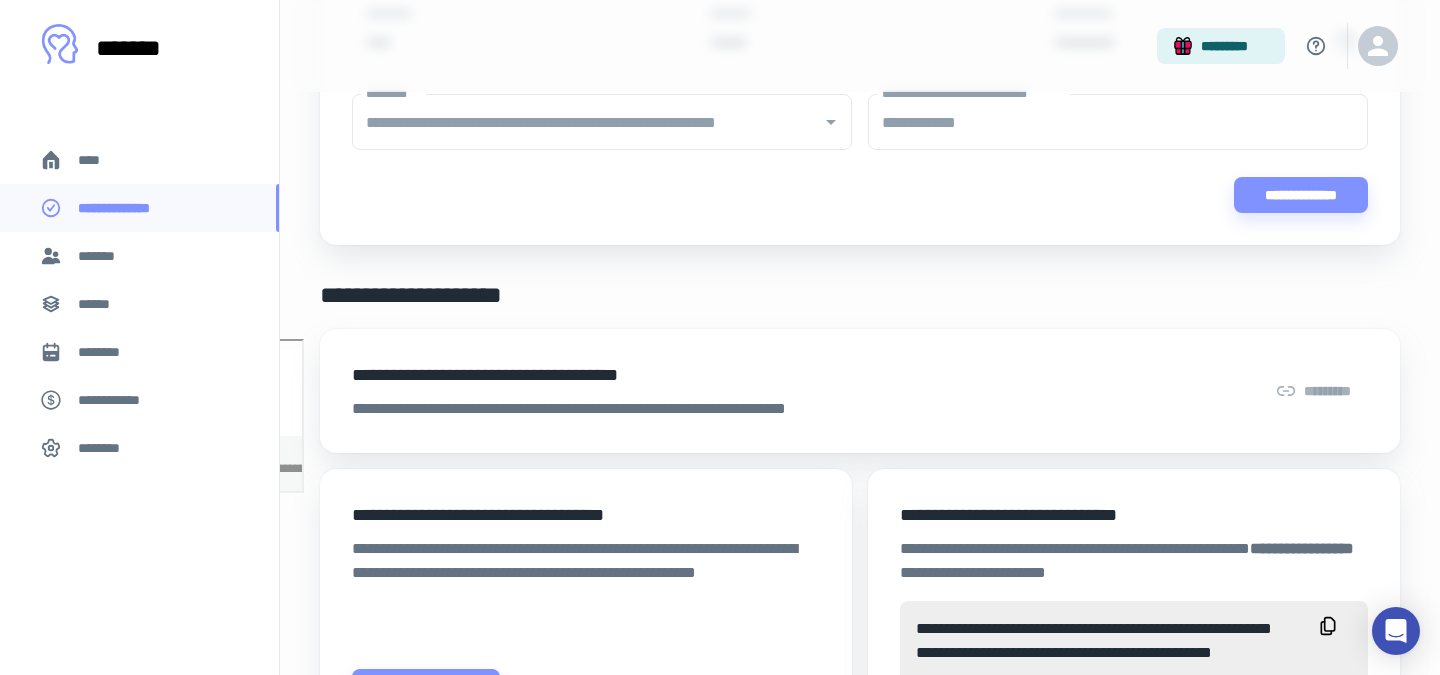 scroll, scrollTop: 334, scrollLeft: 0, axis: vertical 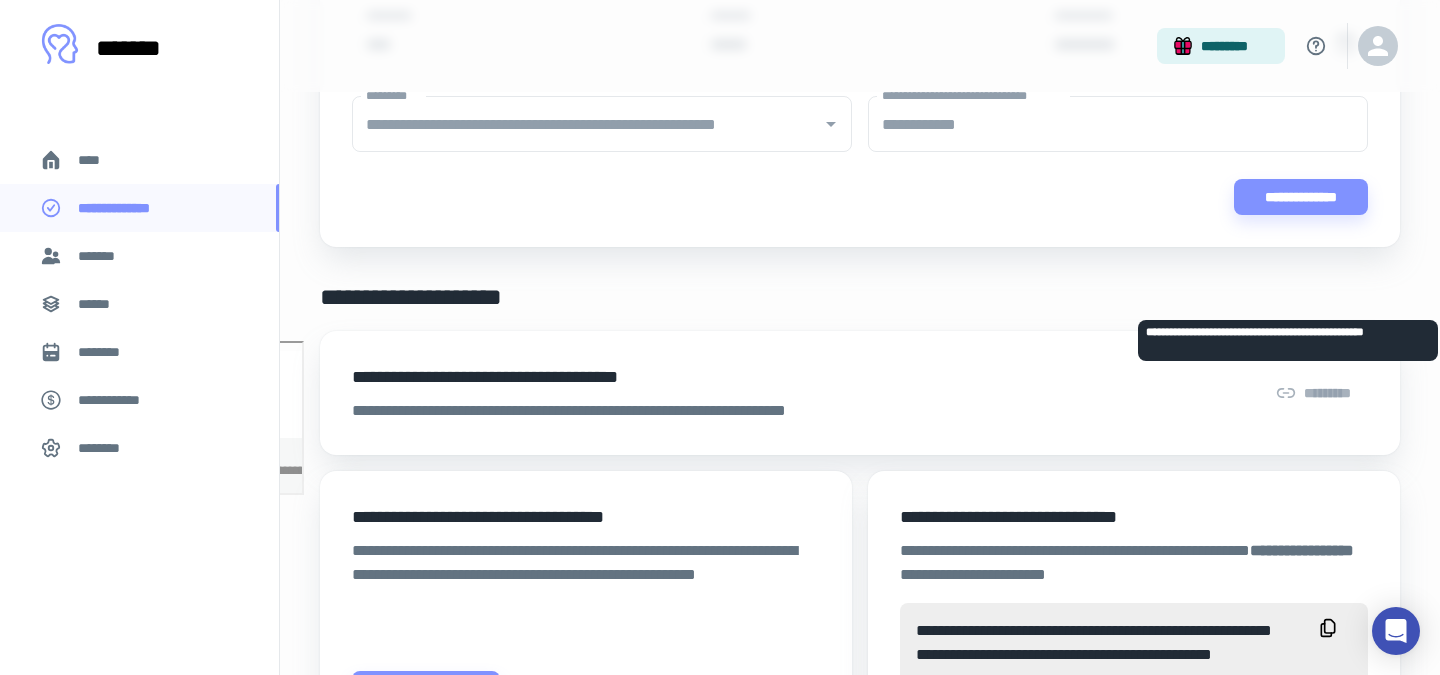 click on "*********" at bounding box center [1313, 393] 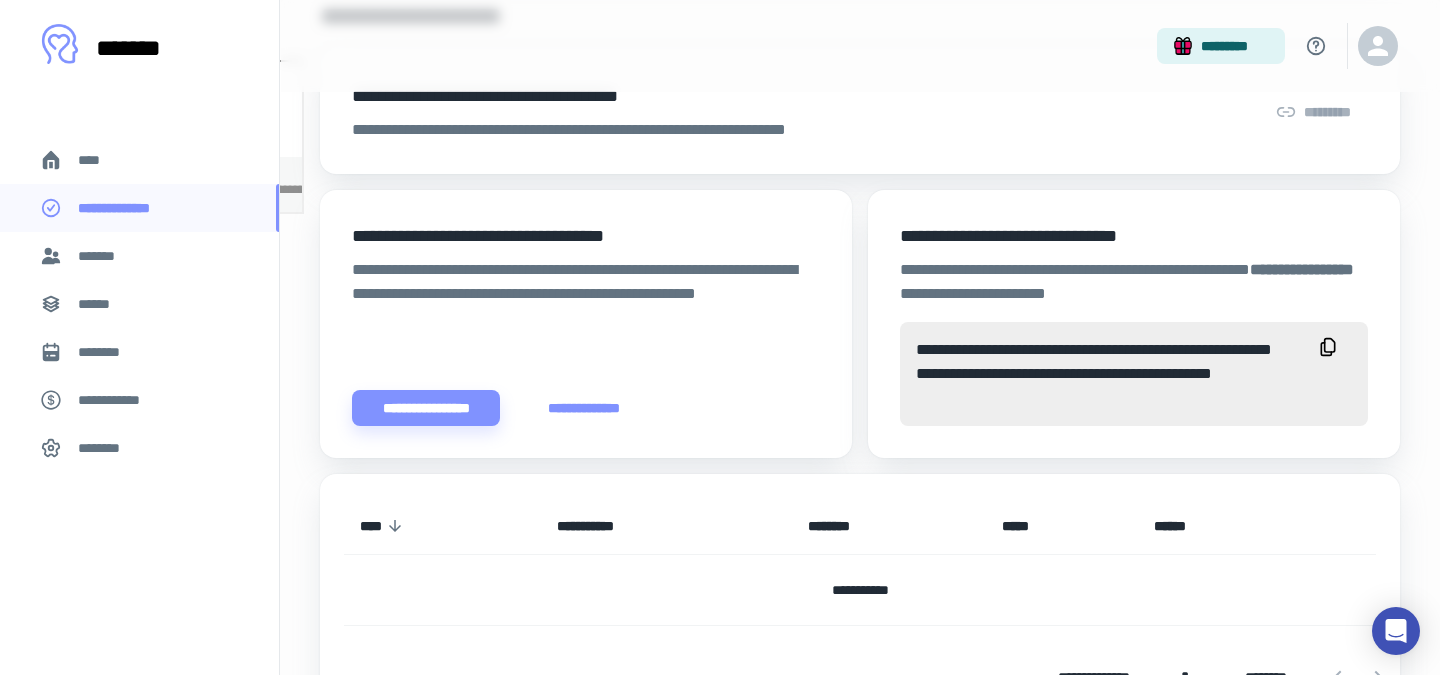 scroll, scrollTop: 616, scrollLeft: 0, axis: vertical 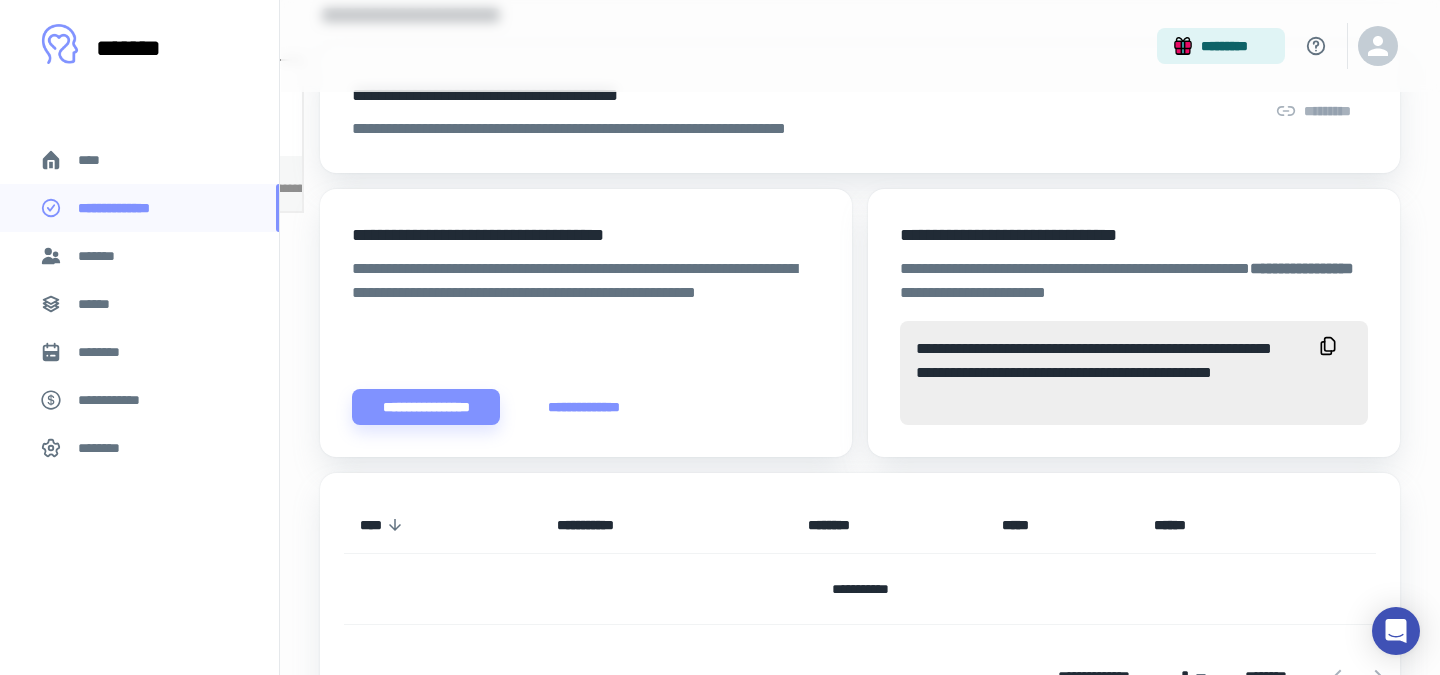 click on "**********" at bounding box center [584, 407] 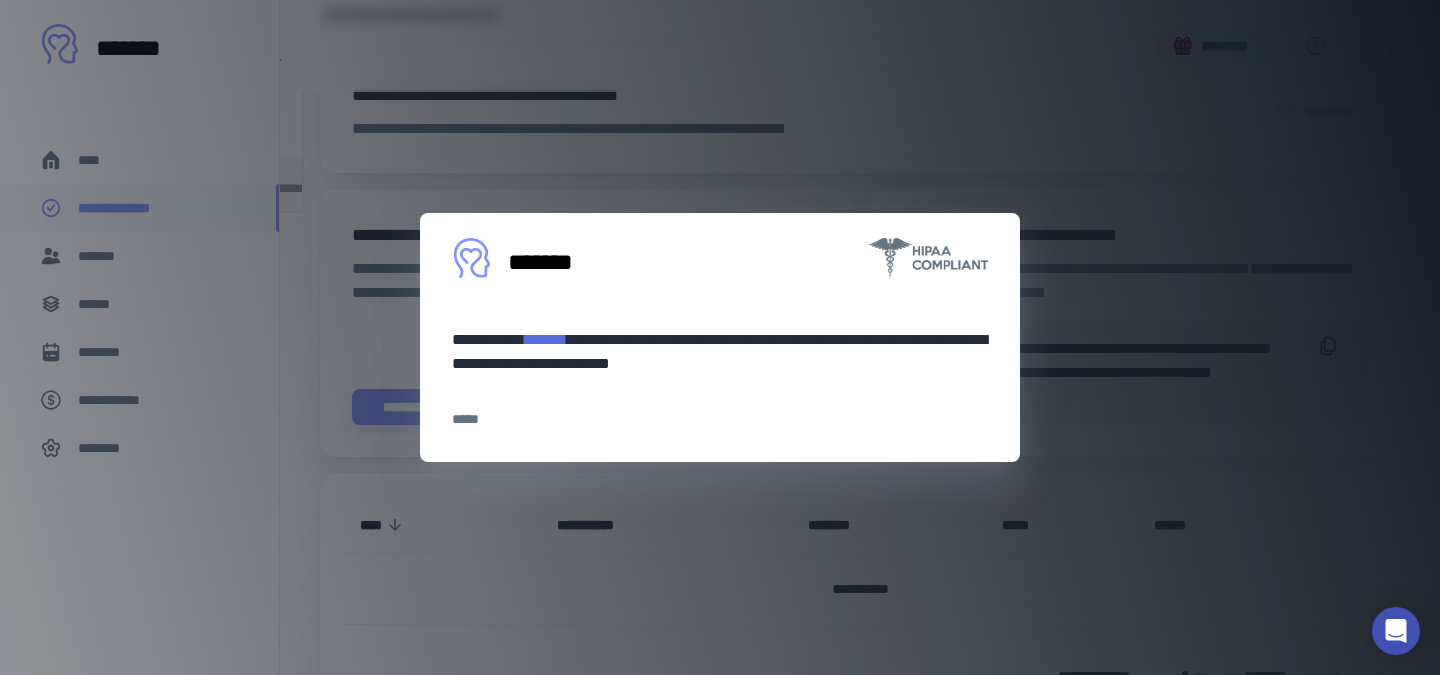 click on "**********" at bounding box center [720, 337] 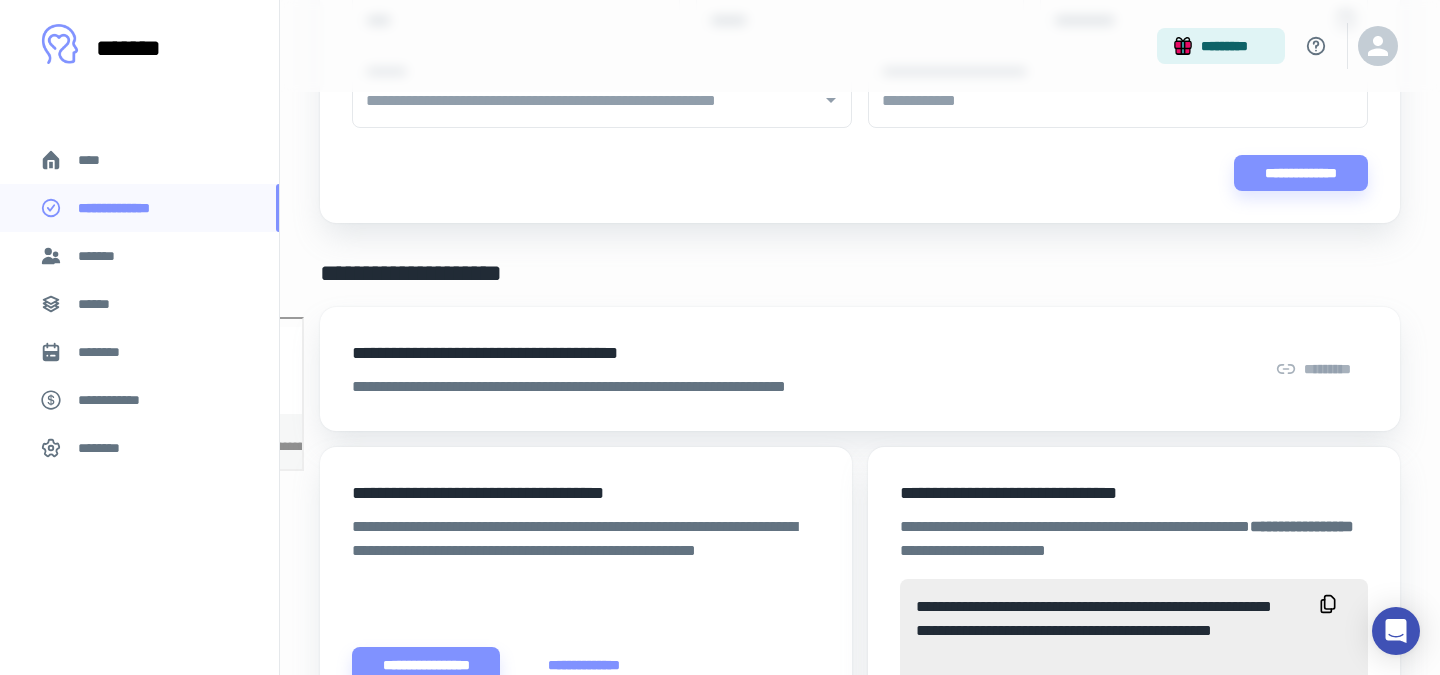 scroll, scrollTop: 0, scrollLeft: 0, axis: both 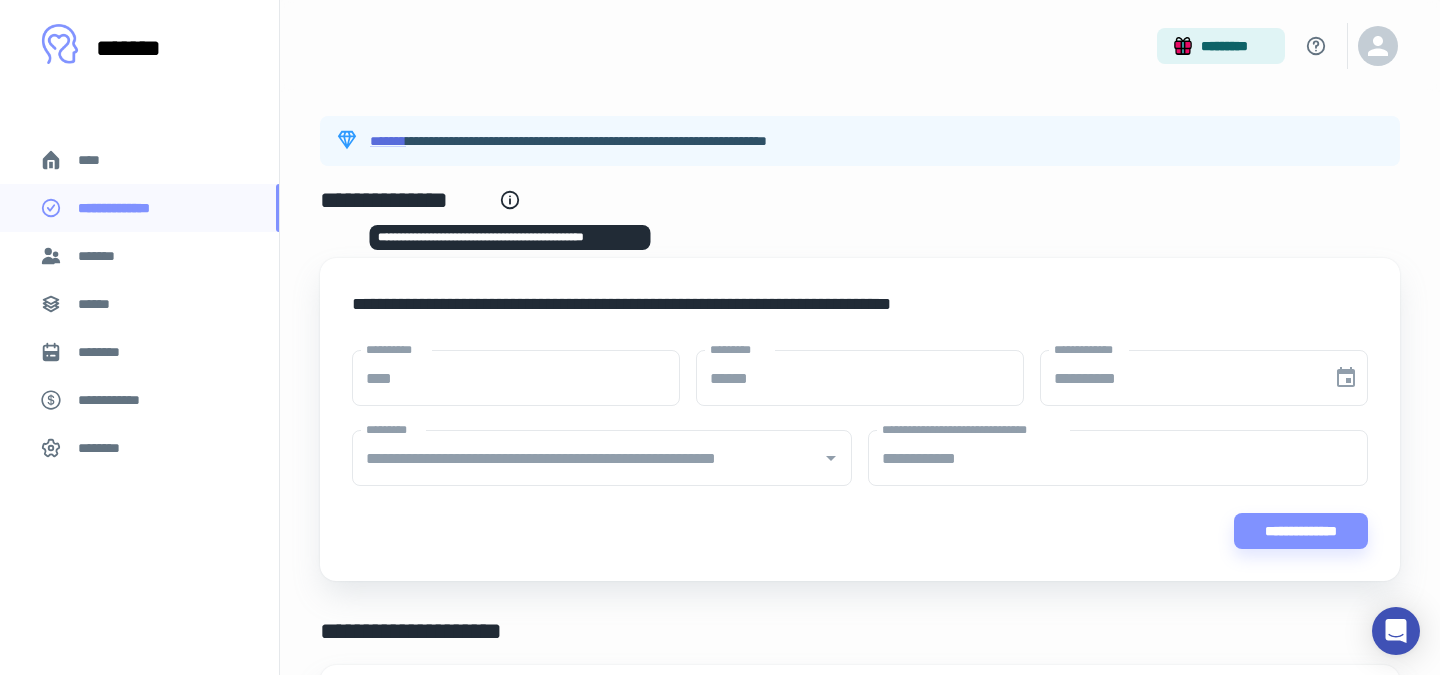 click 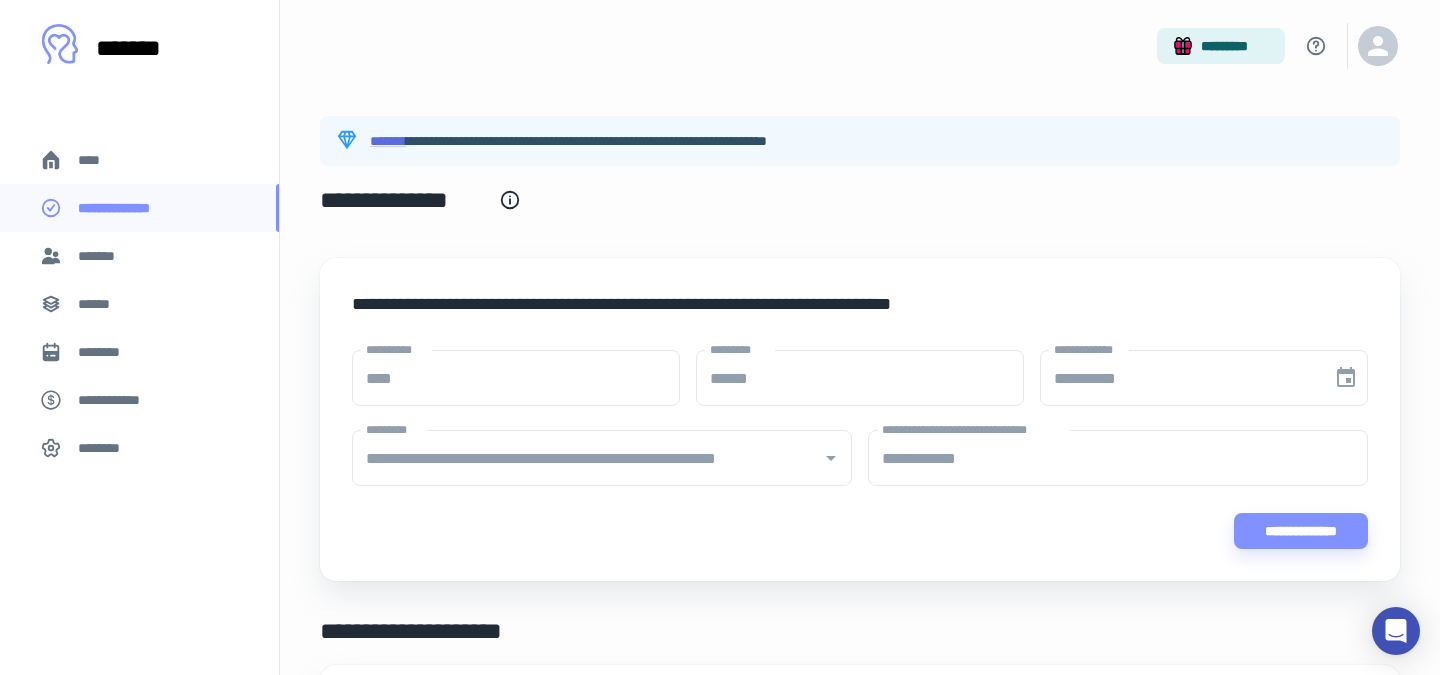 click on "****" at bounding box center (97, 160) 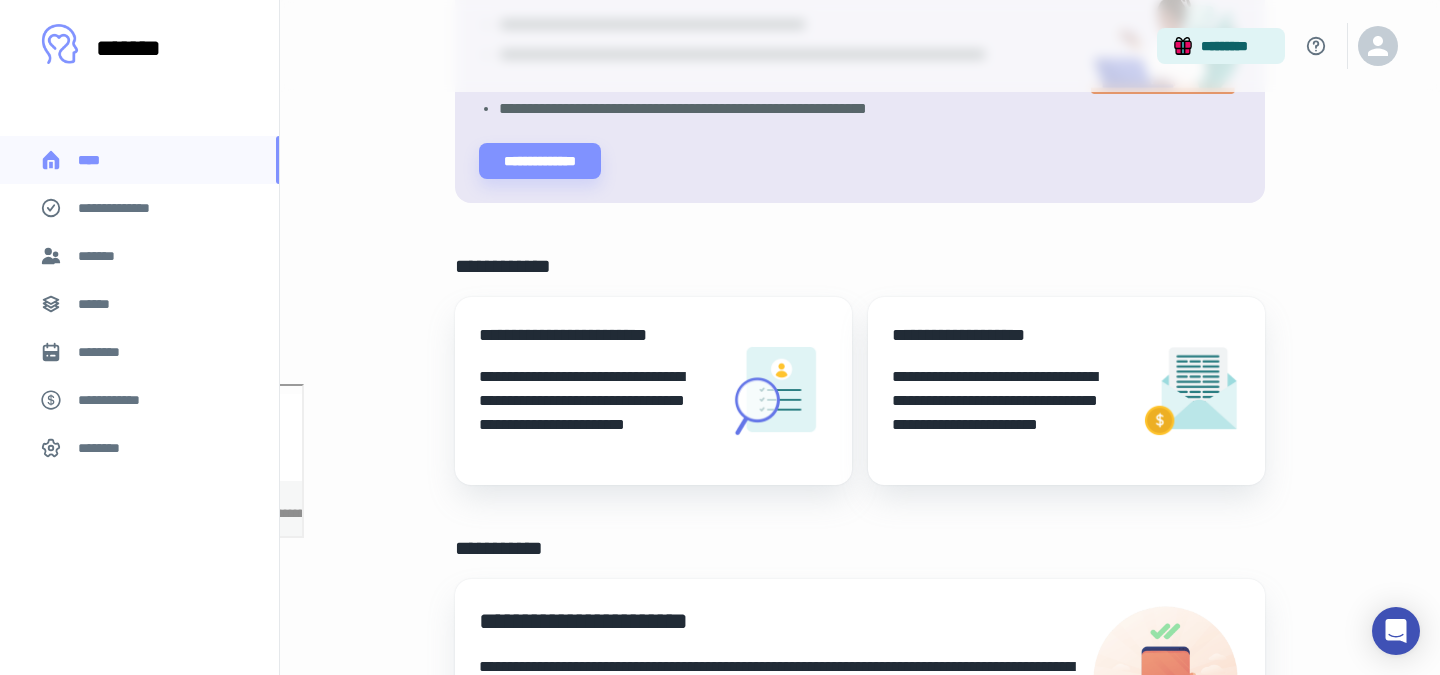 scroll, scrollTop: 298, scrollLeft: 0, axis: vertical 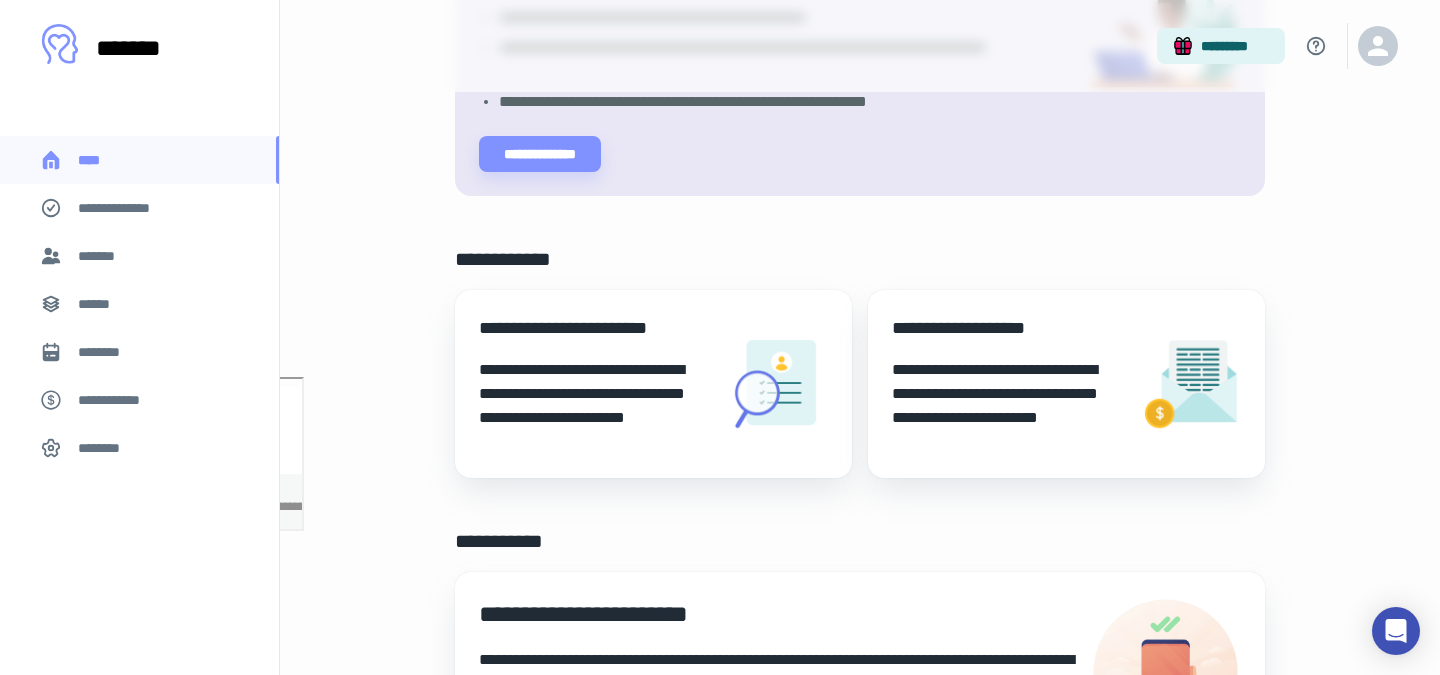 click on "**********" at bounding box center [595, 406] 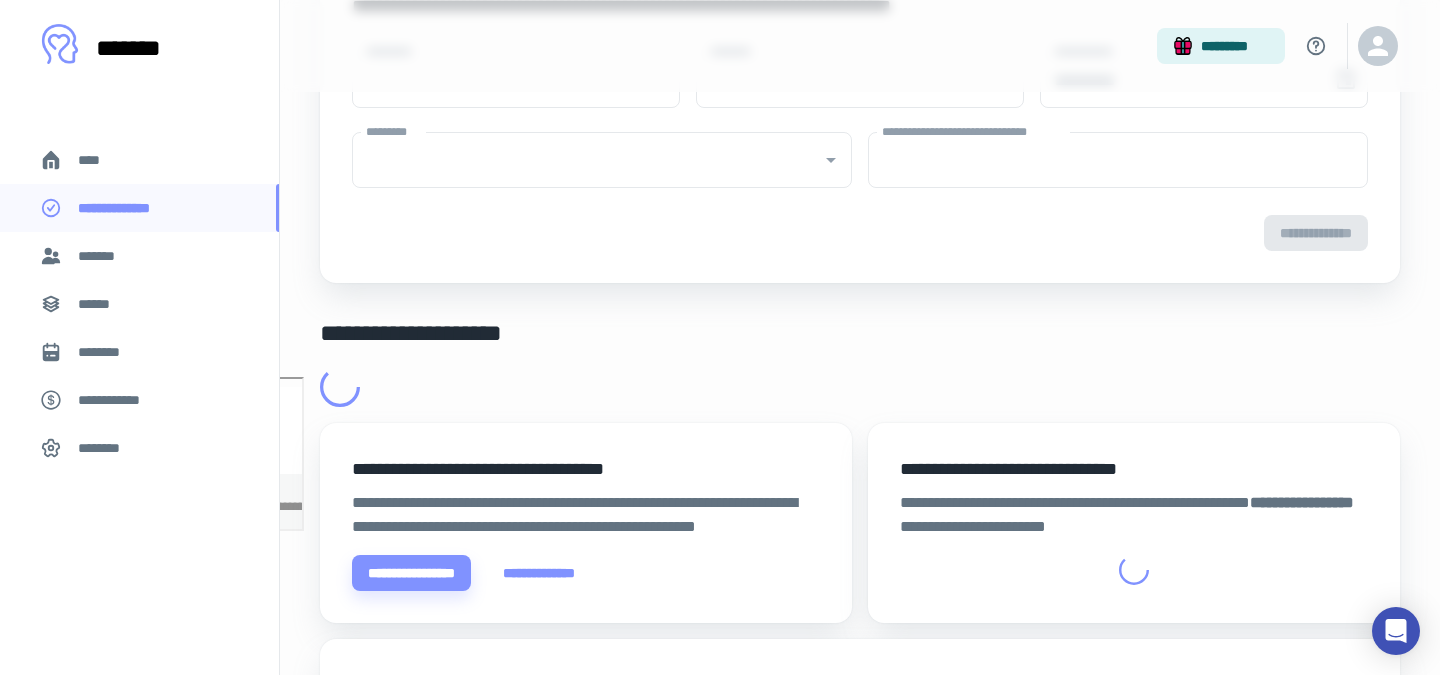 scroll, scrollTop: 0, scrollLeft: 0, axis: both 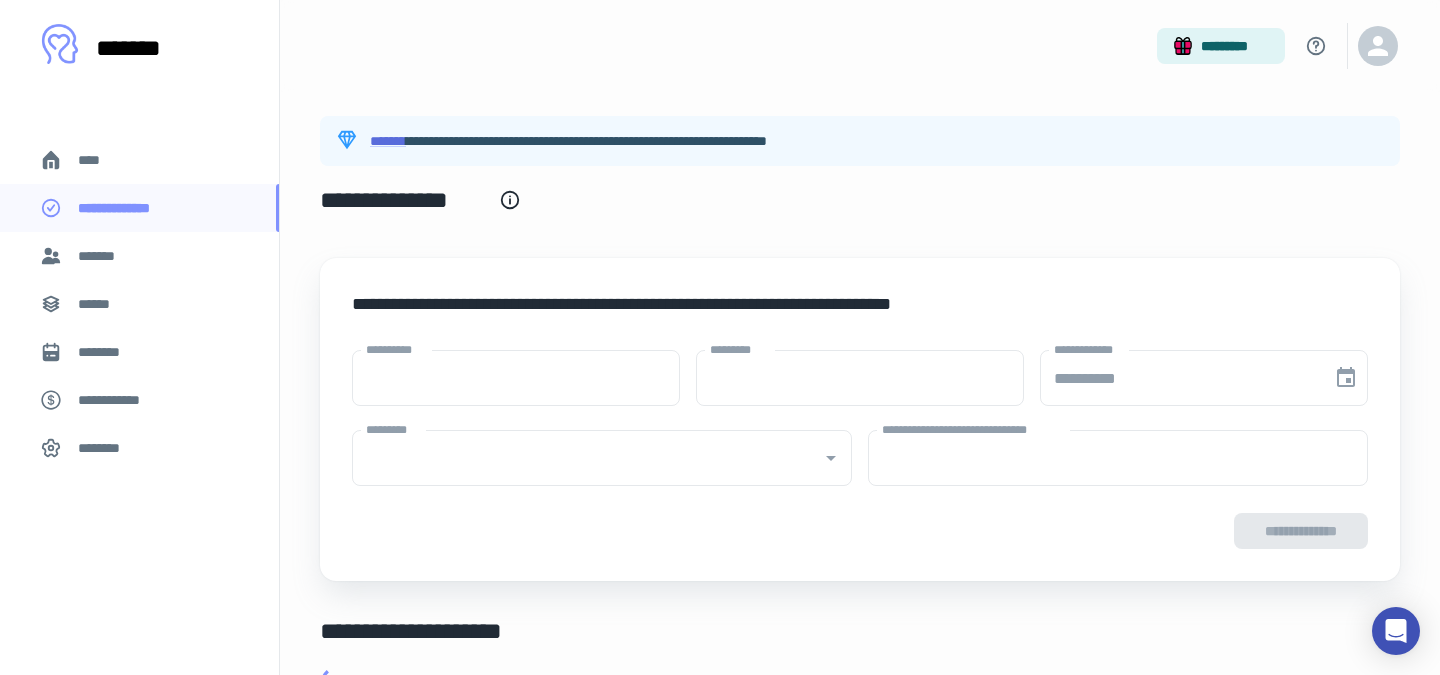 type on "****" 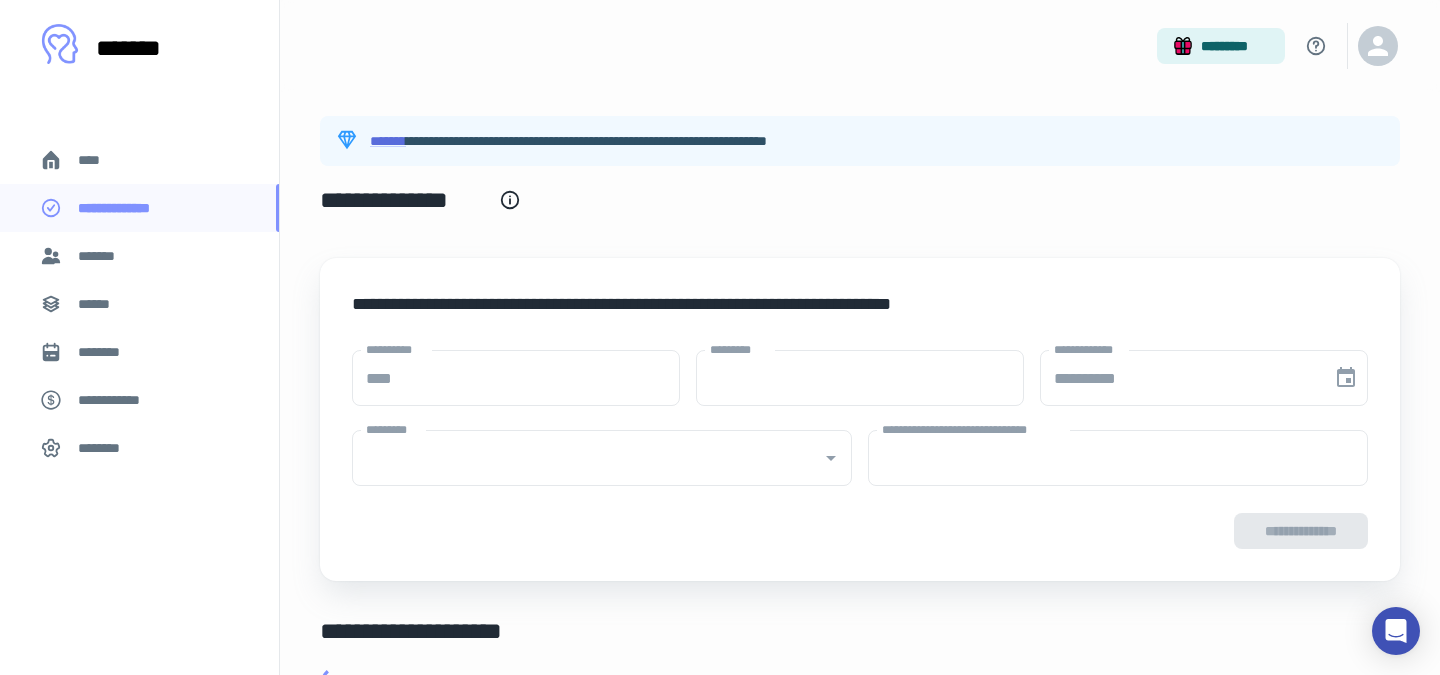 type on "******" 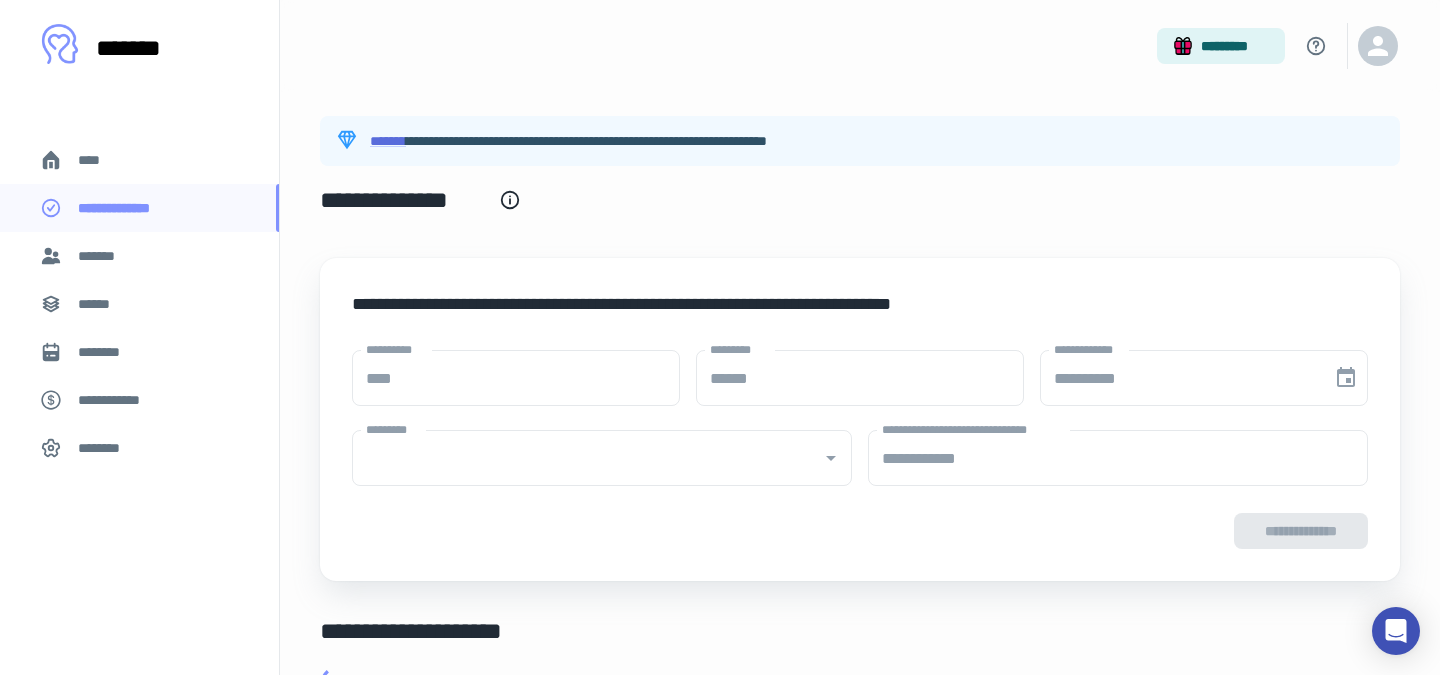 type on "**********" 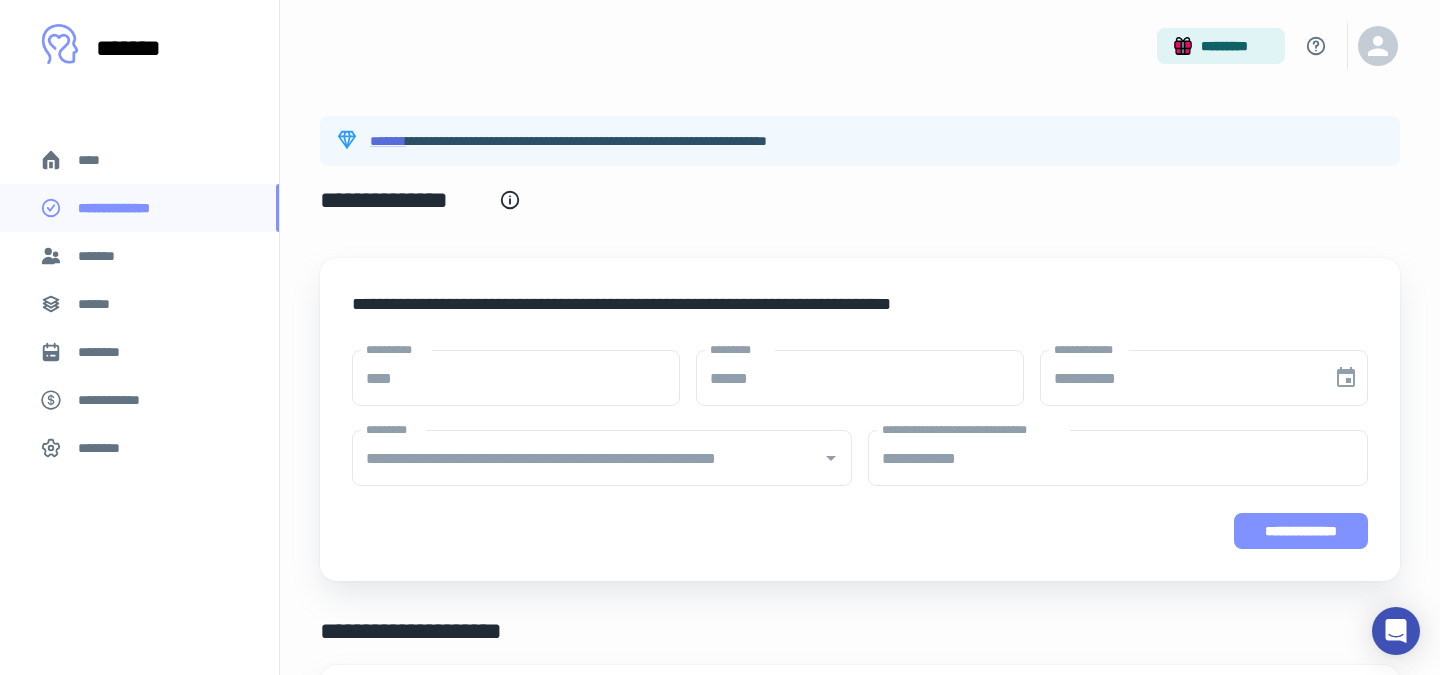 click on "**********" at bounding box center [1301, 531] 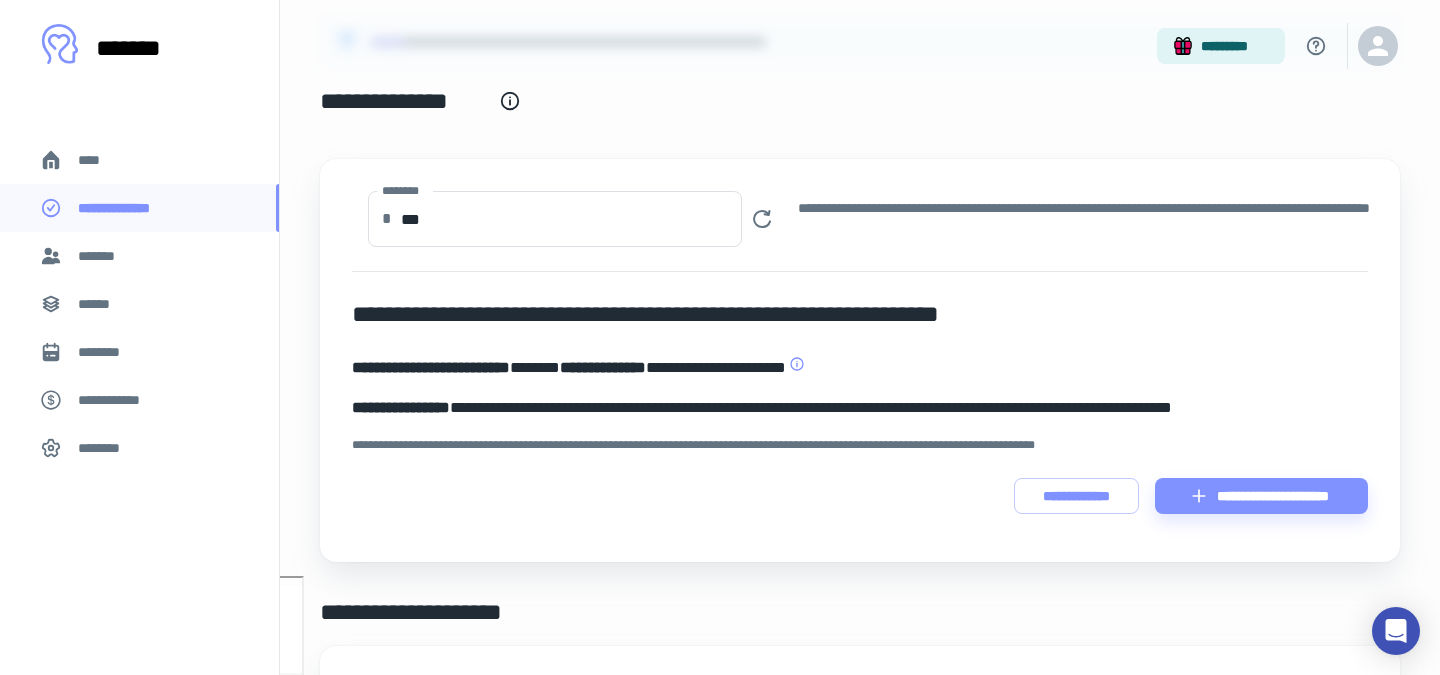 scroll, scrollTop: 87, scrollLeft: 0, axis: vertical 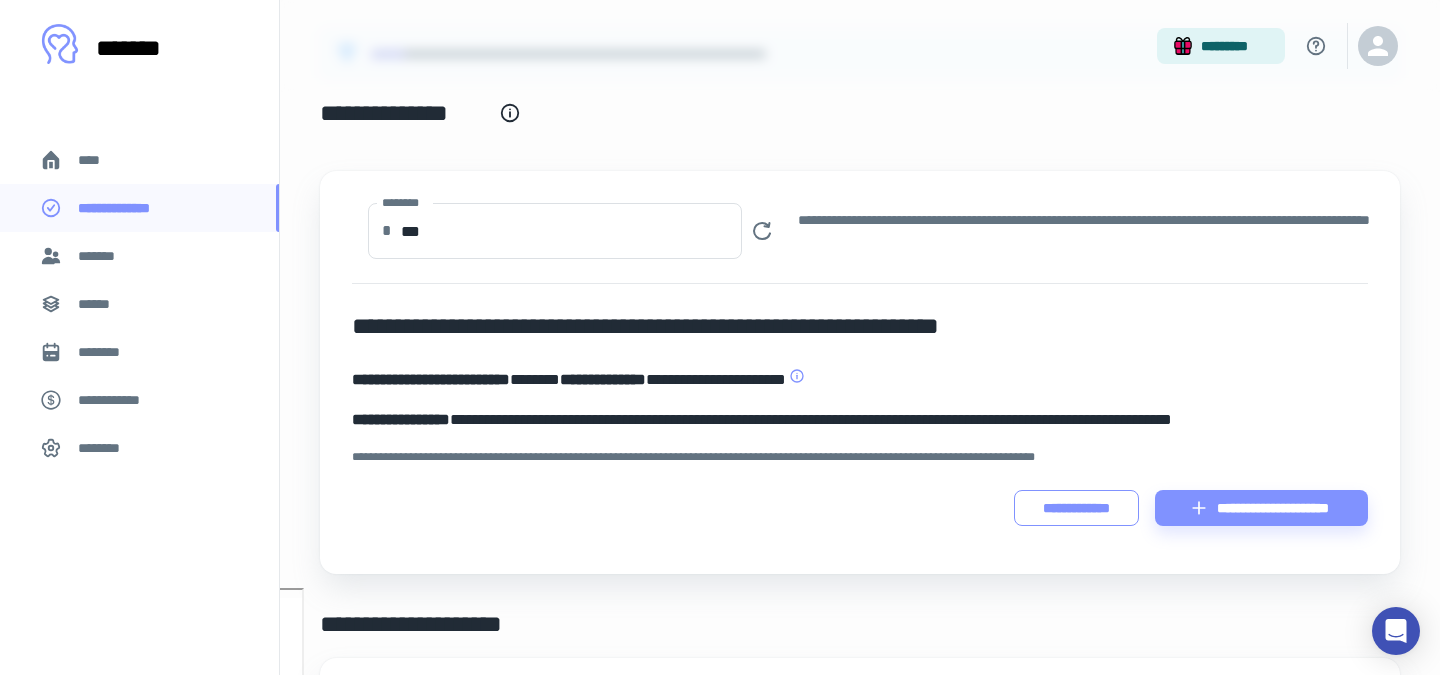 click on "**********" at bounding box center (1076, 508) 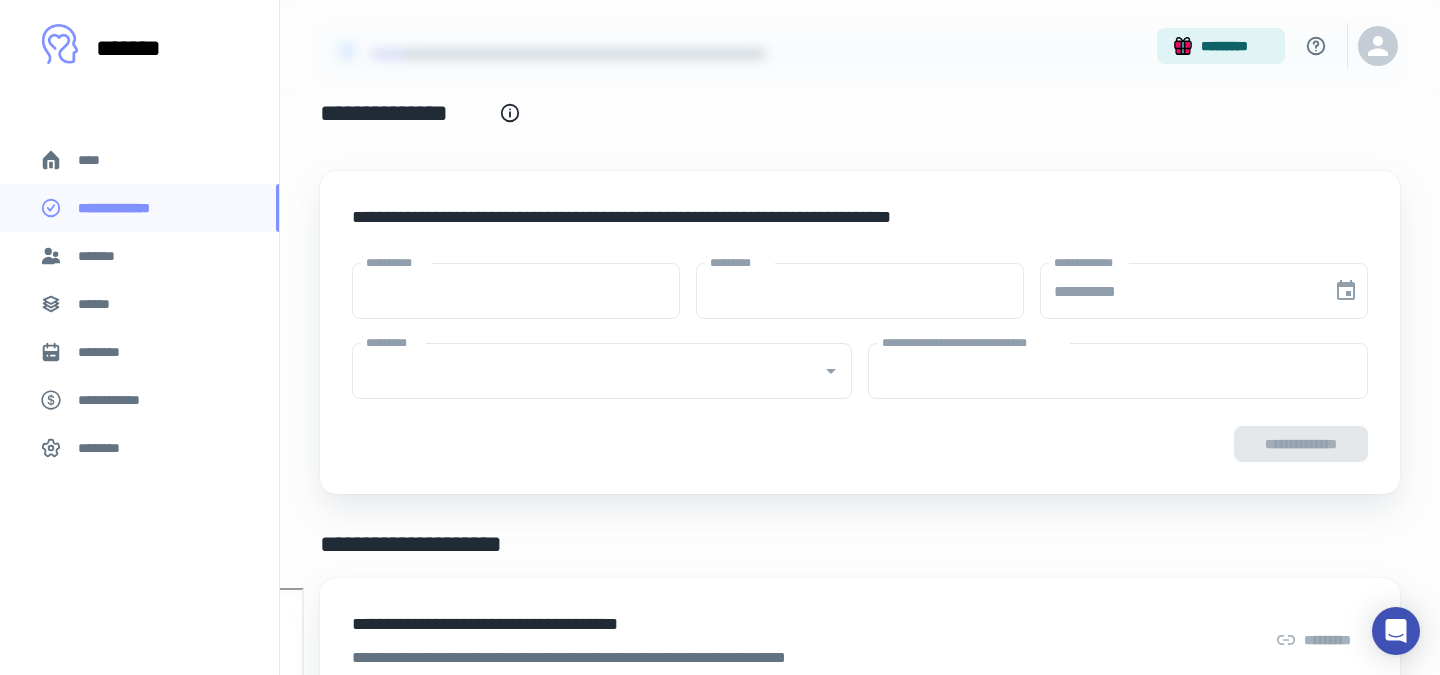 type on "****" 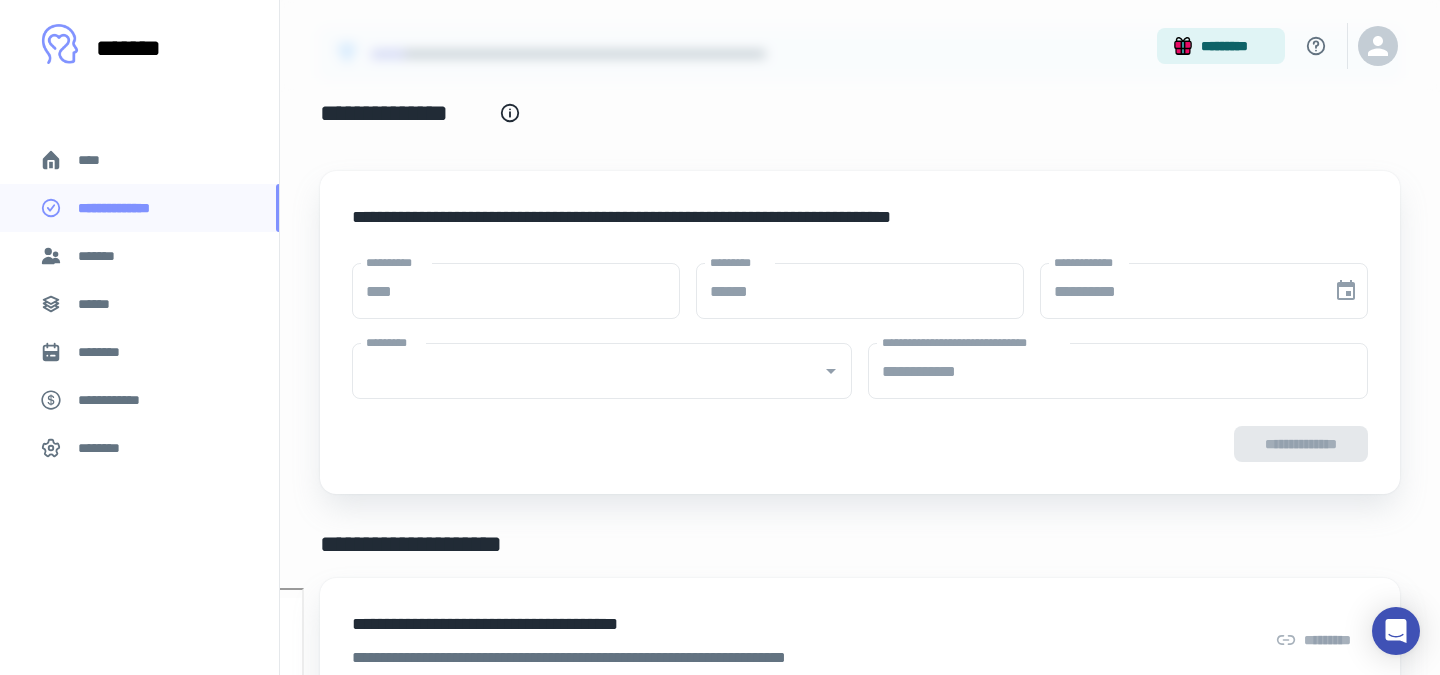 type on "**********" 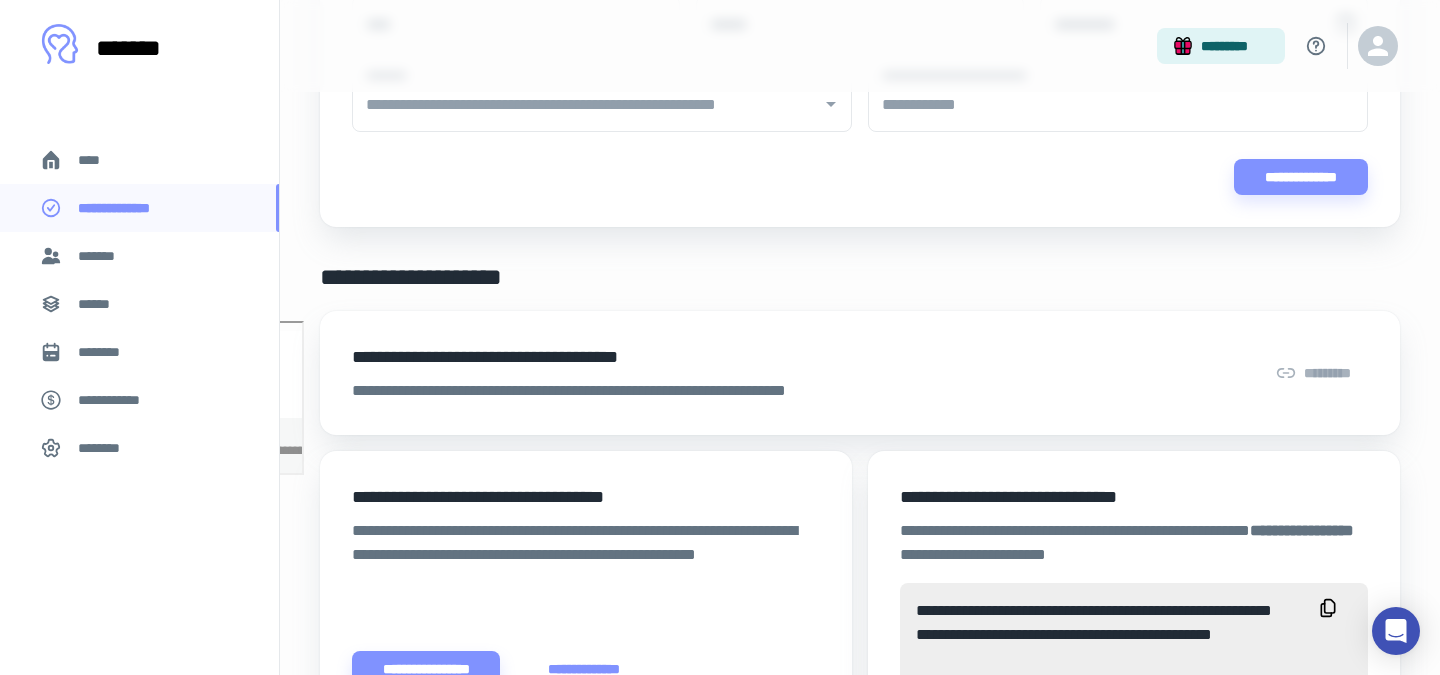 scroll, scrollTop: 0, scrollLeft: 0, axis: both 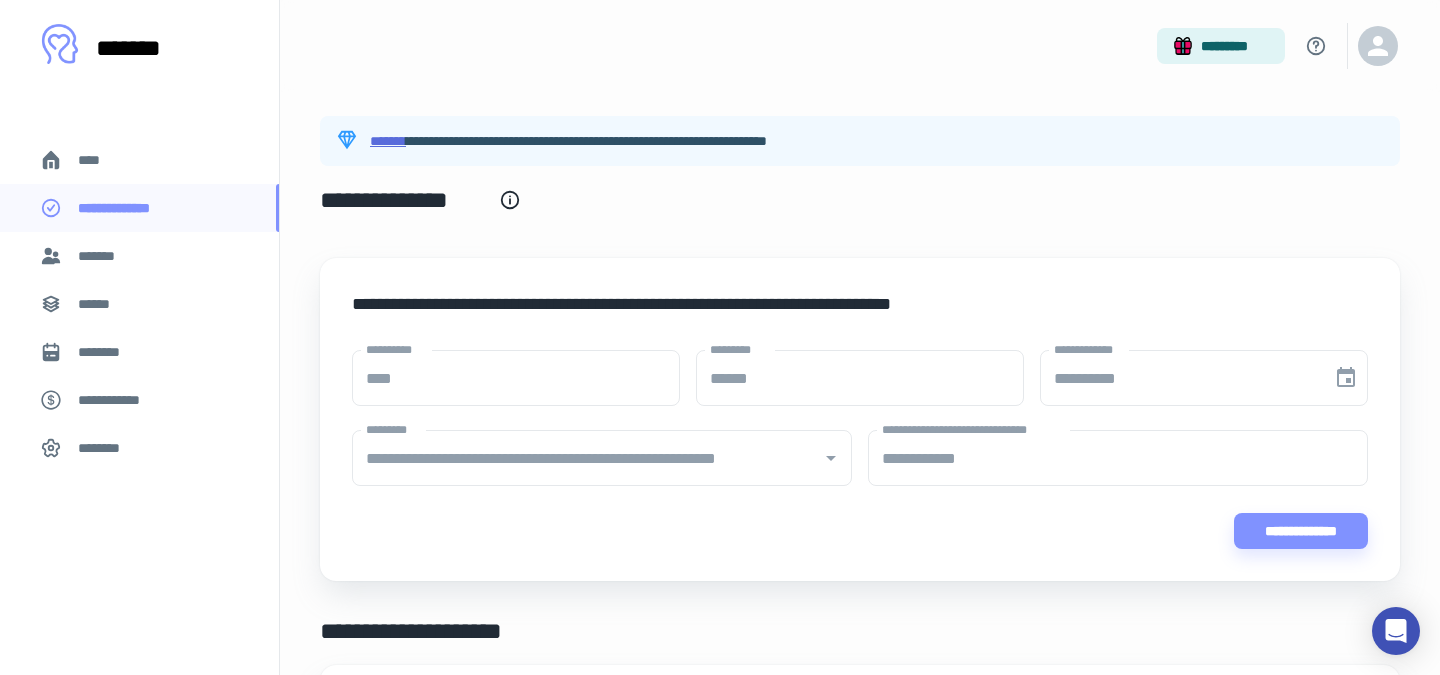 click on "*******" at bounding box center (388, 141) 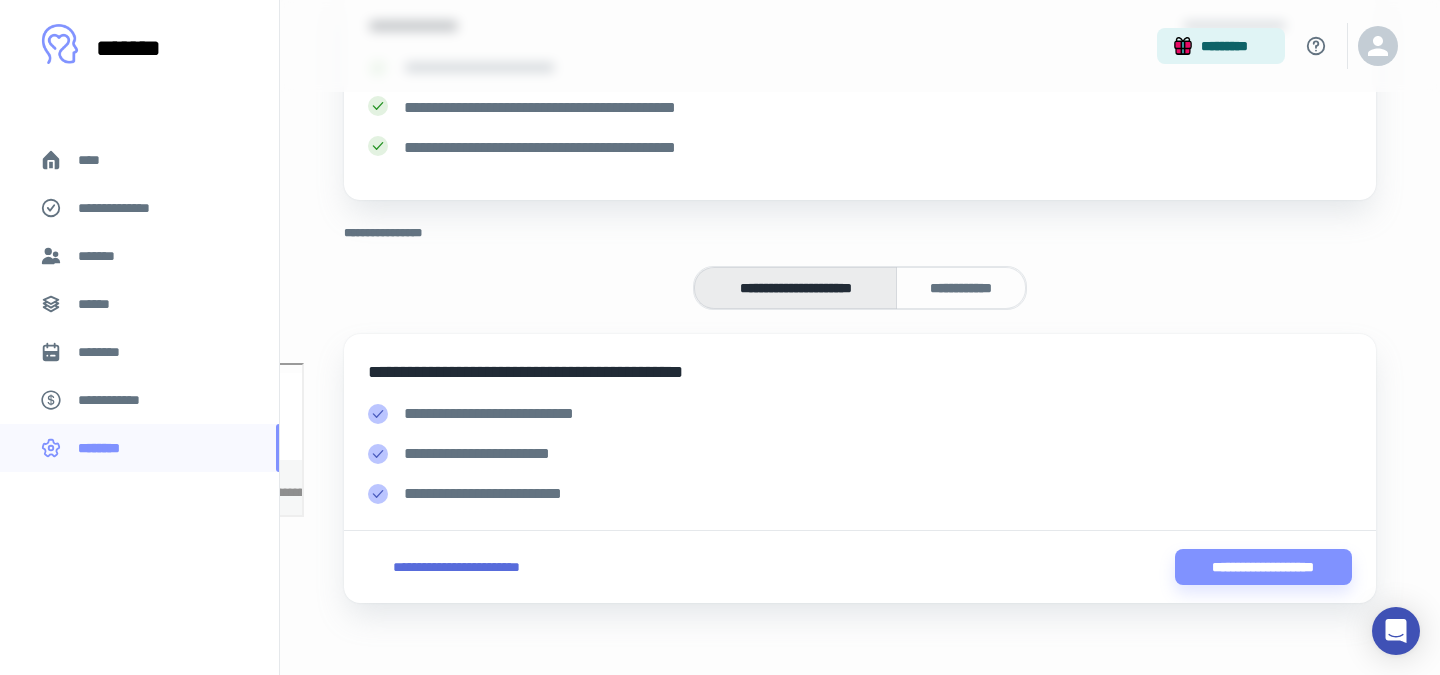 scroll, scrollTop: 320, scrollLeft: 0, axis: vertical 